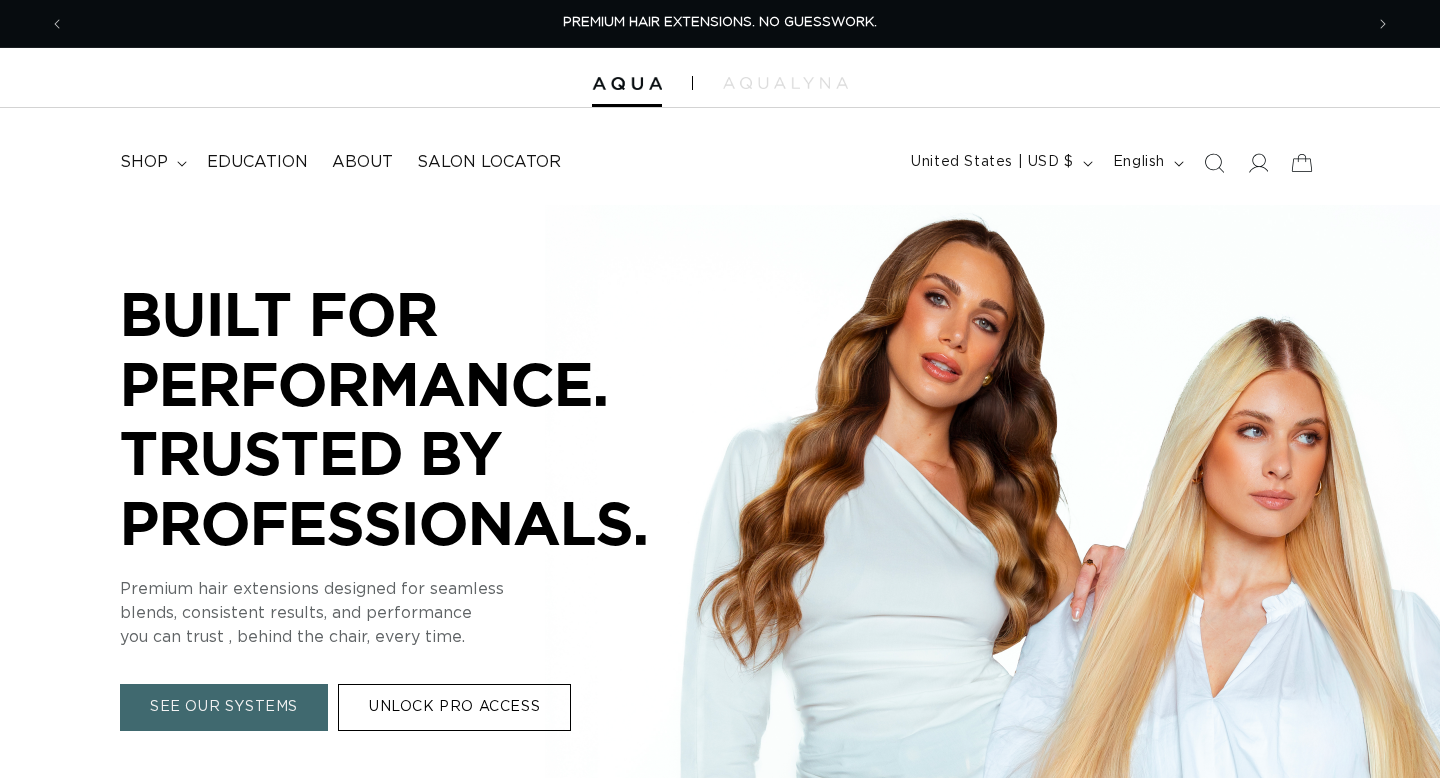 scroll, scrollTop: 0, scrollLeft: 0, axis: both 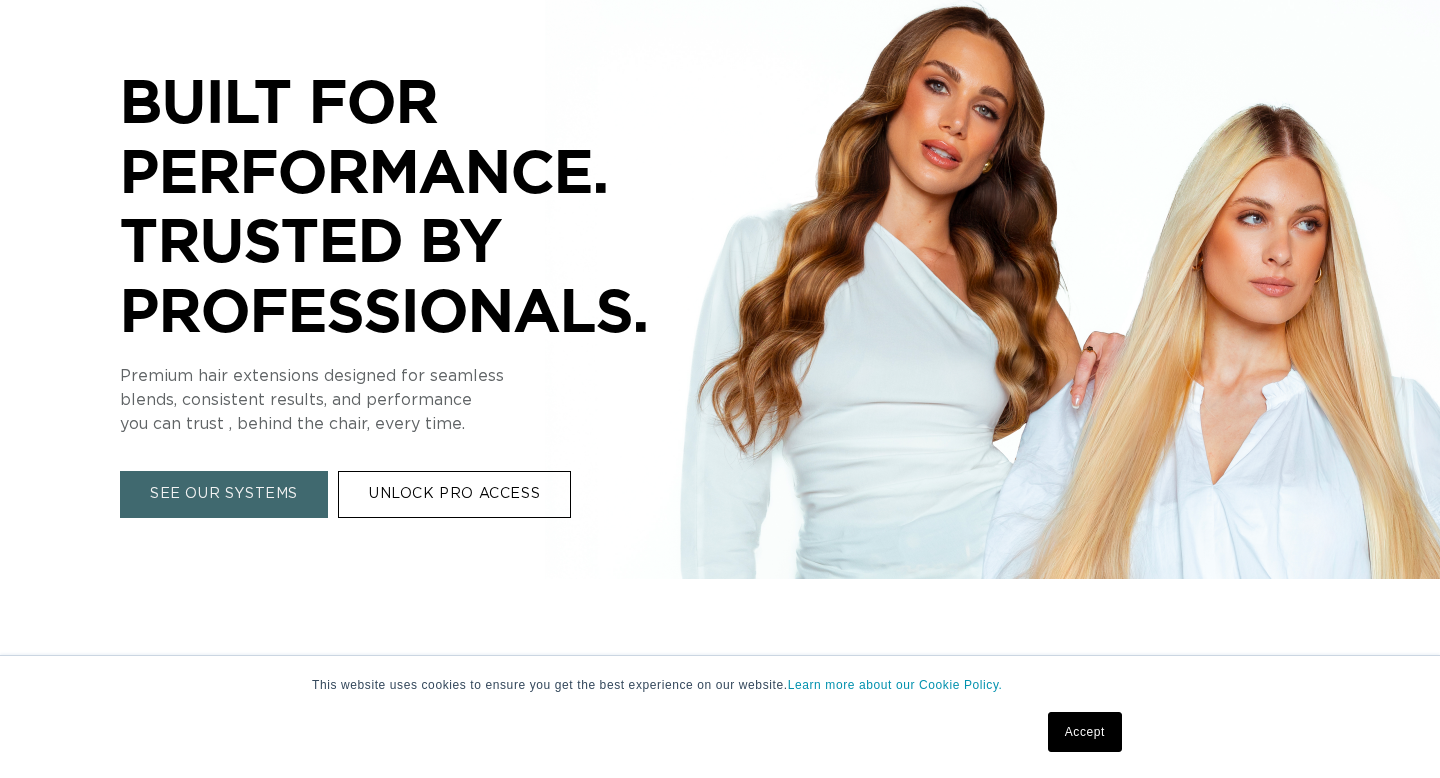 click on "SEE OUR SYSTEMS" at bounding box center (224, 494) 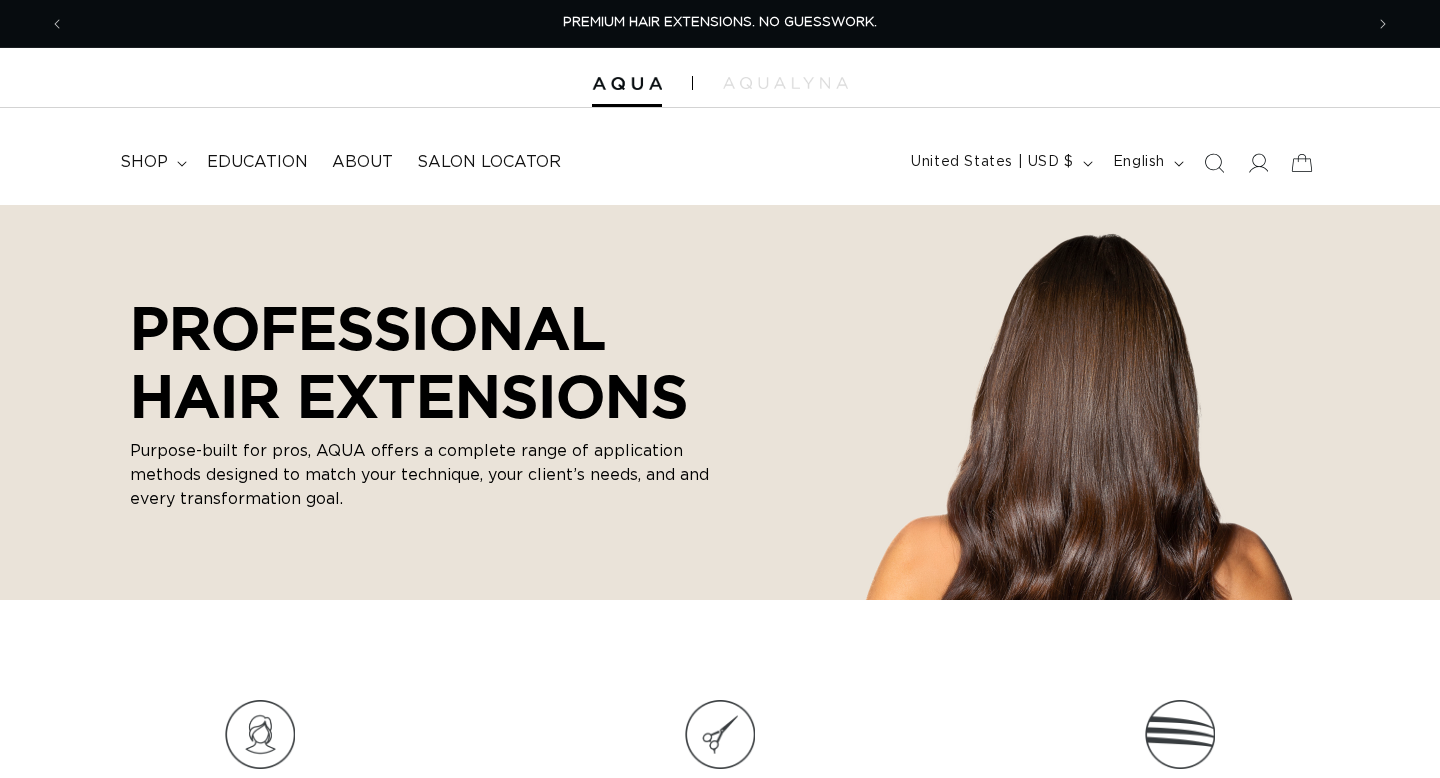 scroll, scrollTop: 0, scrollLeft: 0, axis: both 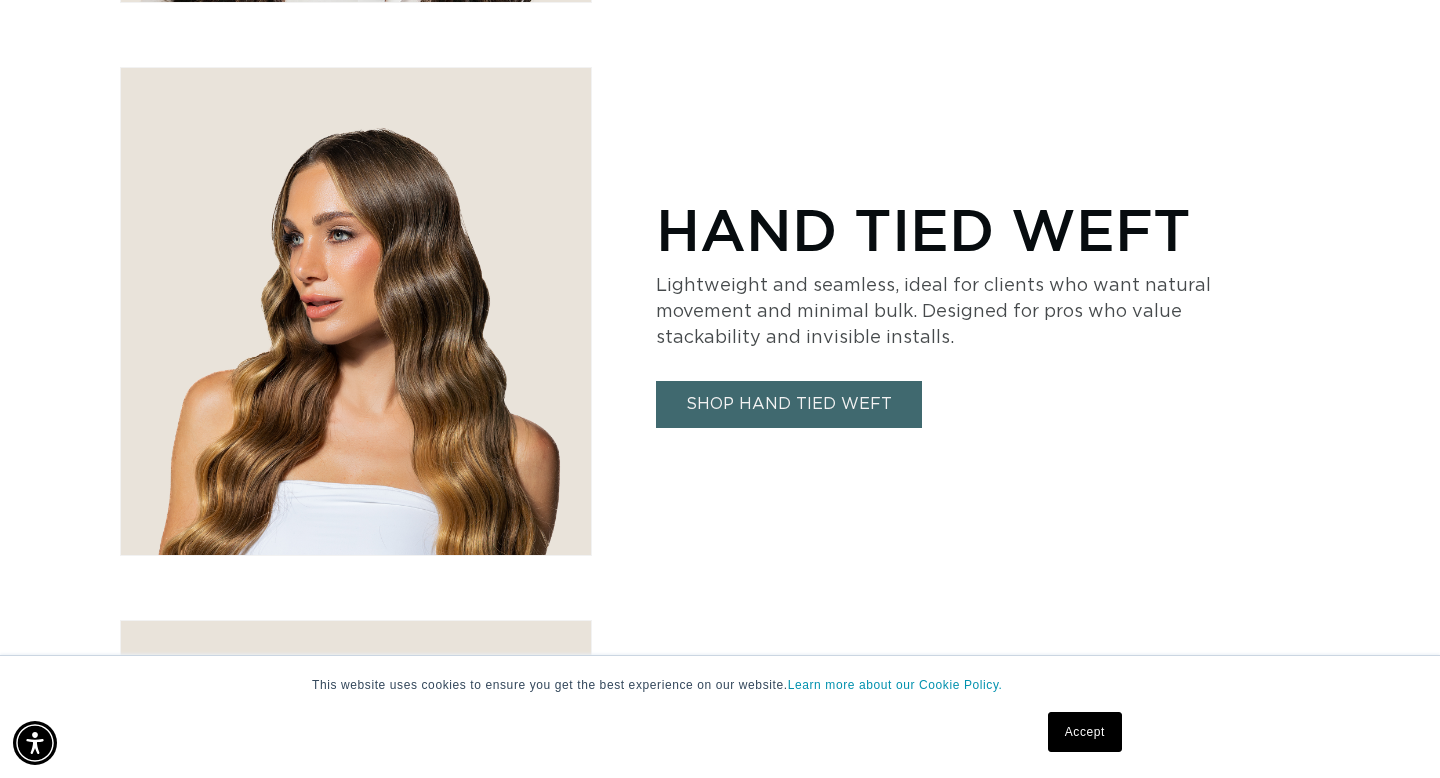 click on "Accept" at bounding box center (1085, 732) 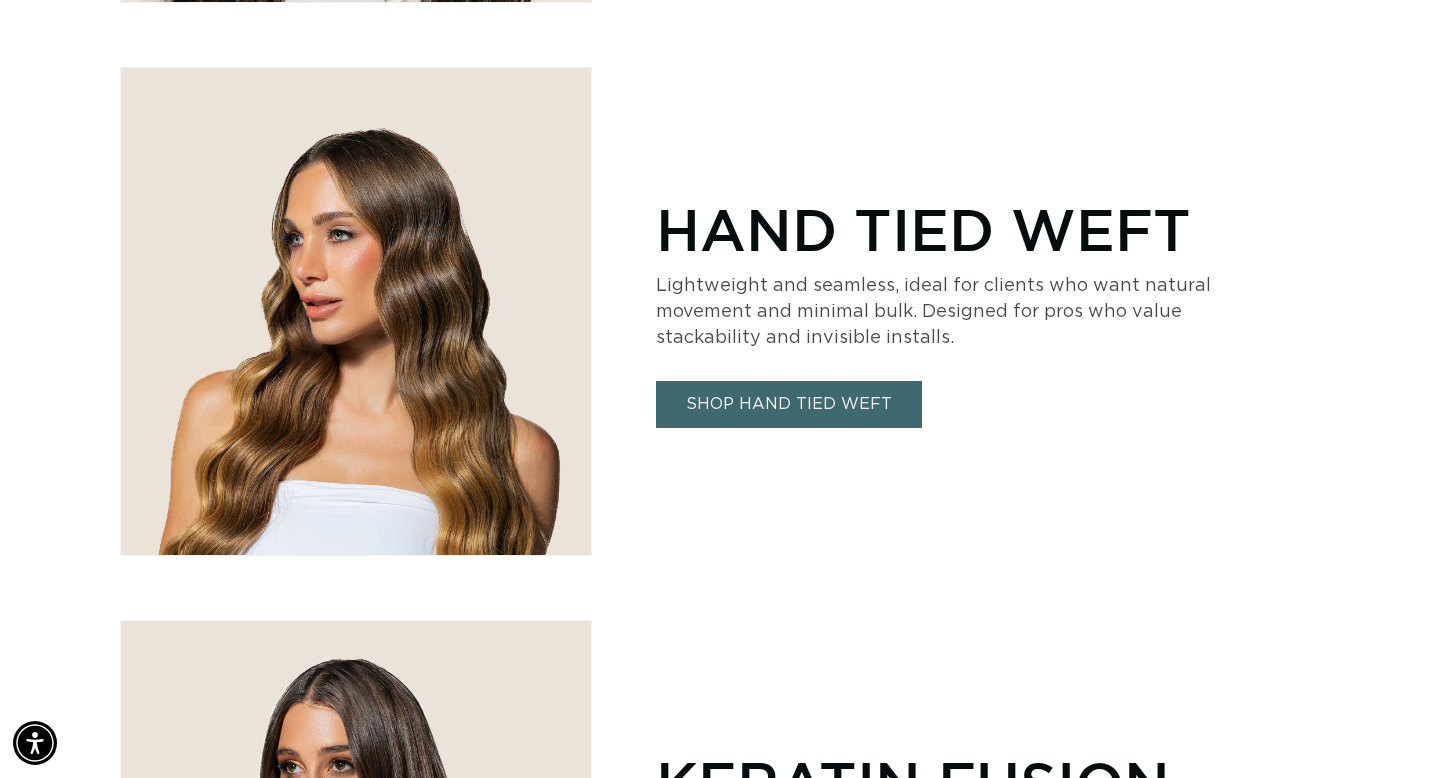 scroll, scrollTop: 0, scrollLeft: 0, axis: both 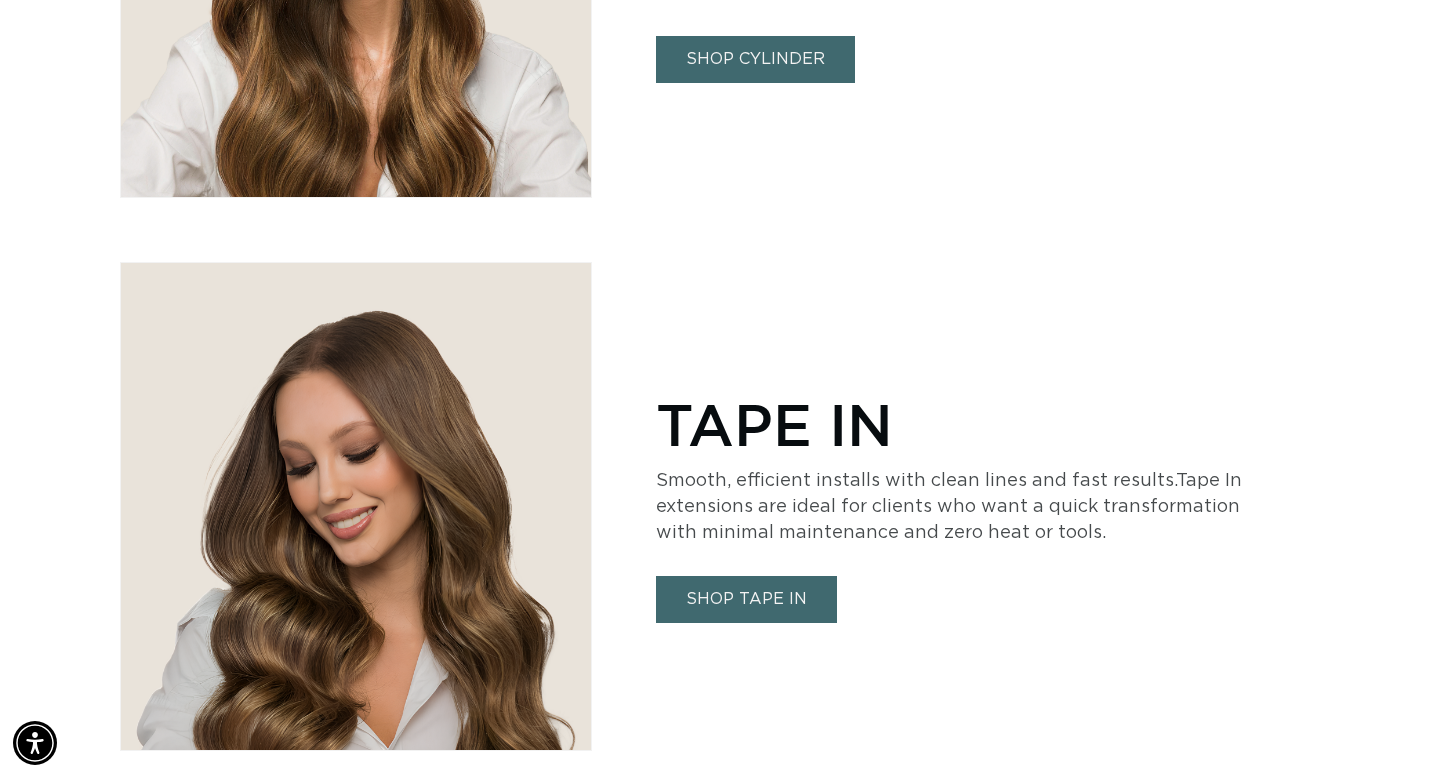 click on "SHOP TAPE IN" at bounding box center (746, 599) 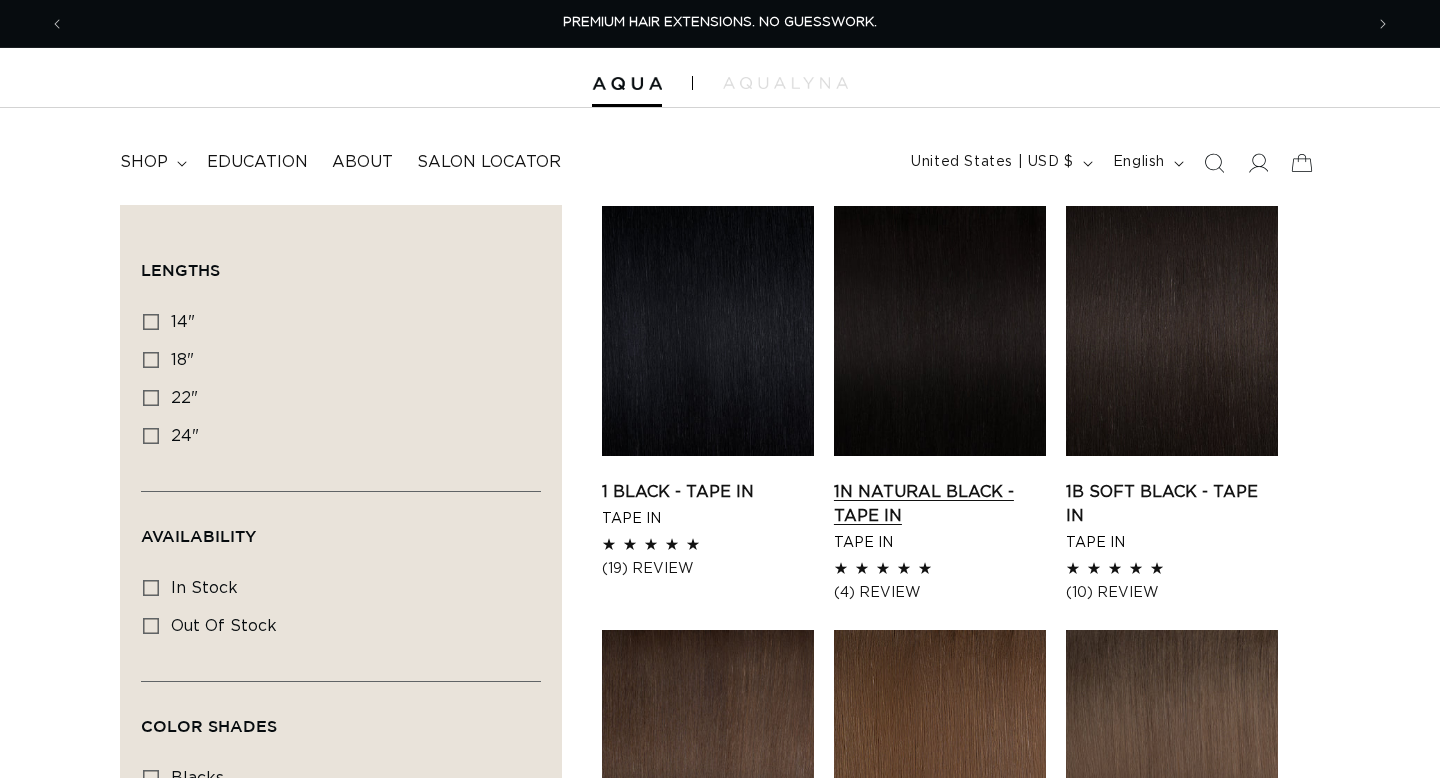 scroll, scrollTop: 0, scrollLeft: 0, axis: both 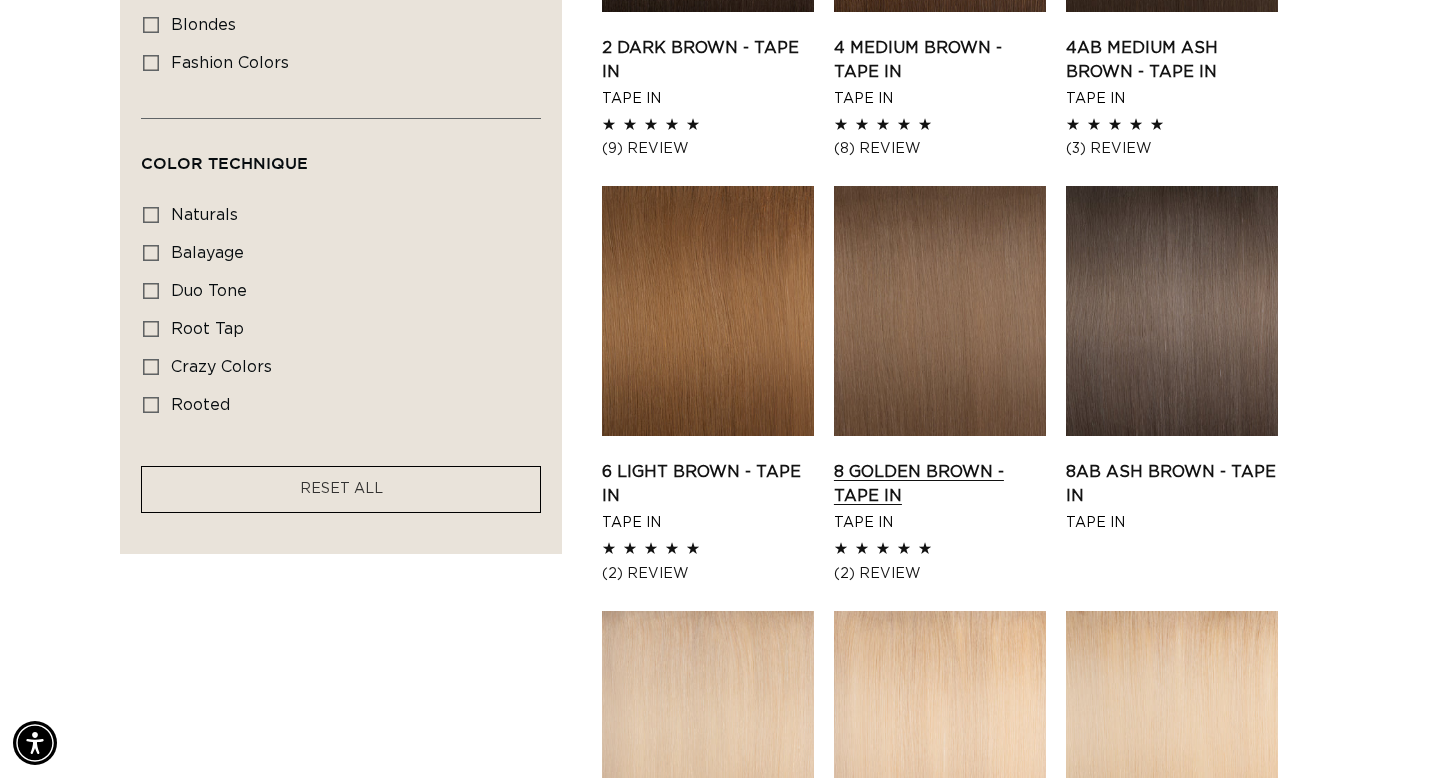 click on "8 Golden Brown - Tape In" at bounding box center (940, 484) 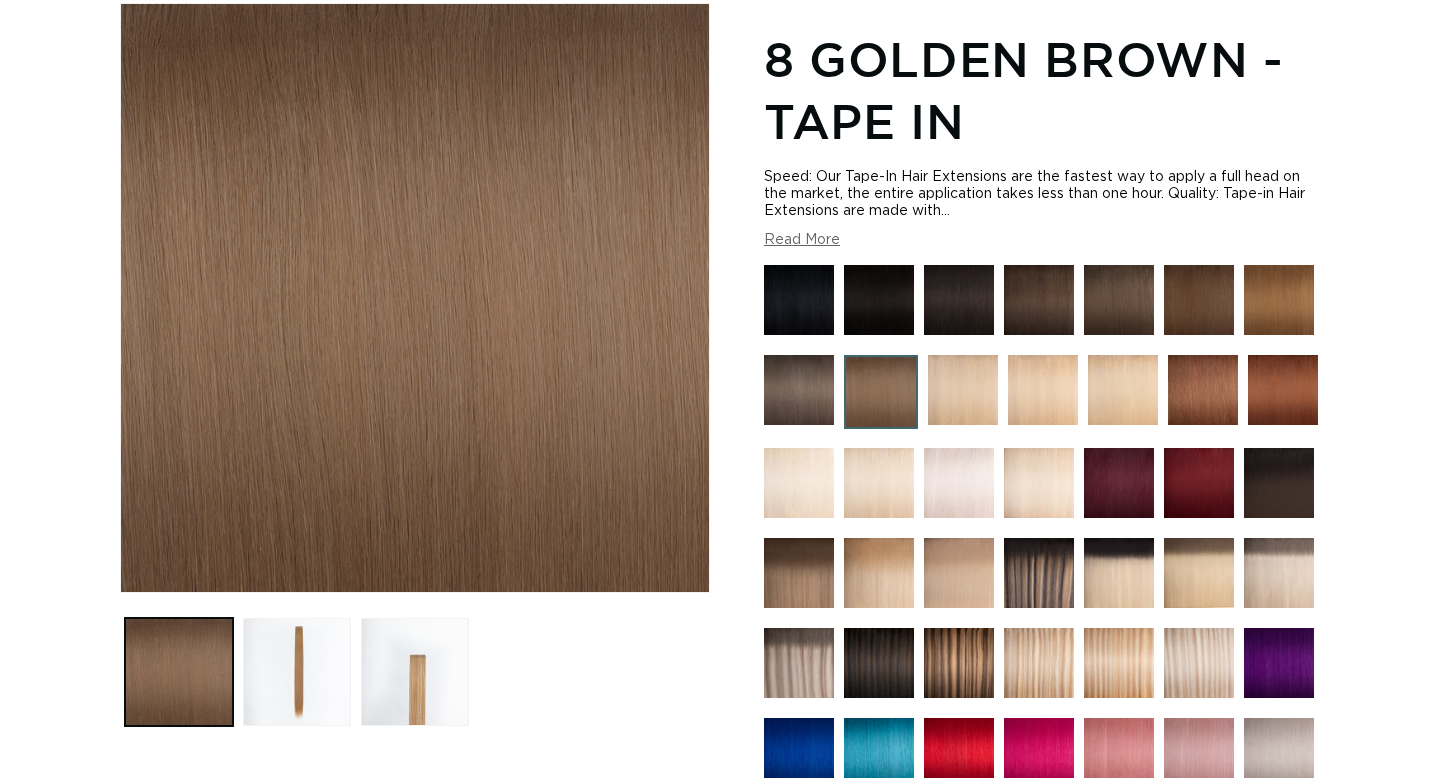scroll, scrollTop: 268, scrollLeft: 0, axis: vertical 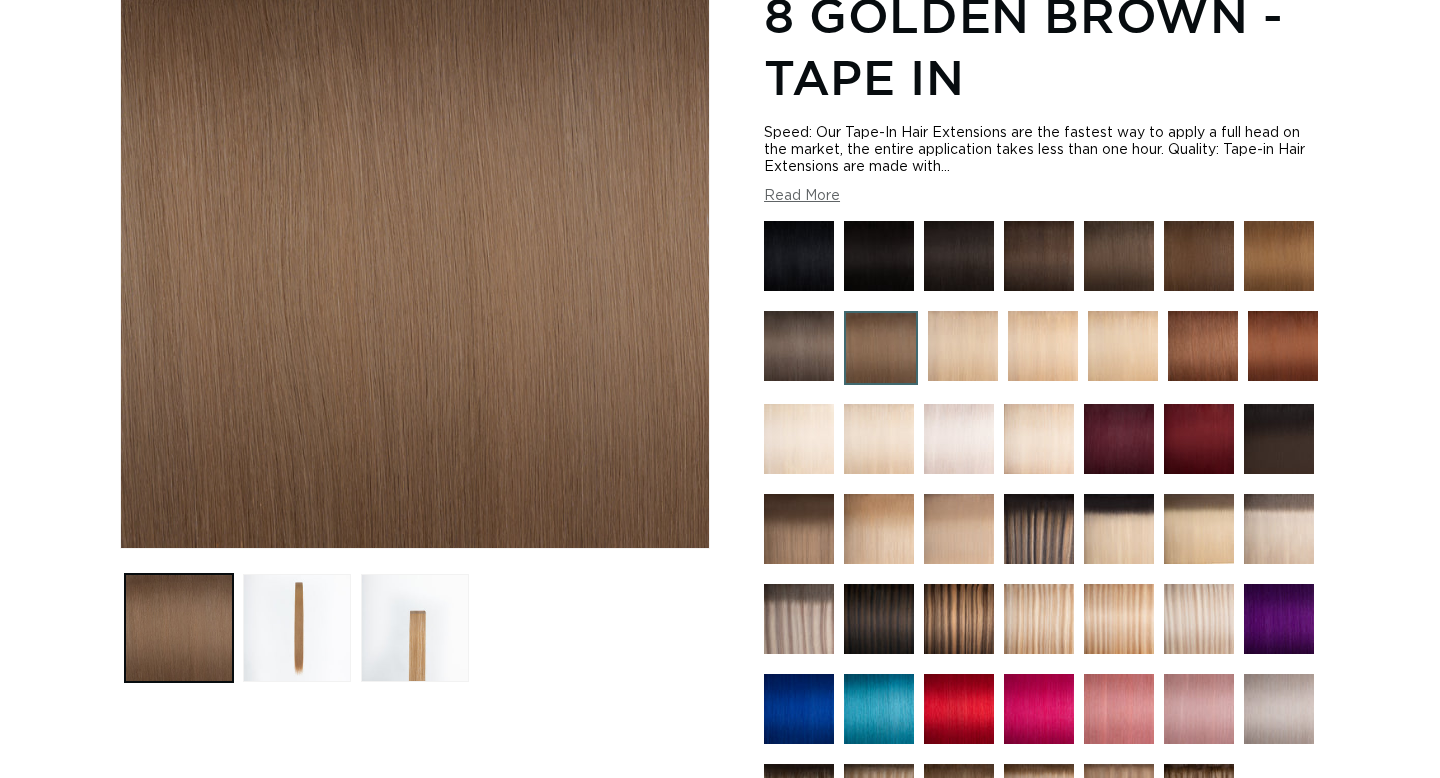 click at bounding box center (1039, 529) 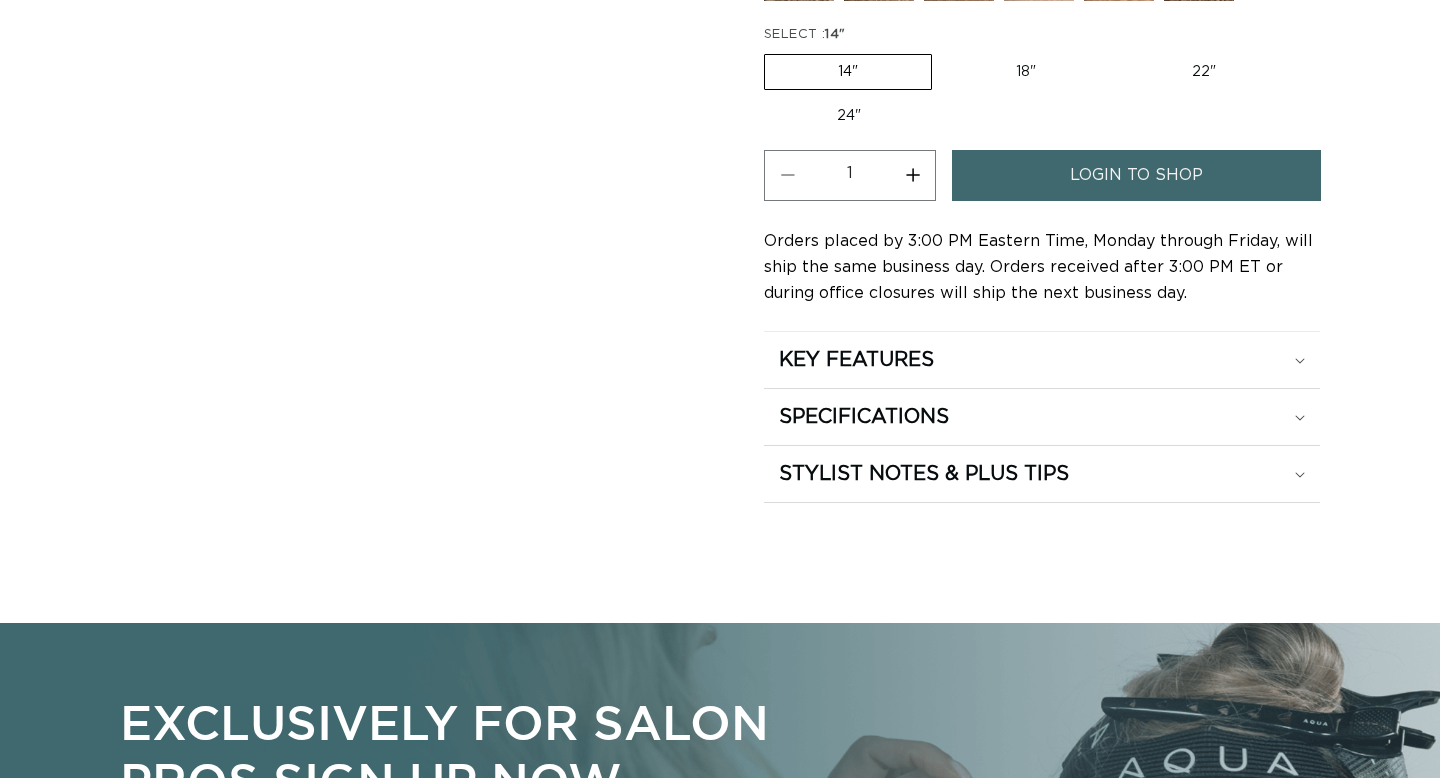 scroll, scrollTop: 1150, scrollLeft: 0, axis: vertical 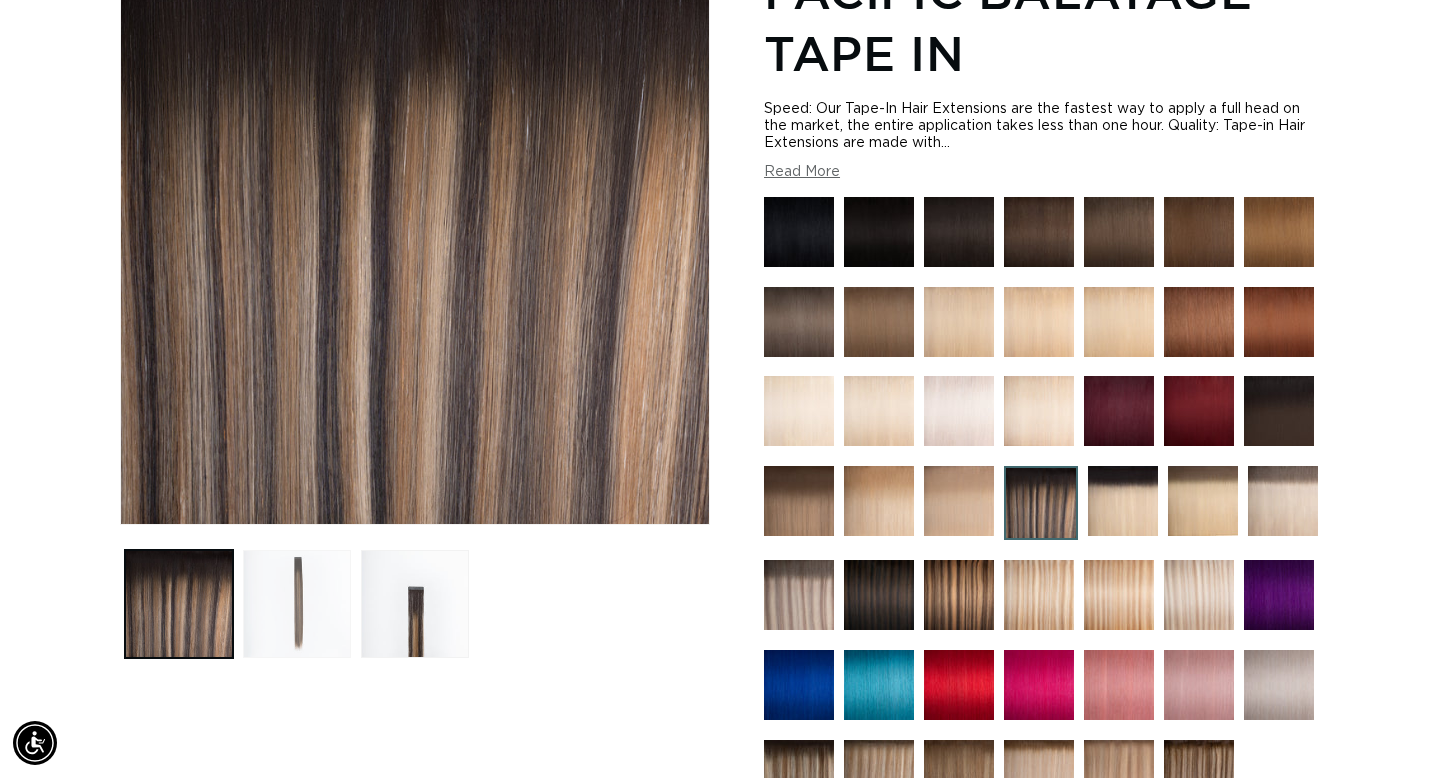 click at bounding box center [297, 604] 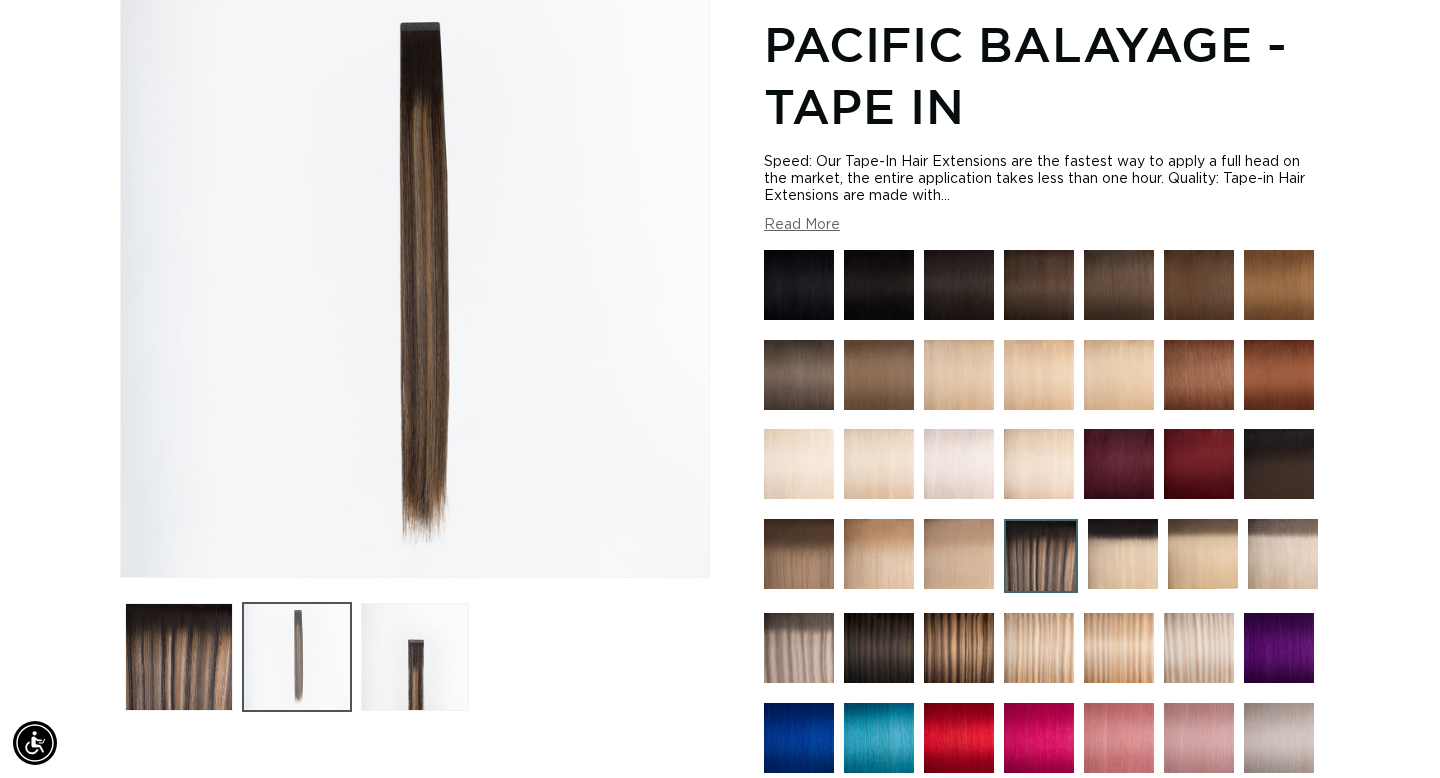 scroll, scrollTop: 276, scrollLeft: 0, axis: vertical 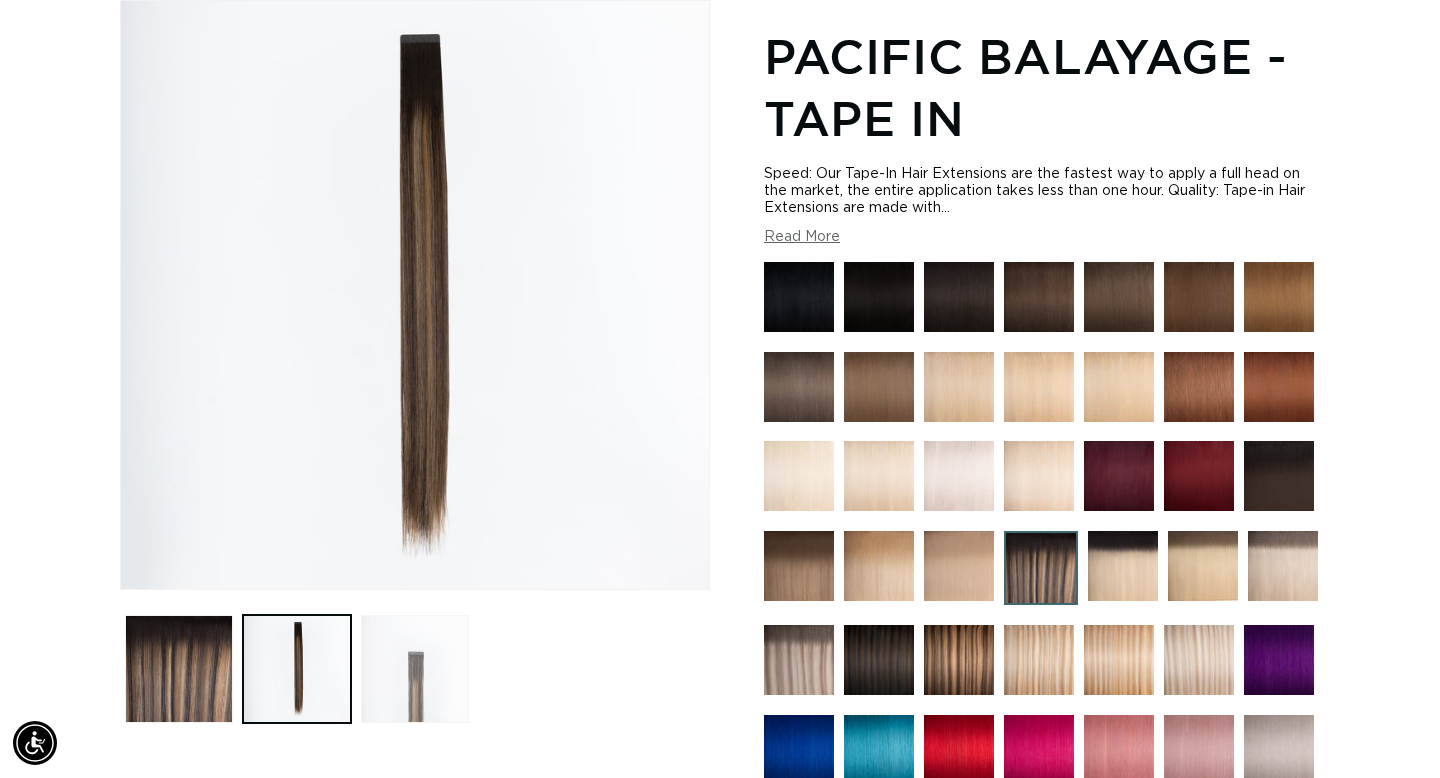 click at bounding box center (415, 669) 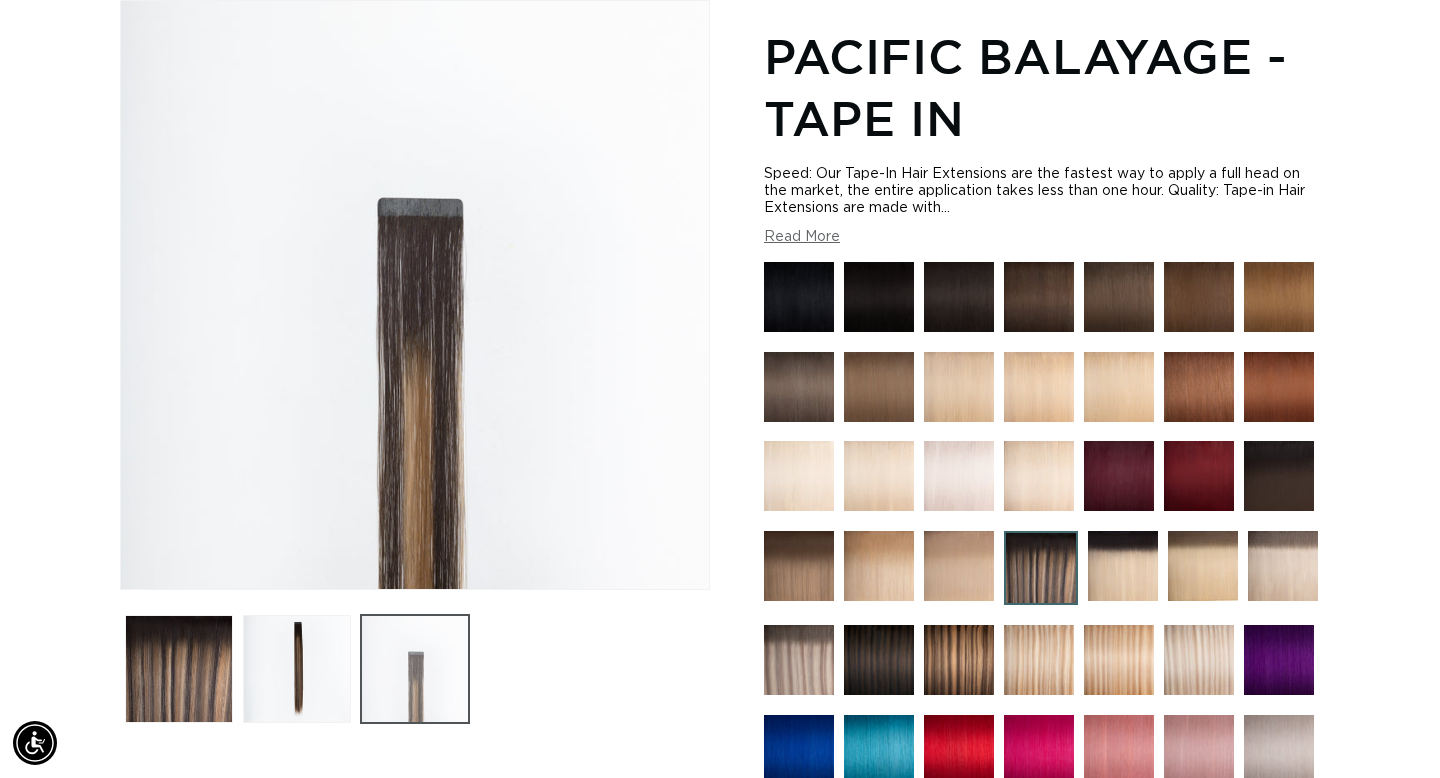 scroll, scrollTop: 0, scrollLeft: 2596, axis: horizontal 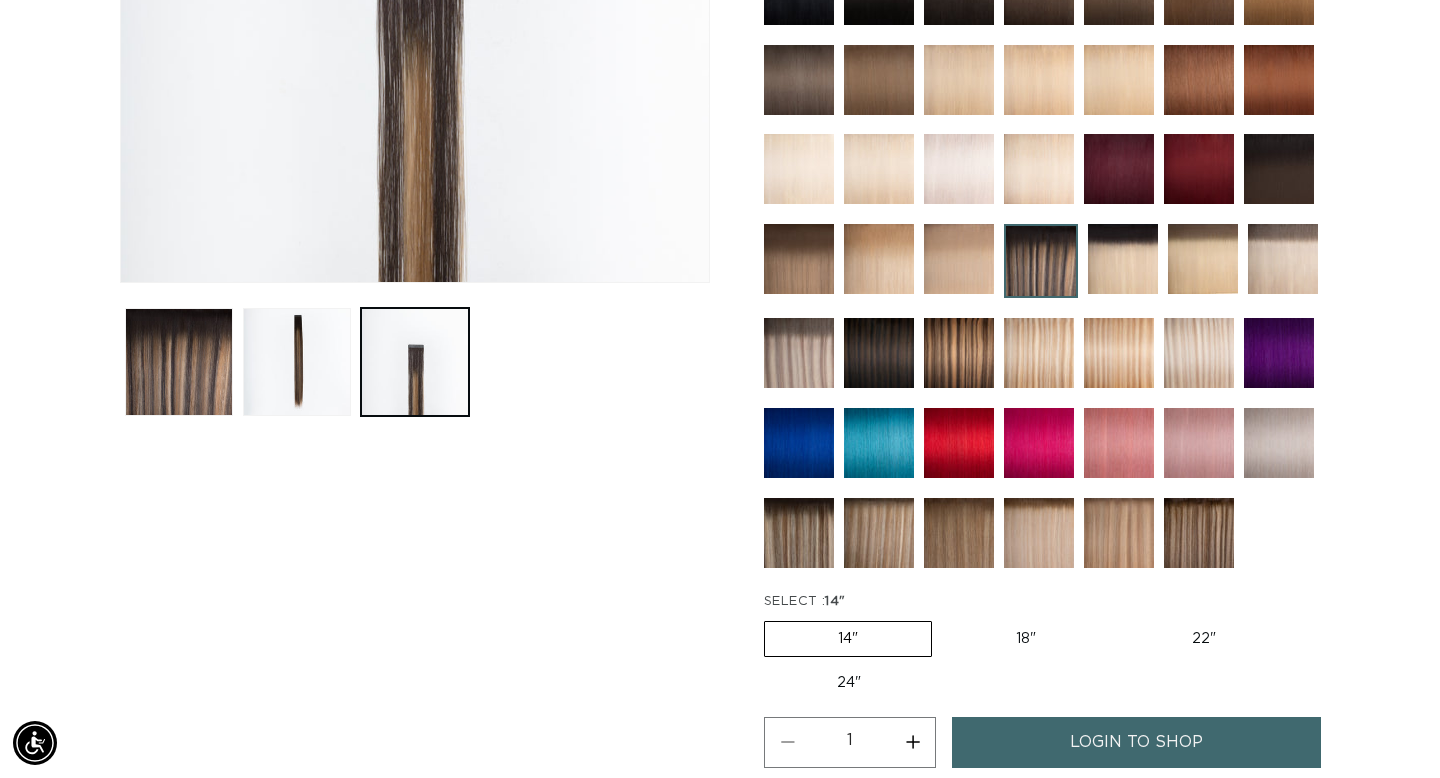 click at bounding box center [1199, 533] 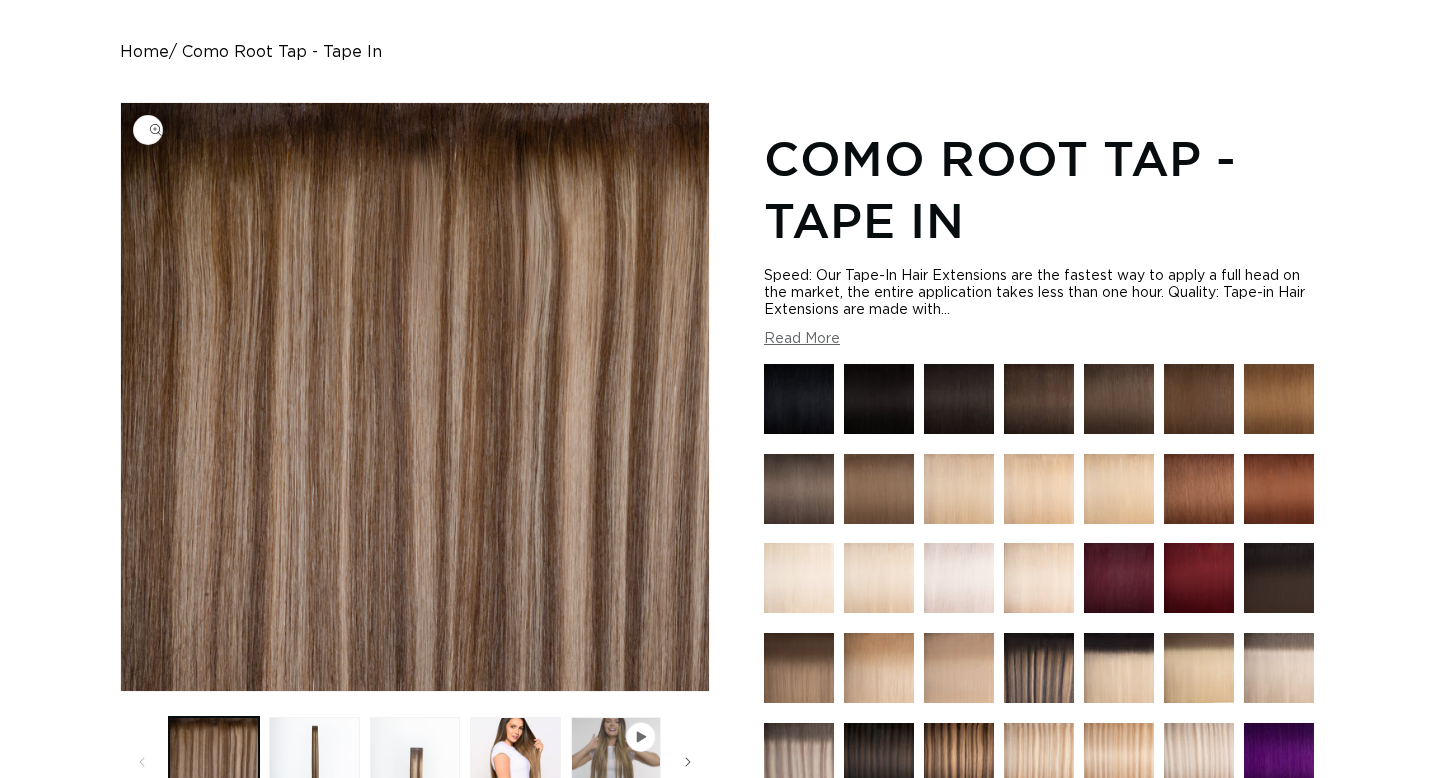 scroll, scrollTop: 653, scrollLeft: 0, axis: vertical 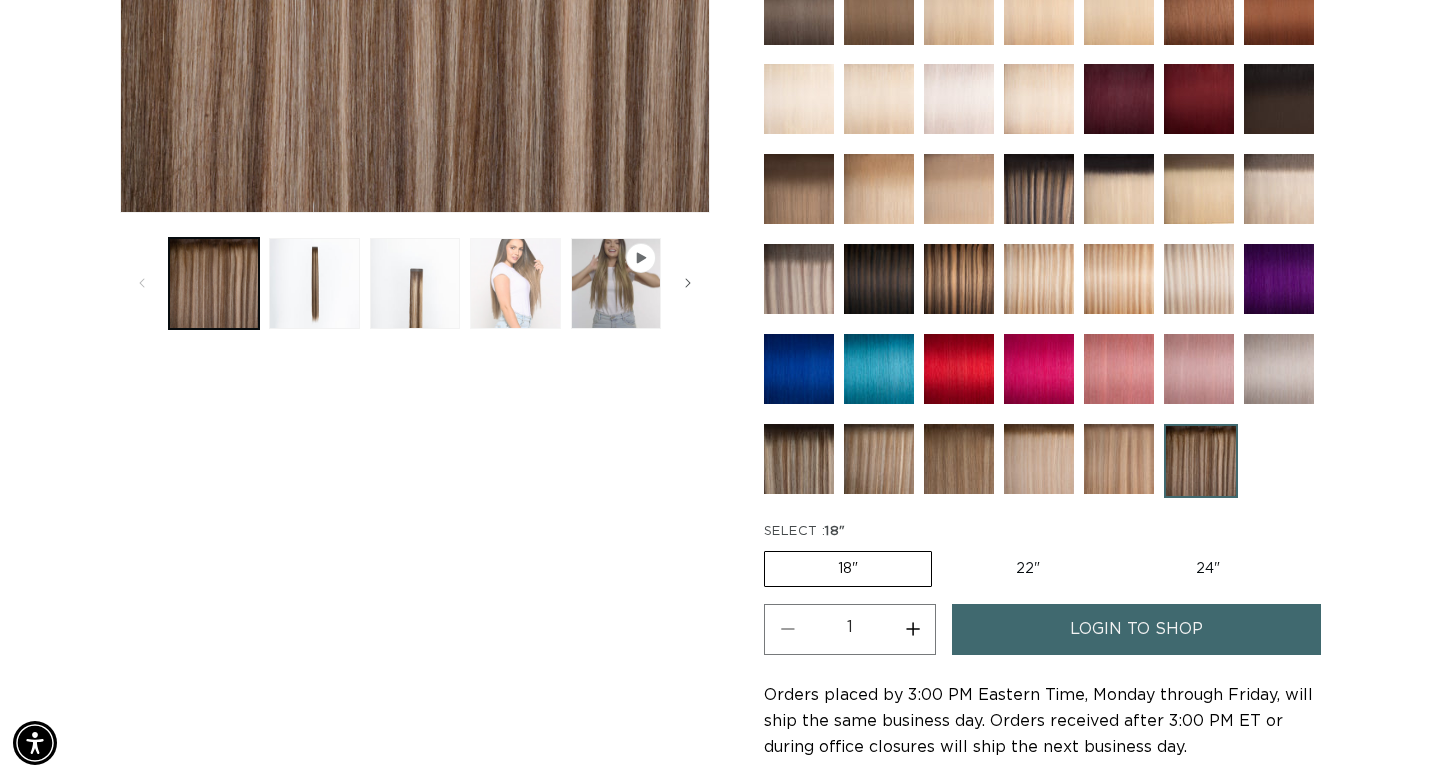 click at bounding box center (515, 283) 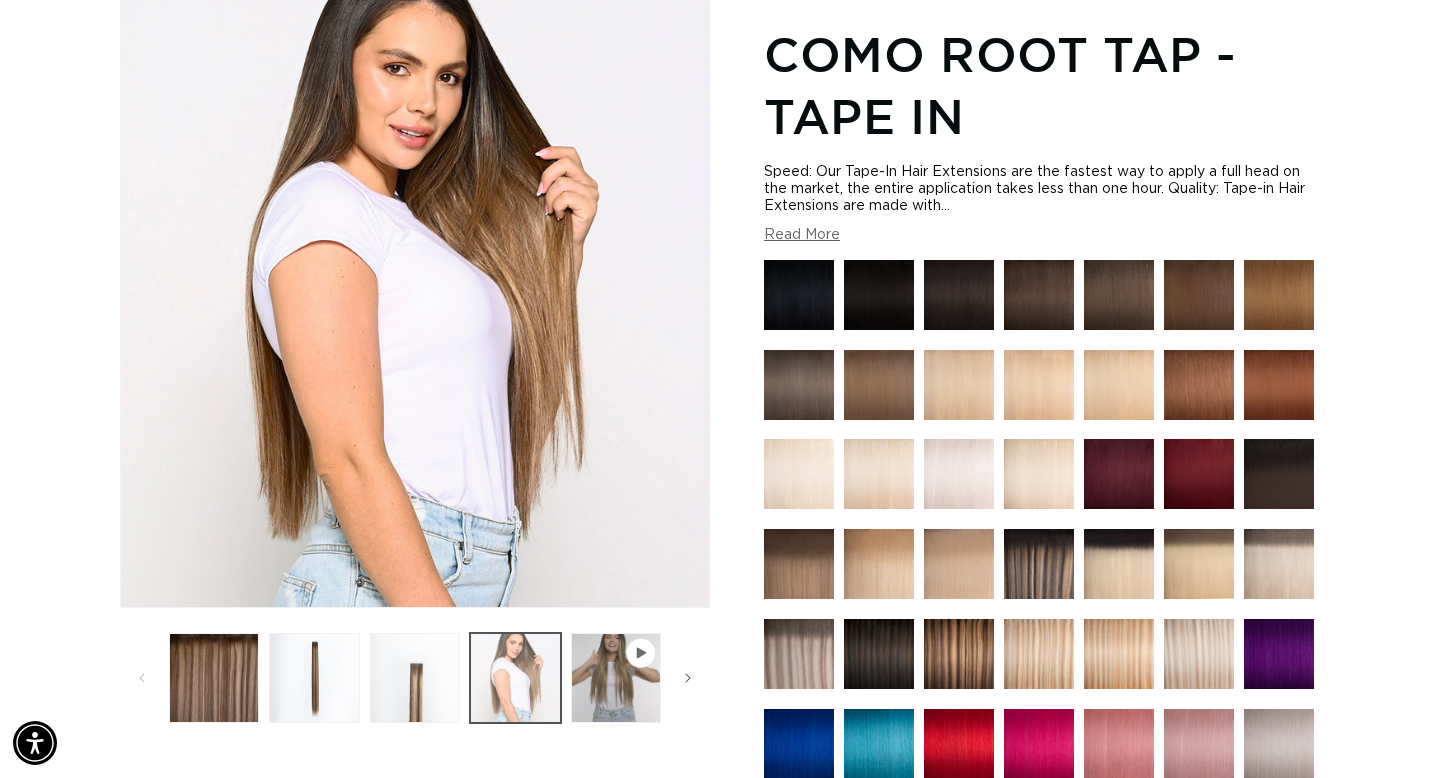 scroll, scrollTop: 276, scrollLeft: 0, axis: vertical 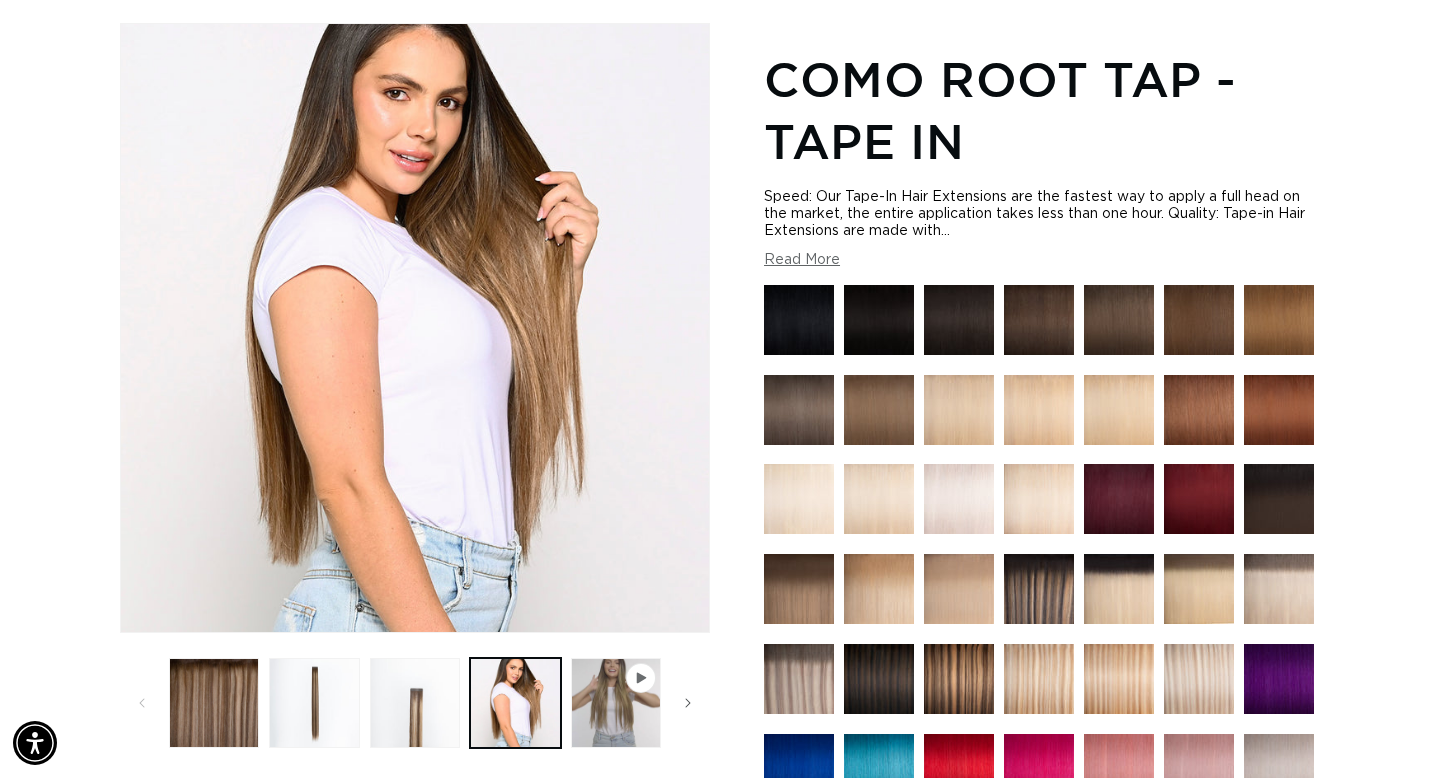 click on "Image 4 is now available in gallery view
Skip to product information
Open media 1 in modal
Open media 2 in modal
Open media 3 in modal
Open media 4 in modal
Open media 5 in modal
Play video" at bounding box center [415, 690] 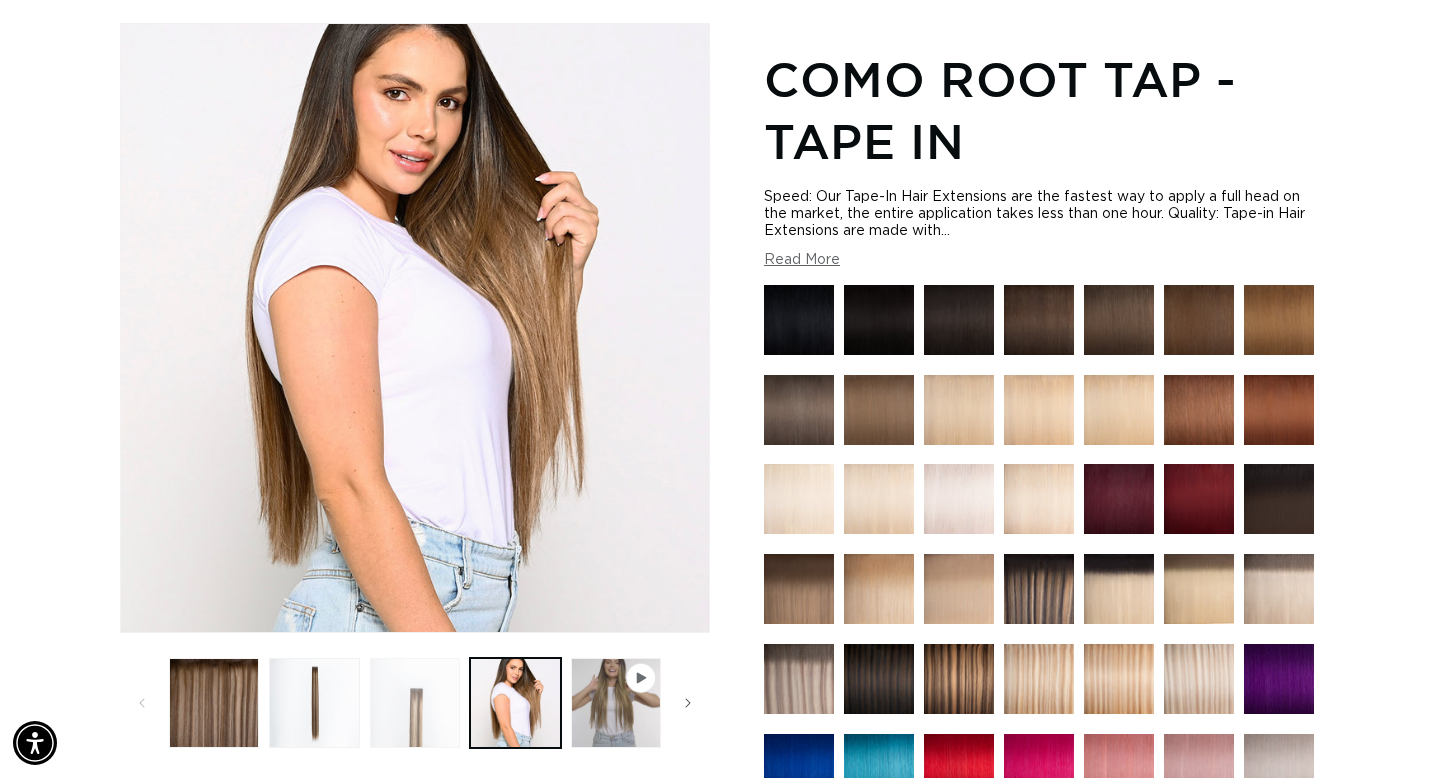 click at bounding box center [415, 703] 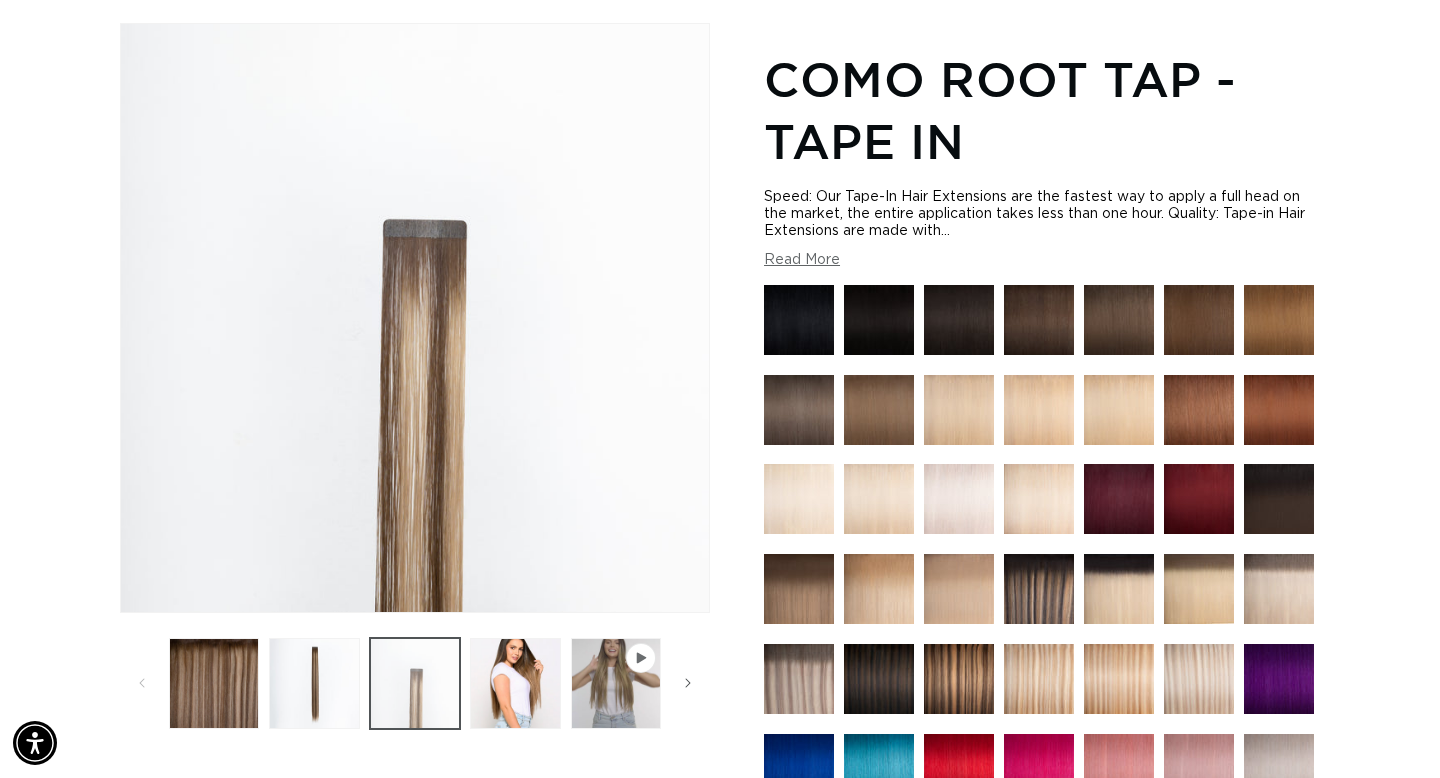 scroll, scrollTop: 0, scrollLeft: 1298, axis: horizontal 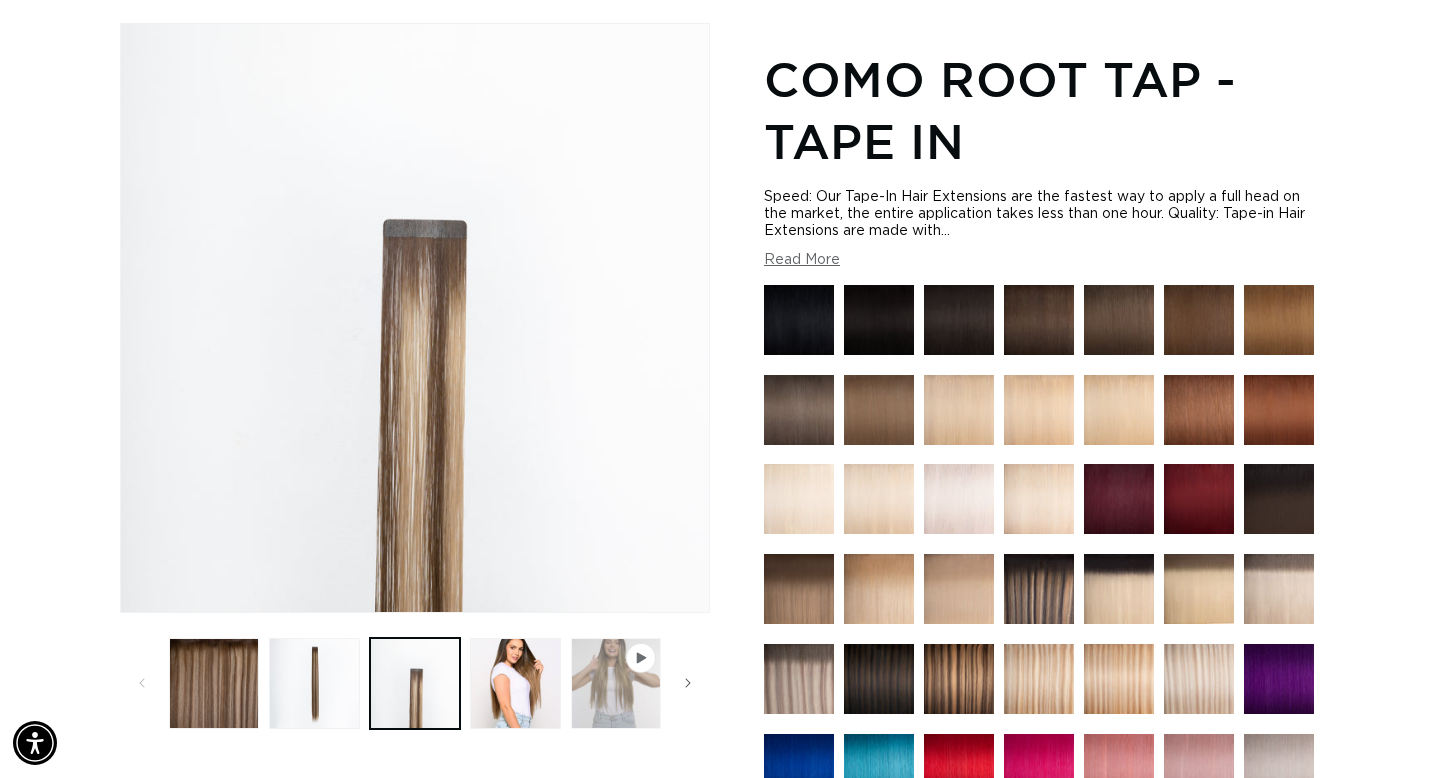 click at bounding box center (616, 683) 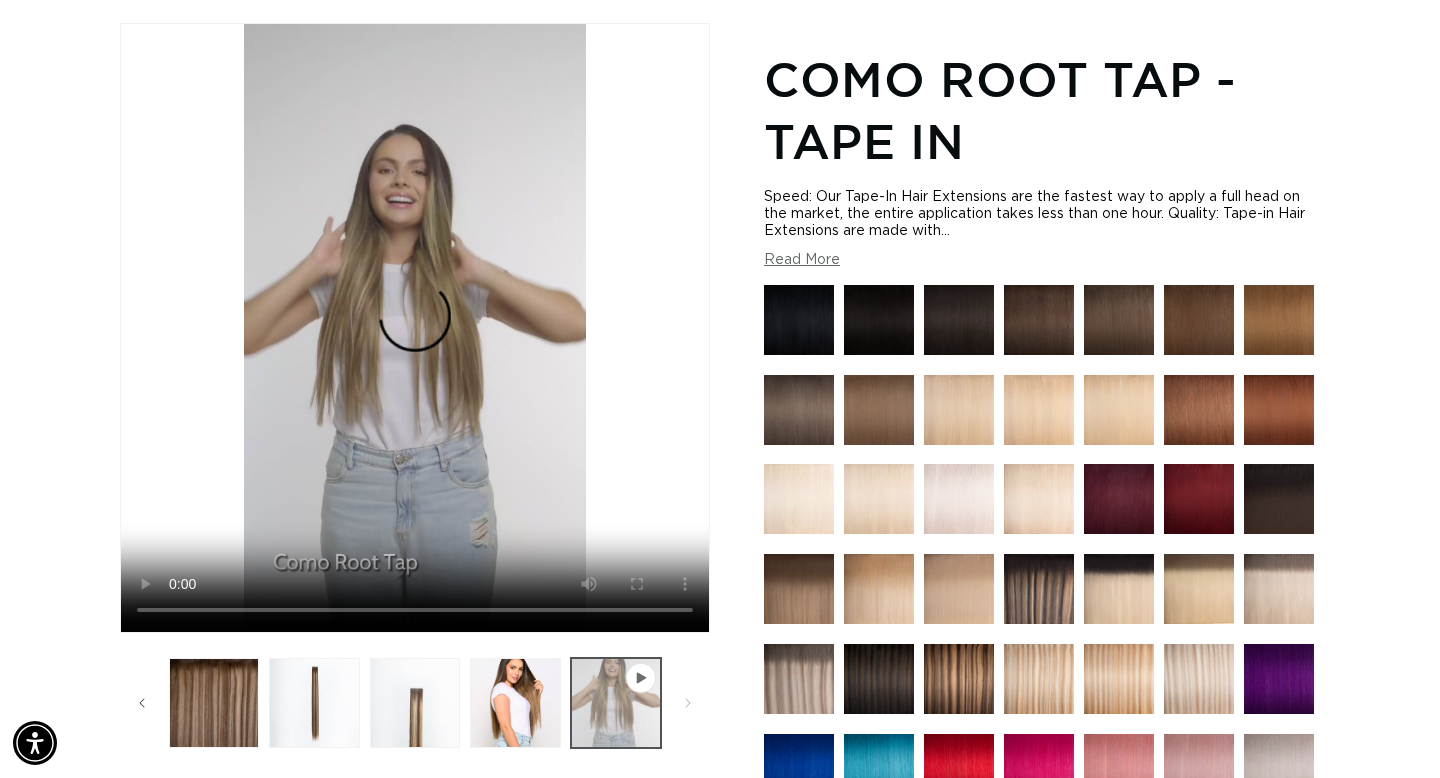 scroll, scrollTop: 0, scrollLeft: 100, axis: horizontal 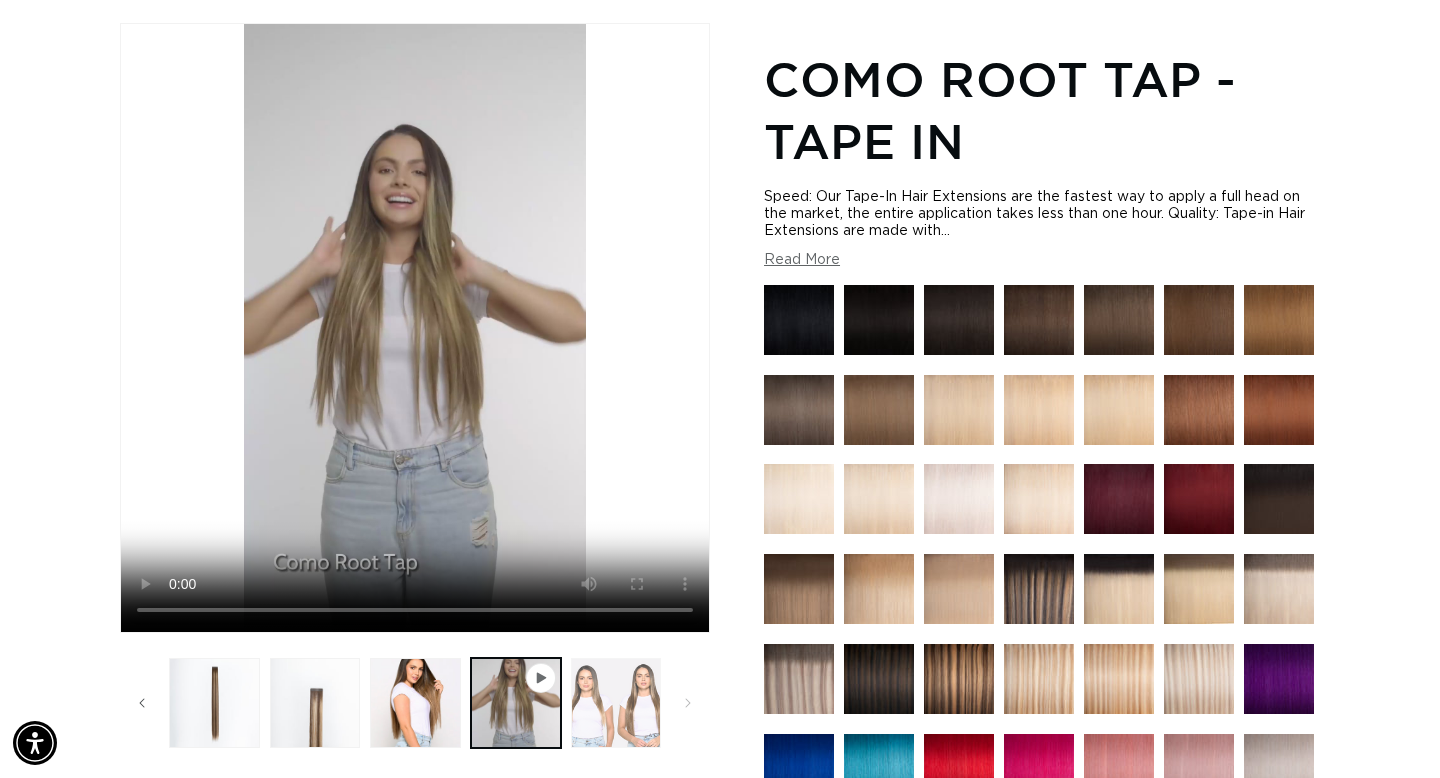 click at bounding box center [616, 703] 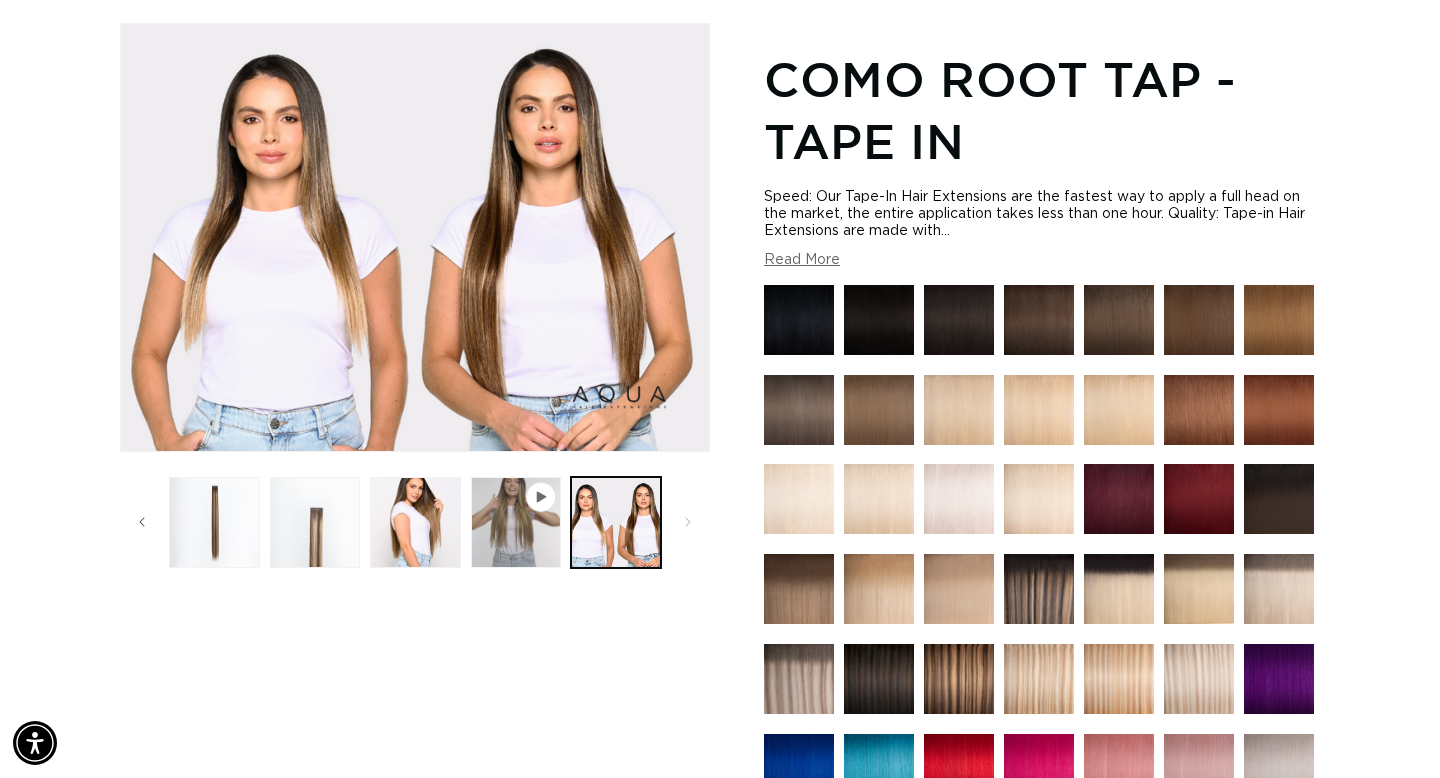 scroll, scrollTop: 0, scrollLeft: 2596, axis: horizontal 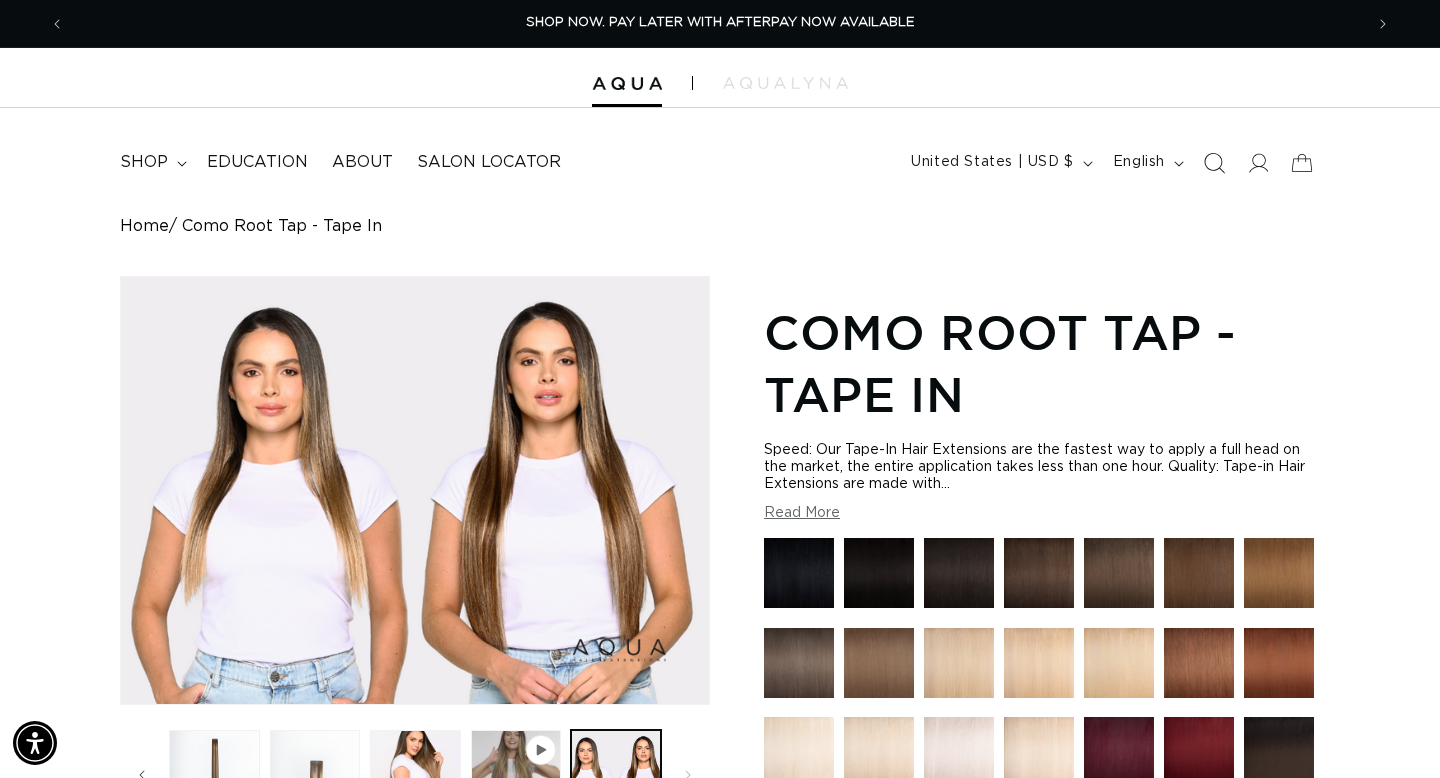 click 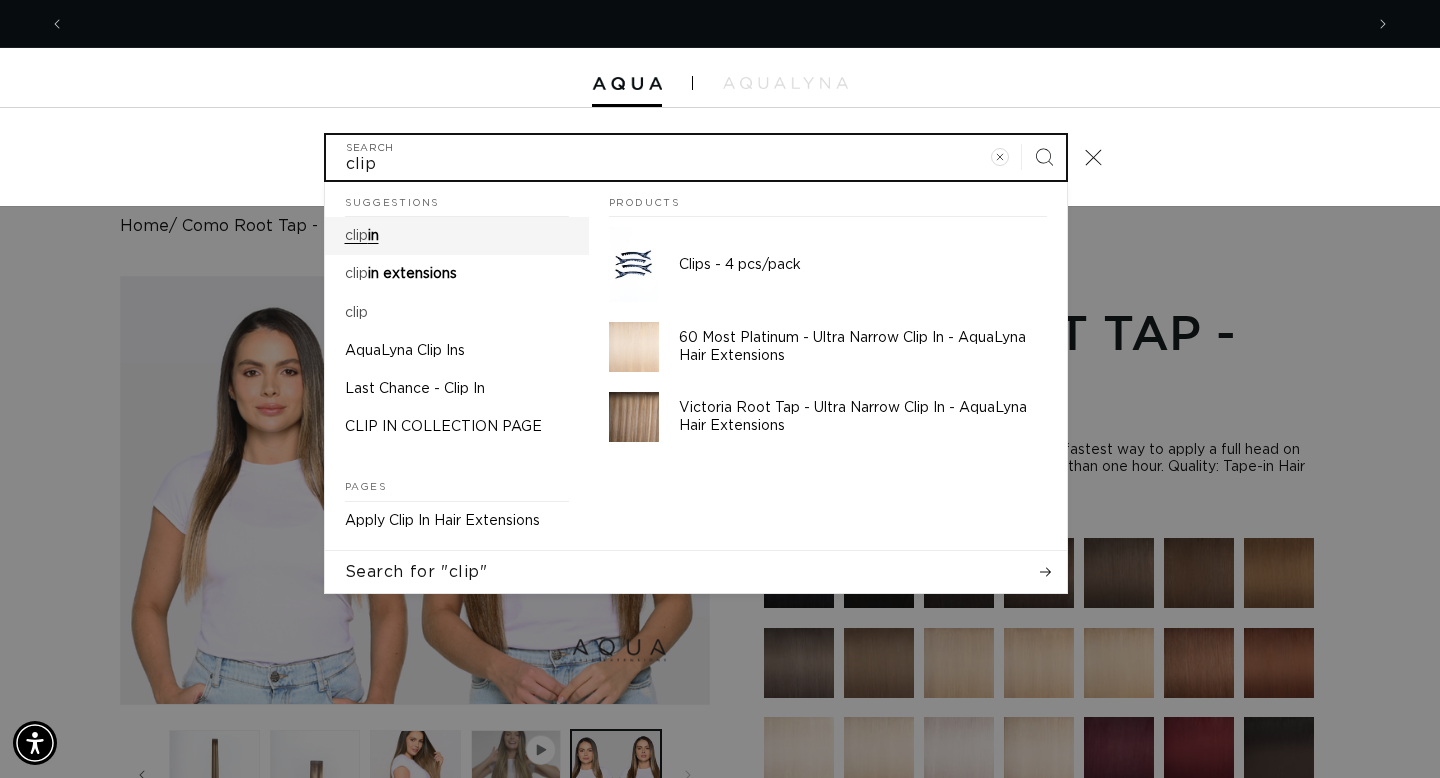scroll, scrollTop: 0, scrollLeft: 0, axis: both 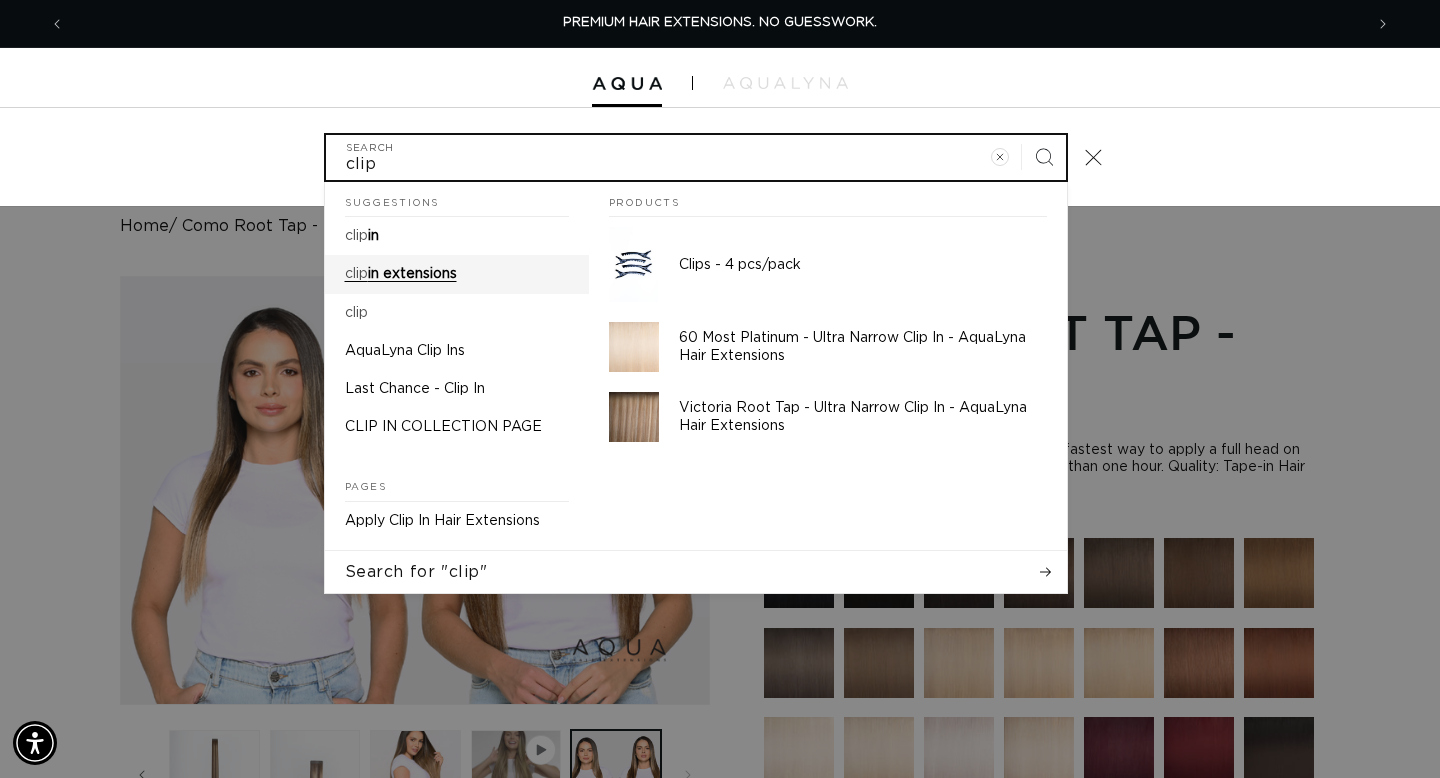 type on "clip" 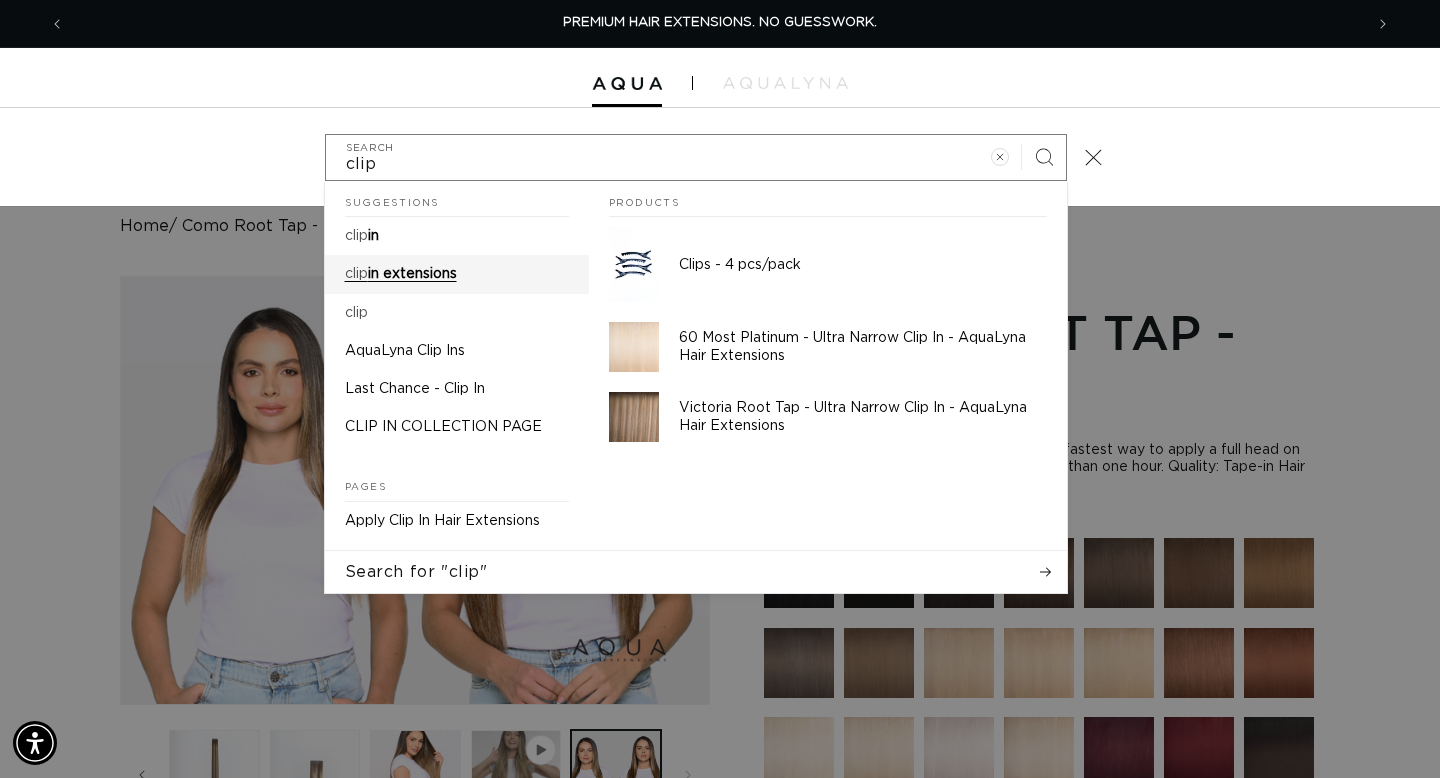 click on "in extensions" at bounding box center [412, 274] 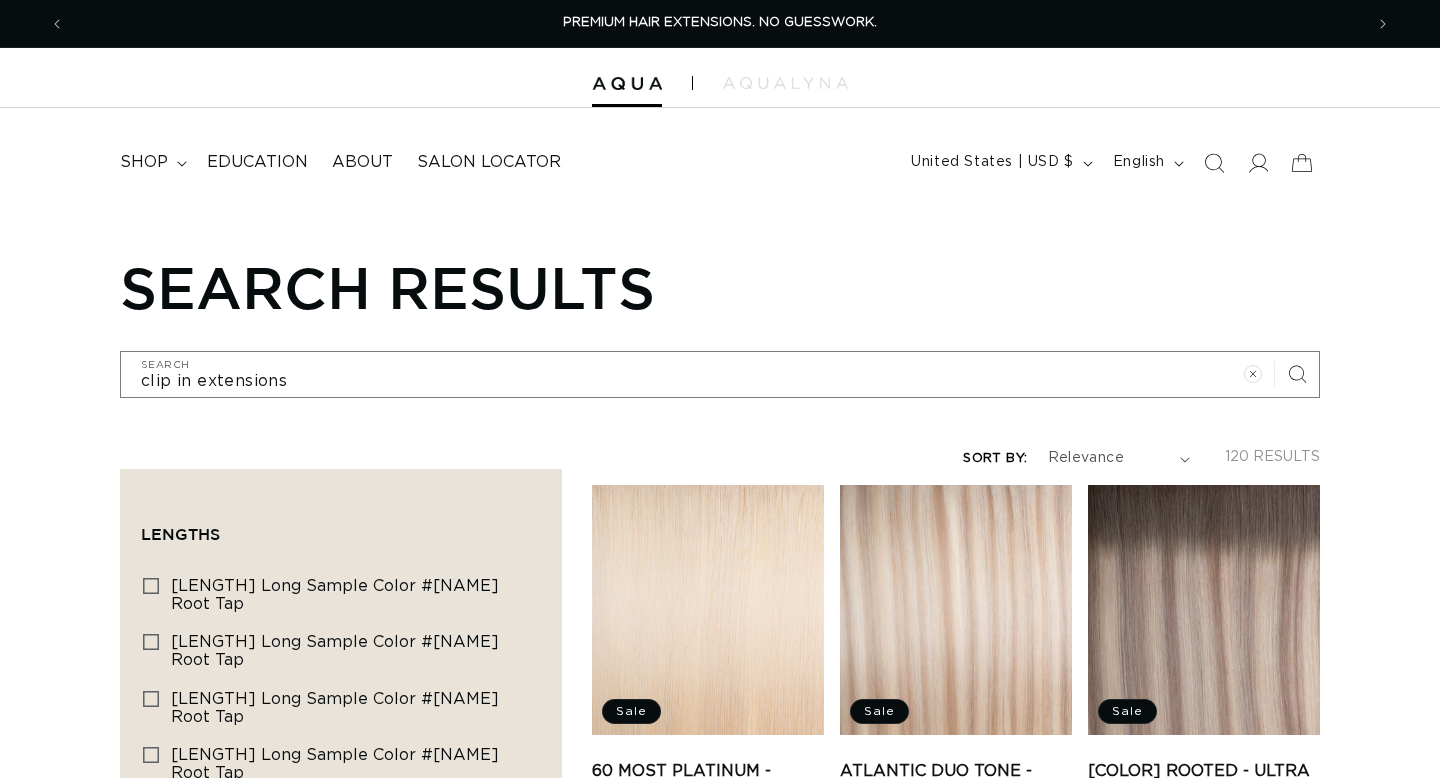 scroll, scrollTop: 0, scrollLeft: 0, axis: both 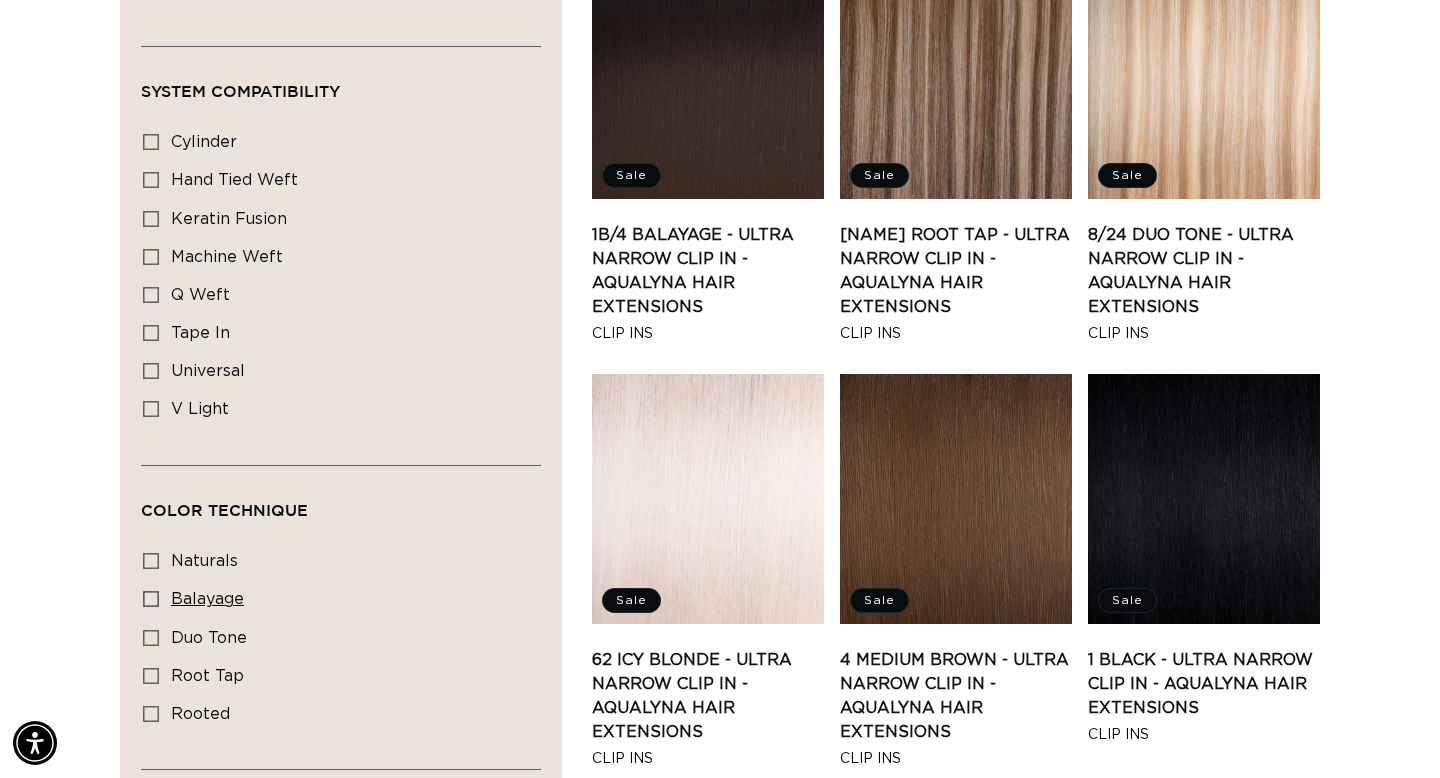 click 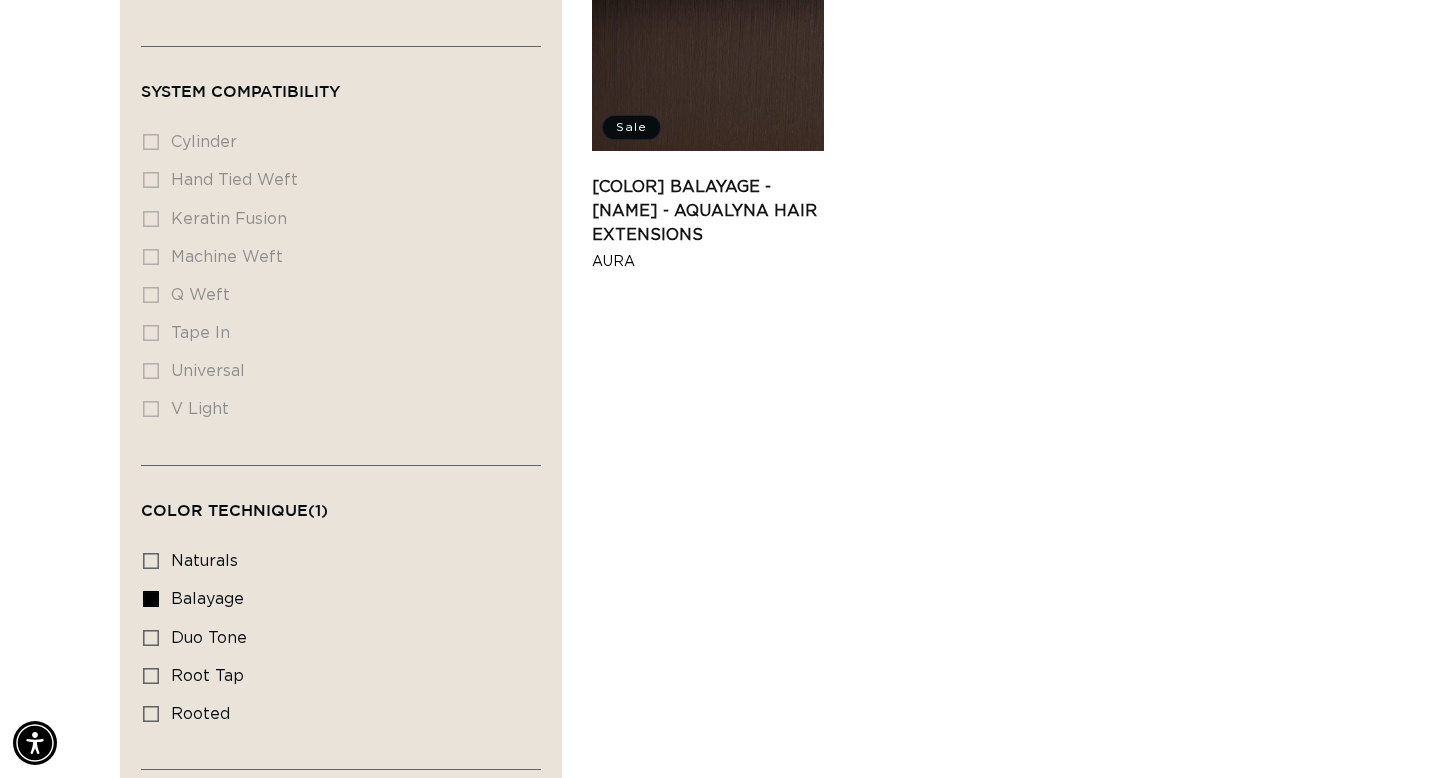 scroll, scrollTop: 0, scrollLeft: 2596, axis: horizontal 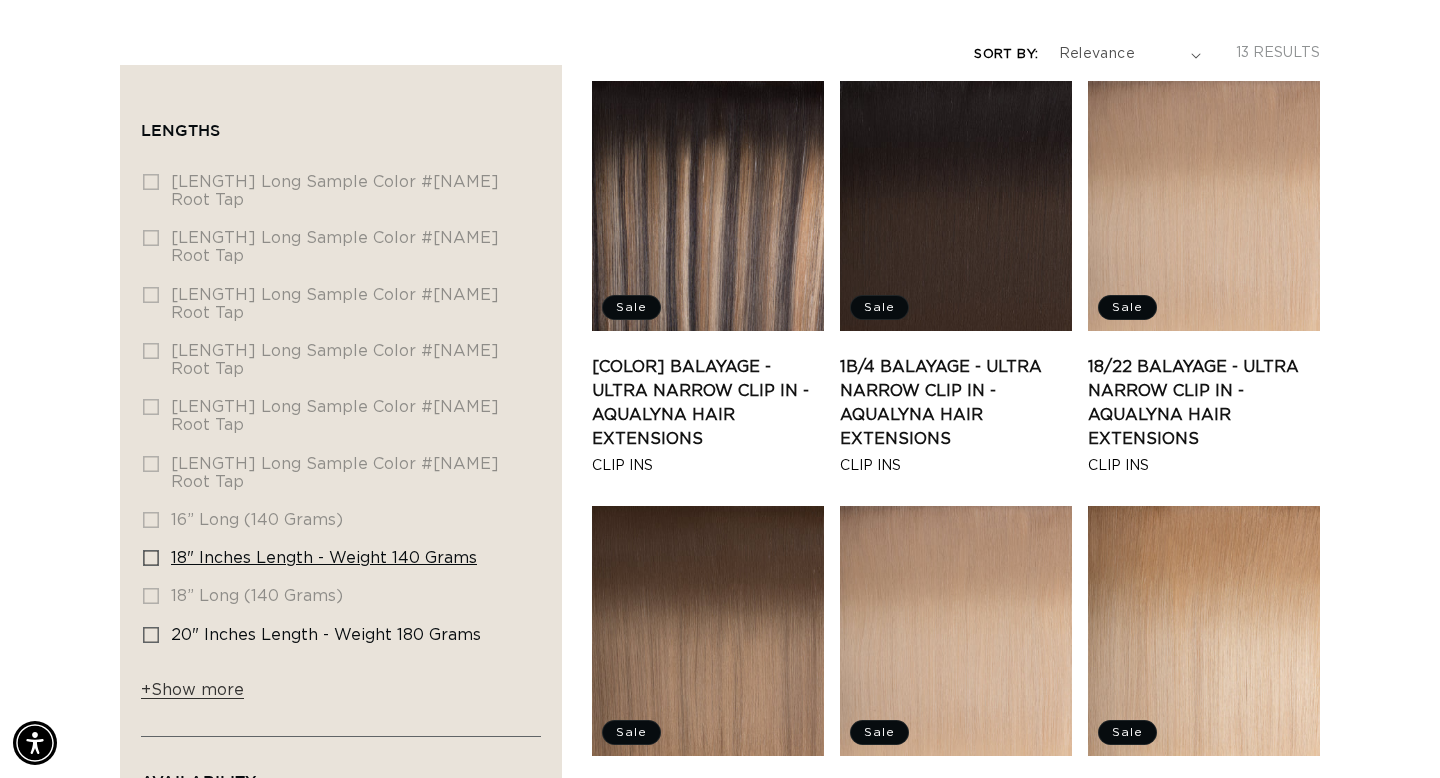 click 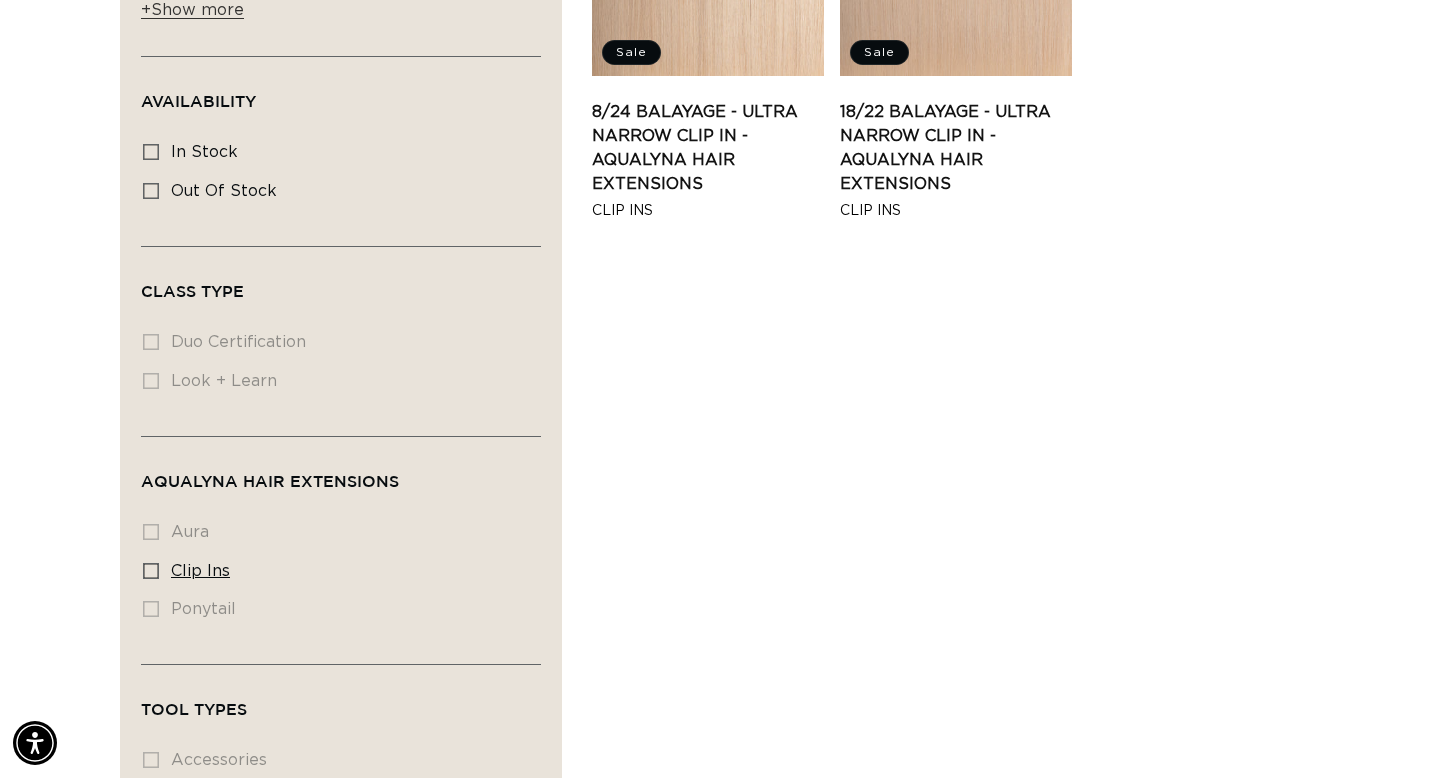click 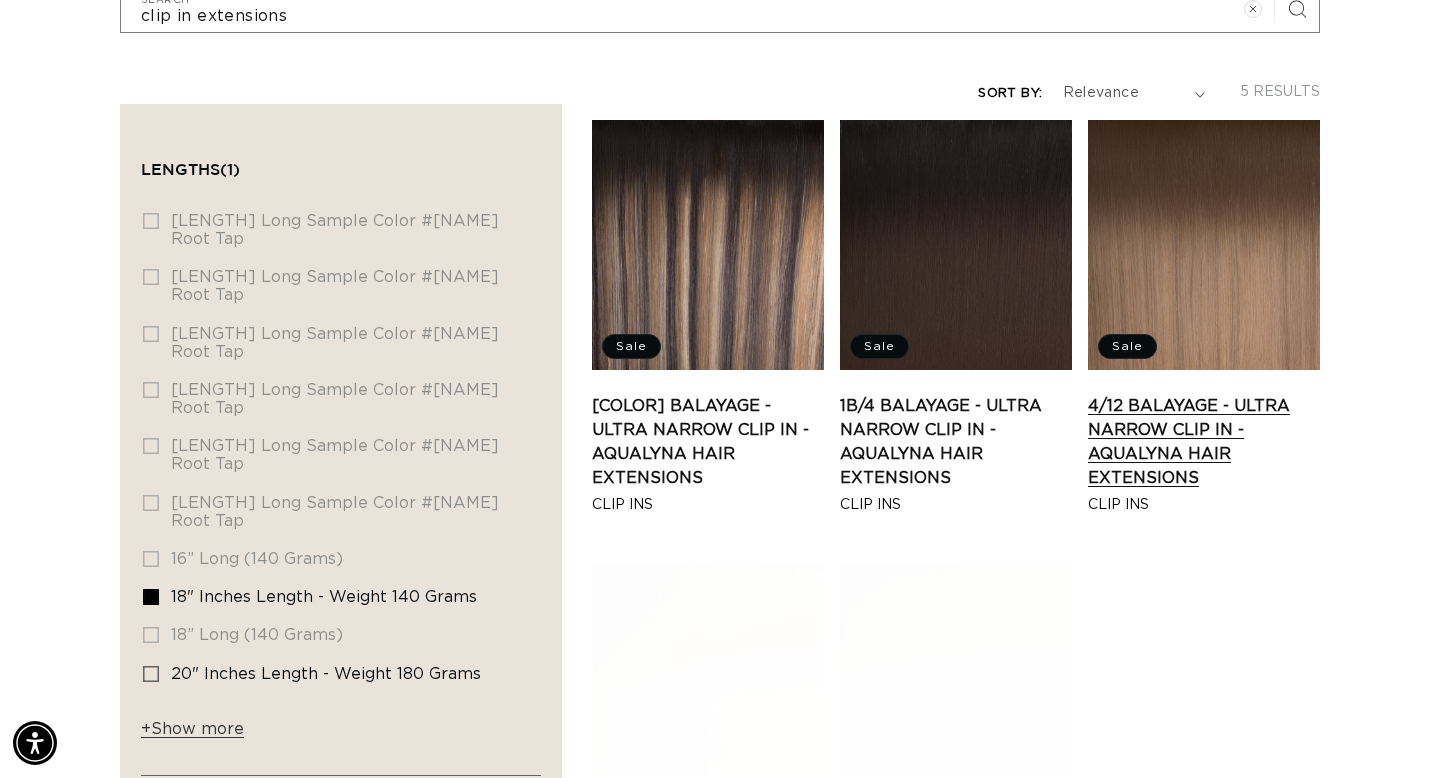 click on "4/12 Balayage - Ultra Narrow Clip In - AquaLyna Hair Extensions" at bounding box center [1204, 442] 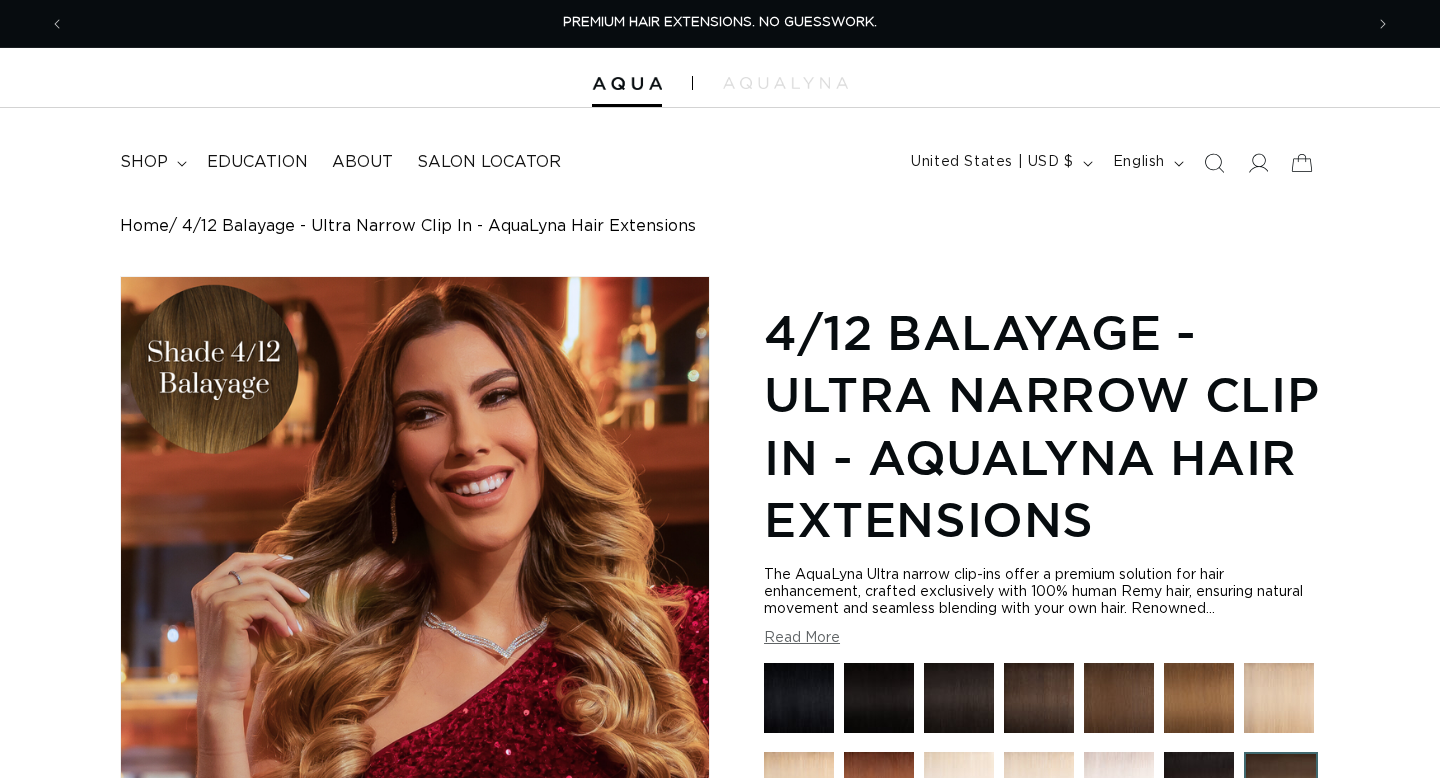 click at bounding box center [415, 936] 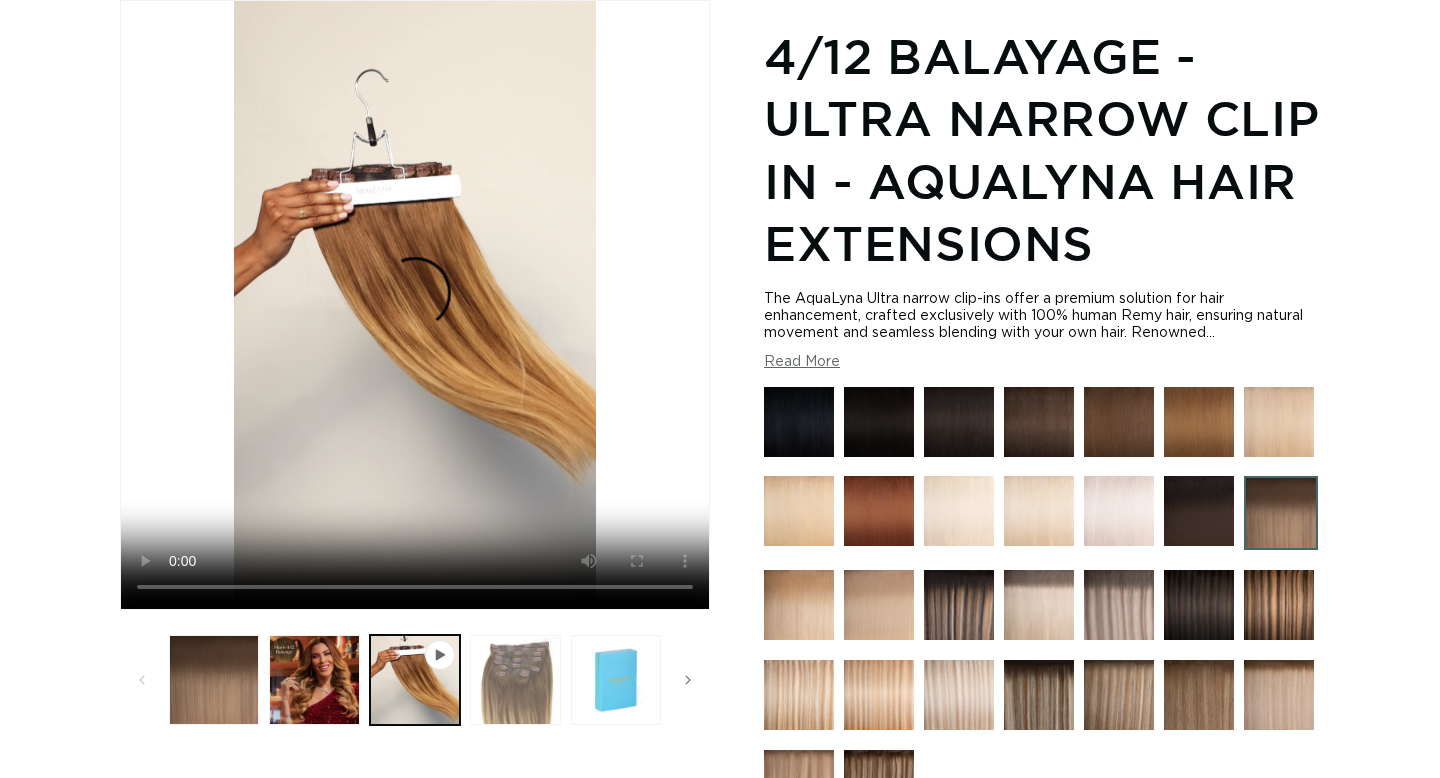 scroll, scrollTop: 276, scrollLeft: 0, axis: vertical 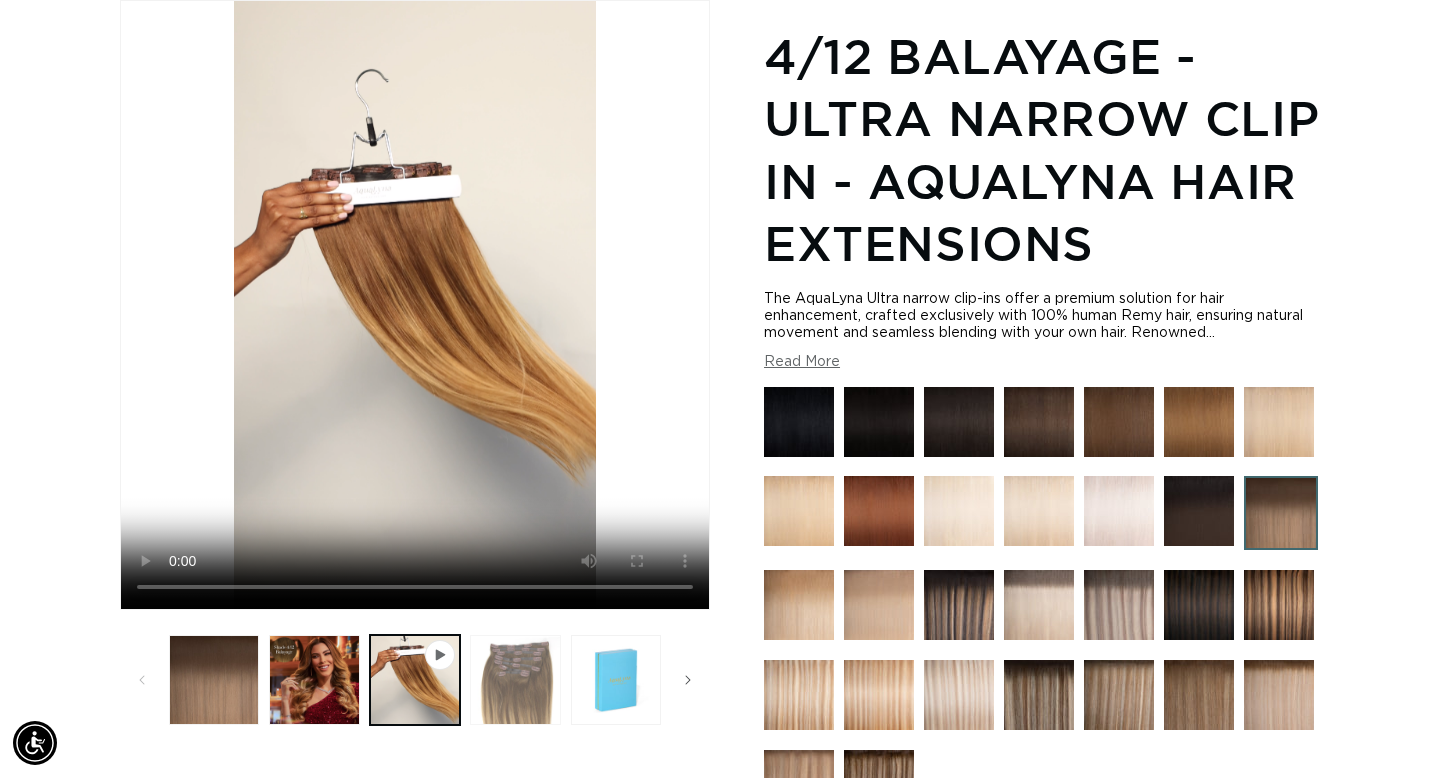 click at bounding box center (515, 680) 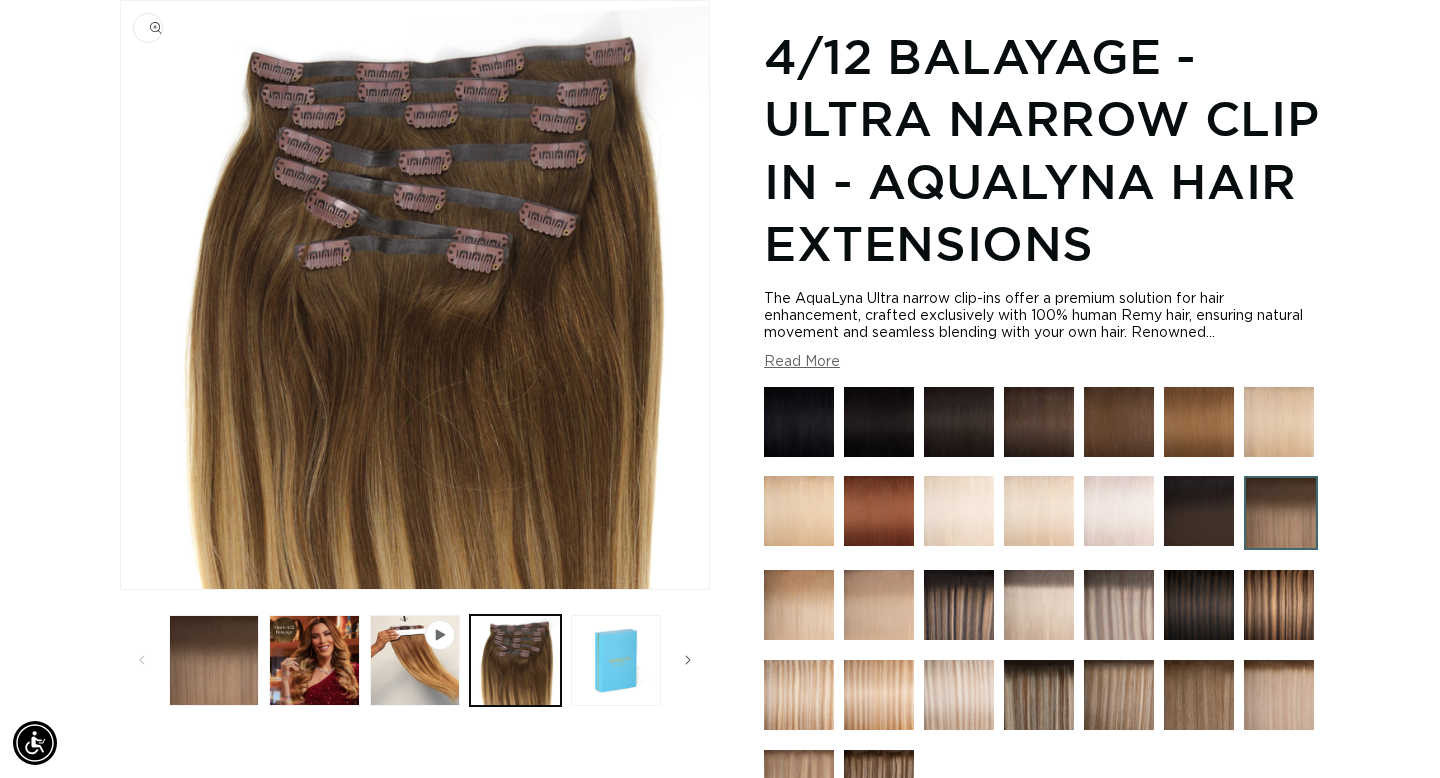 scroll, scrollTop: 0, scrollLeft: 1298, axis: horizontal 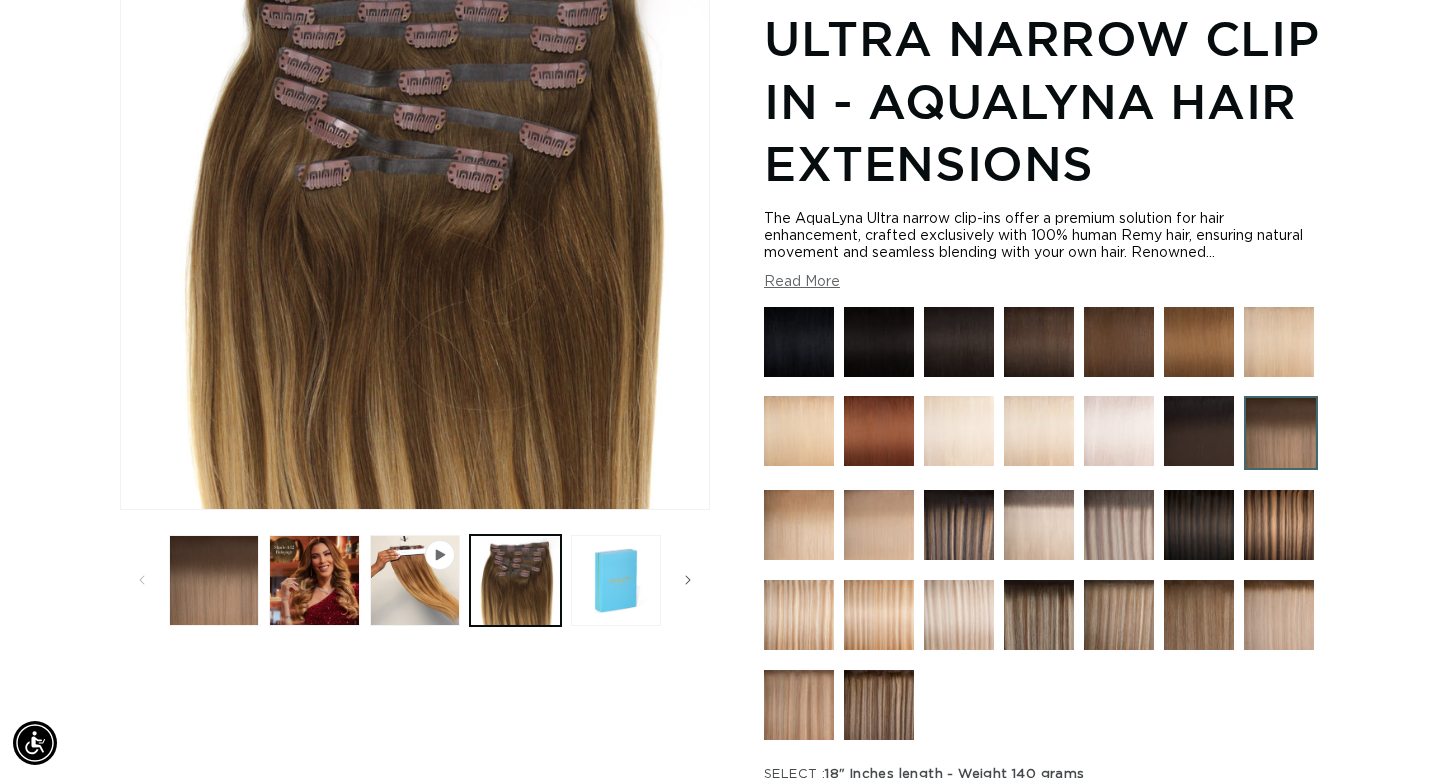 click at bounding box center (879, 705) 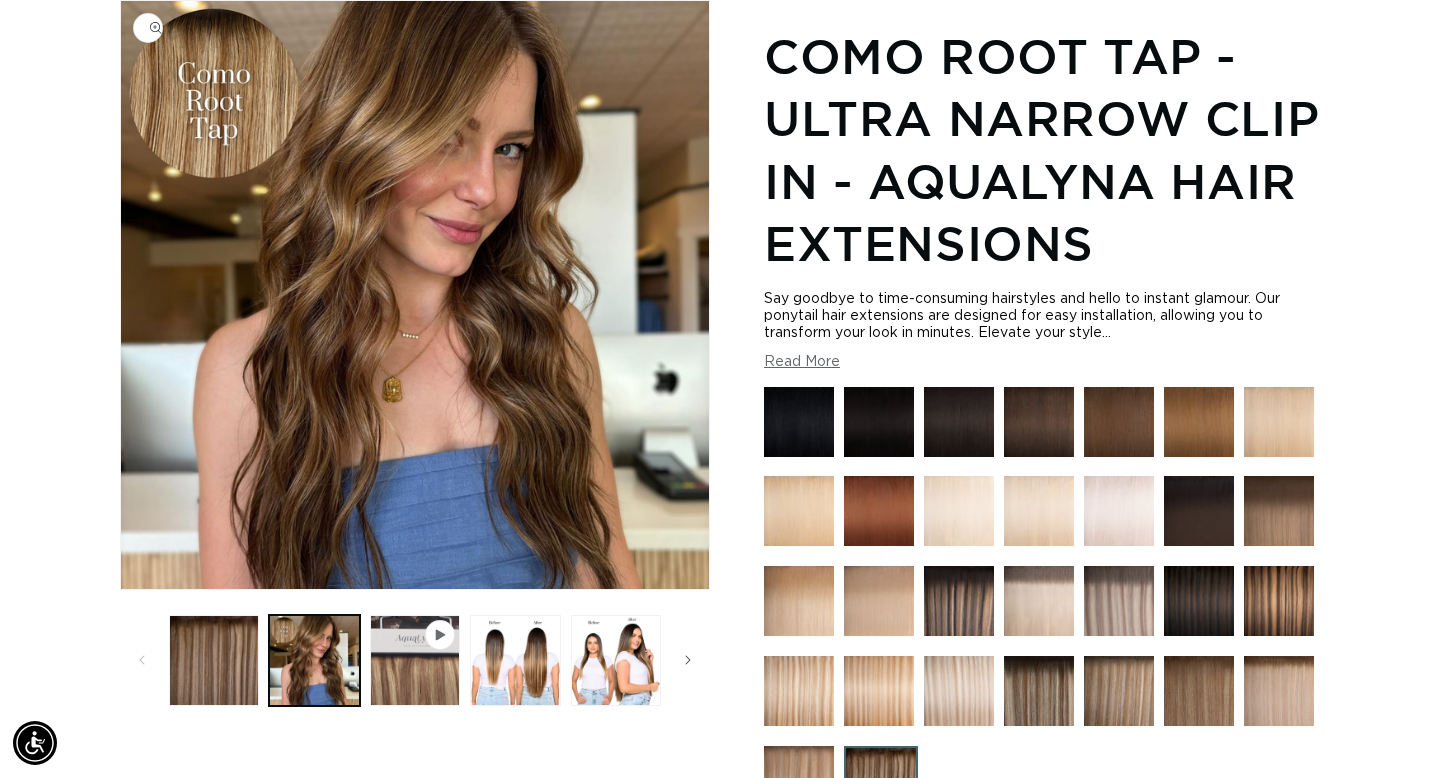 scroll, scrollTop: 276, scrollLeft: 0, axis: vertical 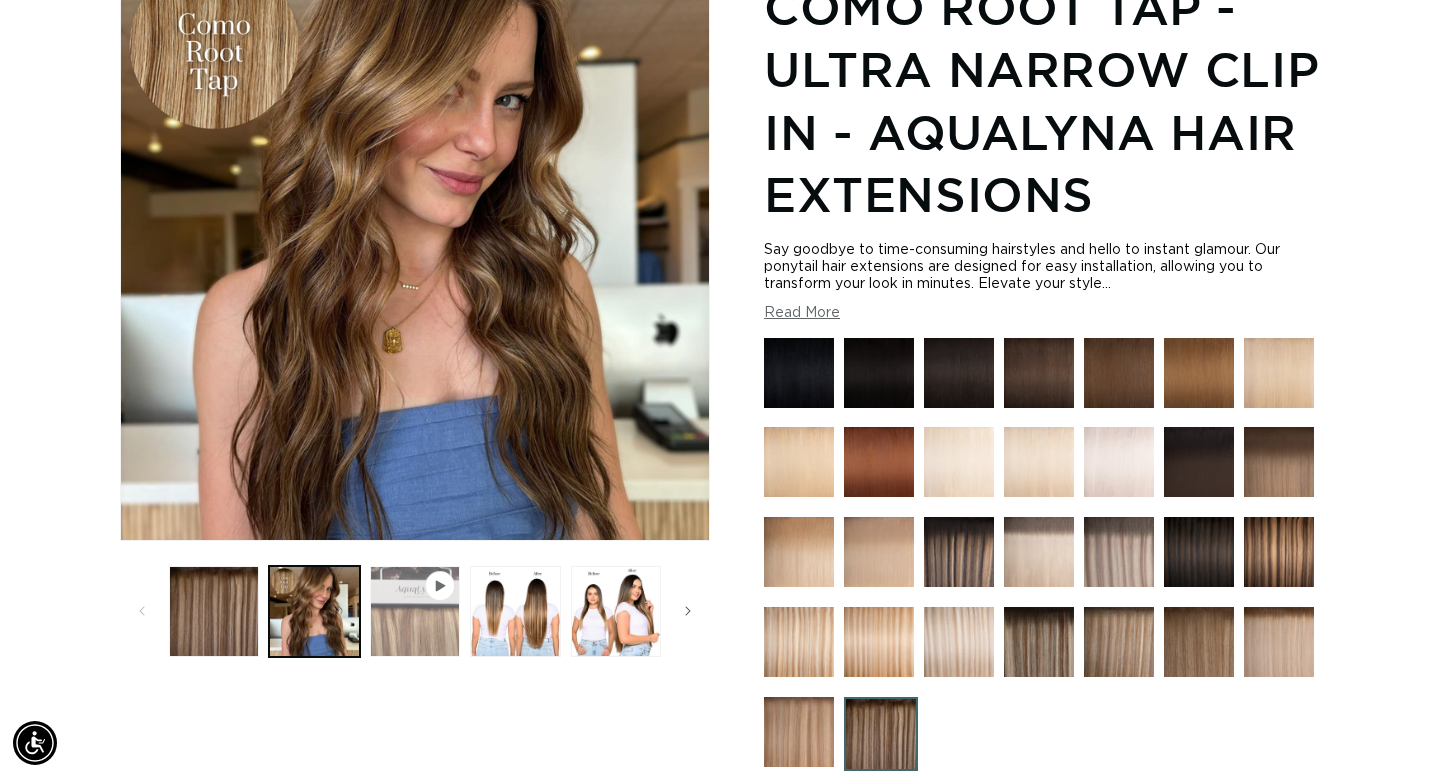 click at bounding box center [415, 611] 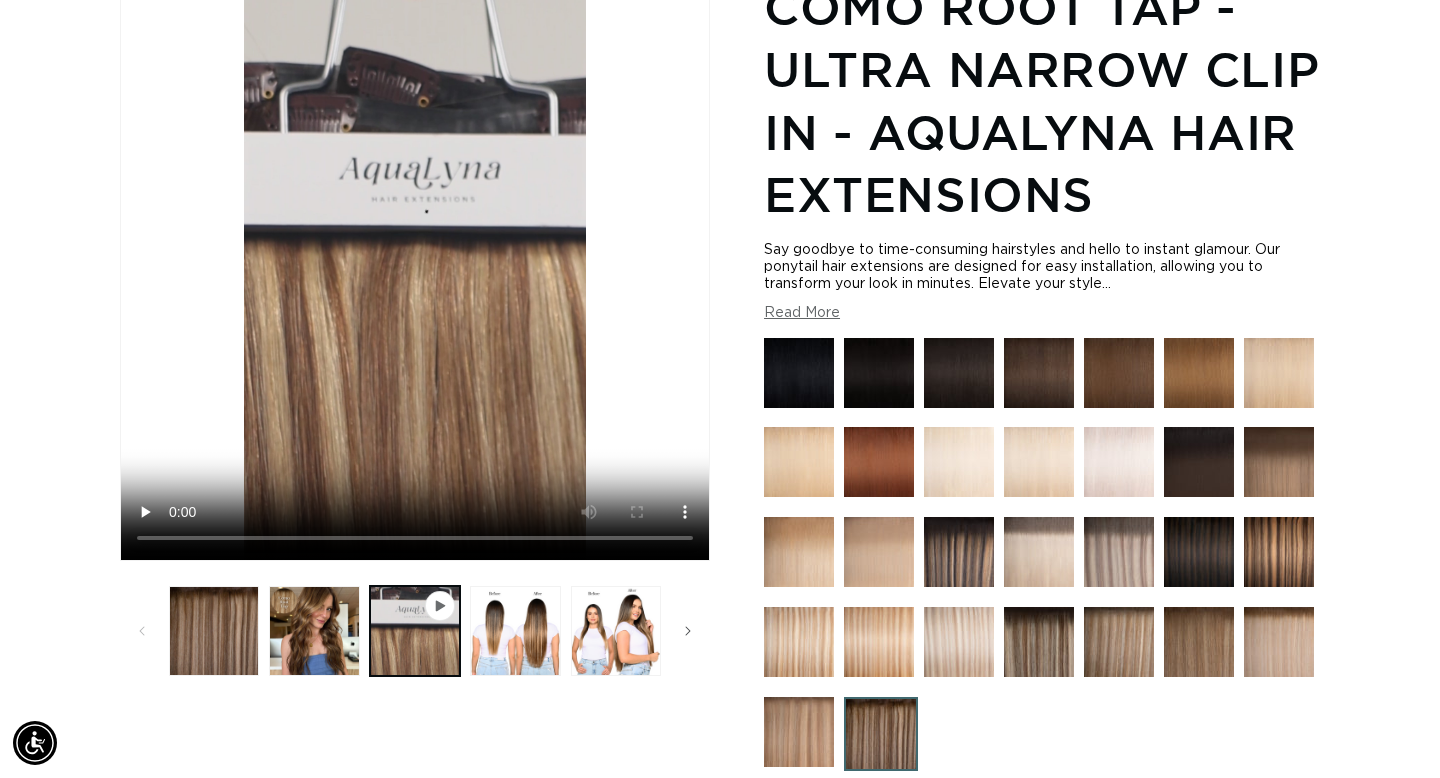 scroll, scrollTop: 276, scrollLeft: 0, axis: vertical 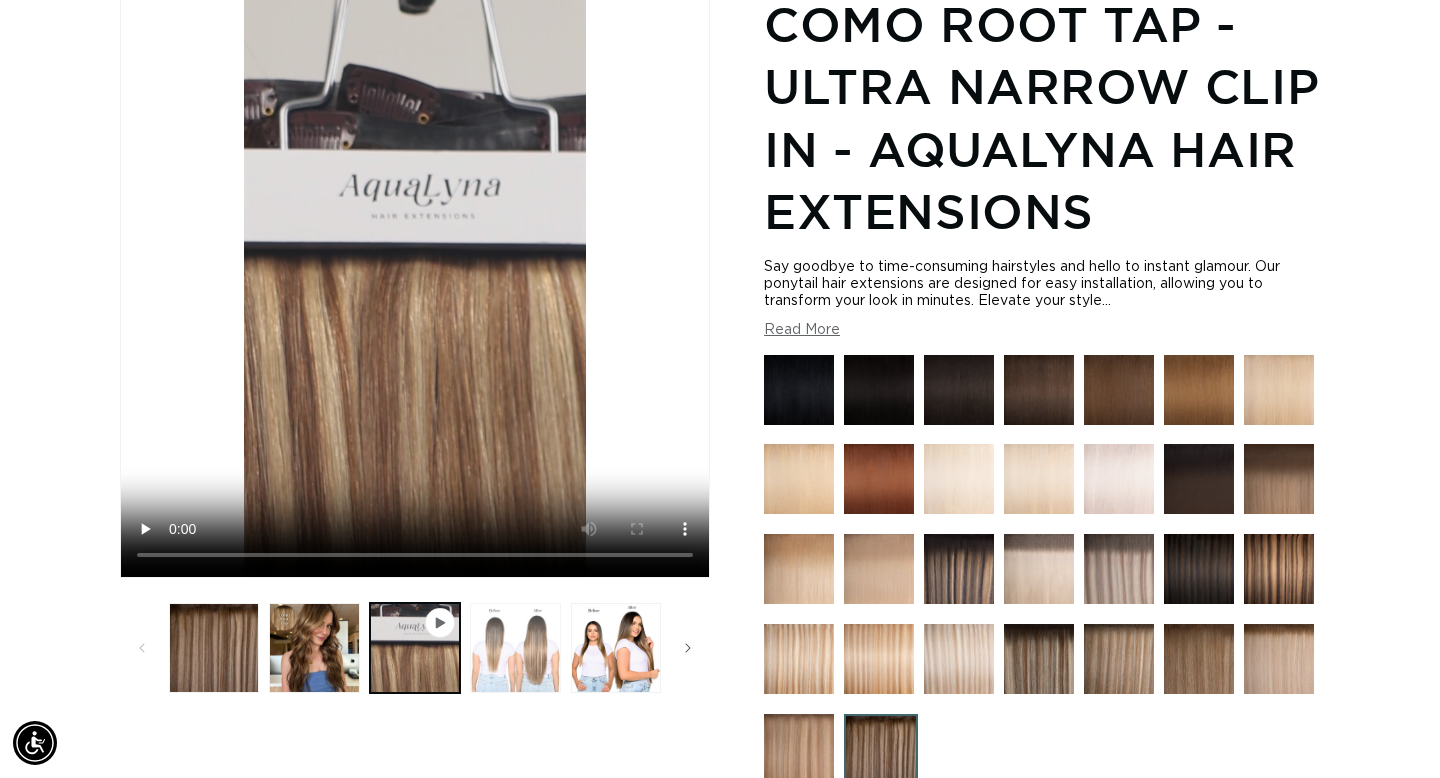 click at bounding box center [515, 648] 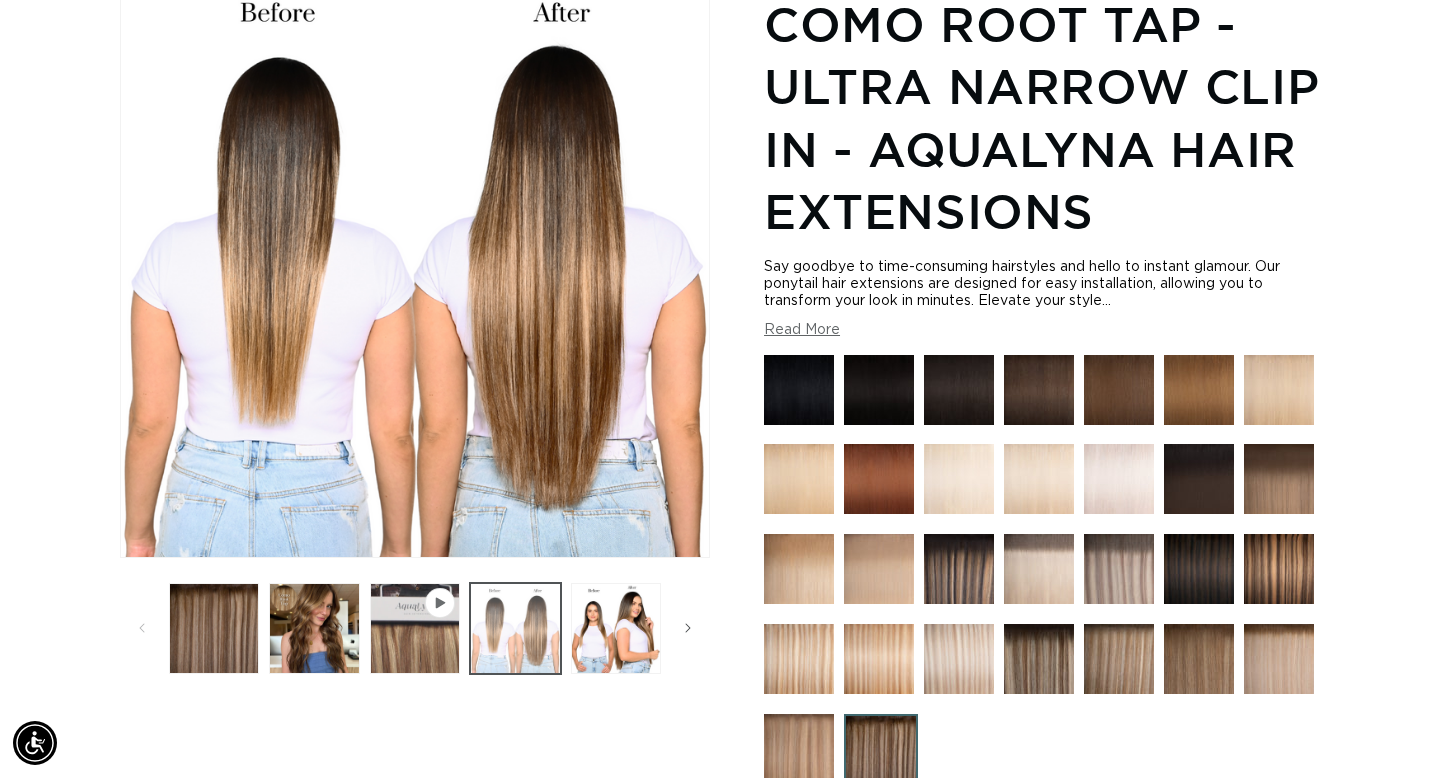 scroll, scrollTop: 276, scrollLeft: 0, axis: vertical 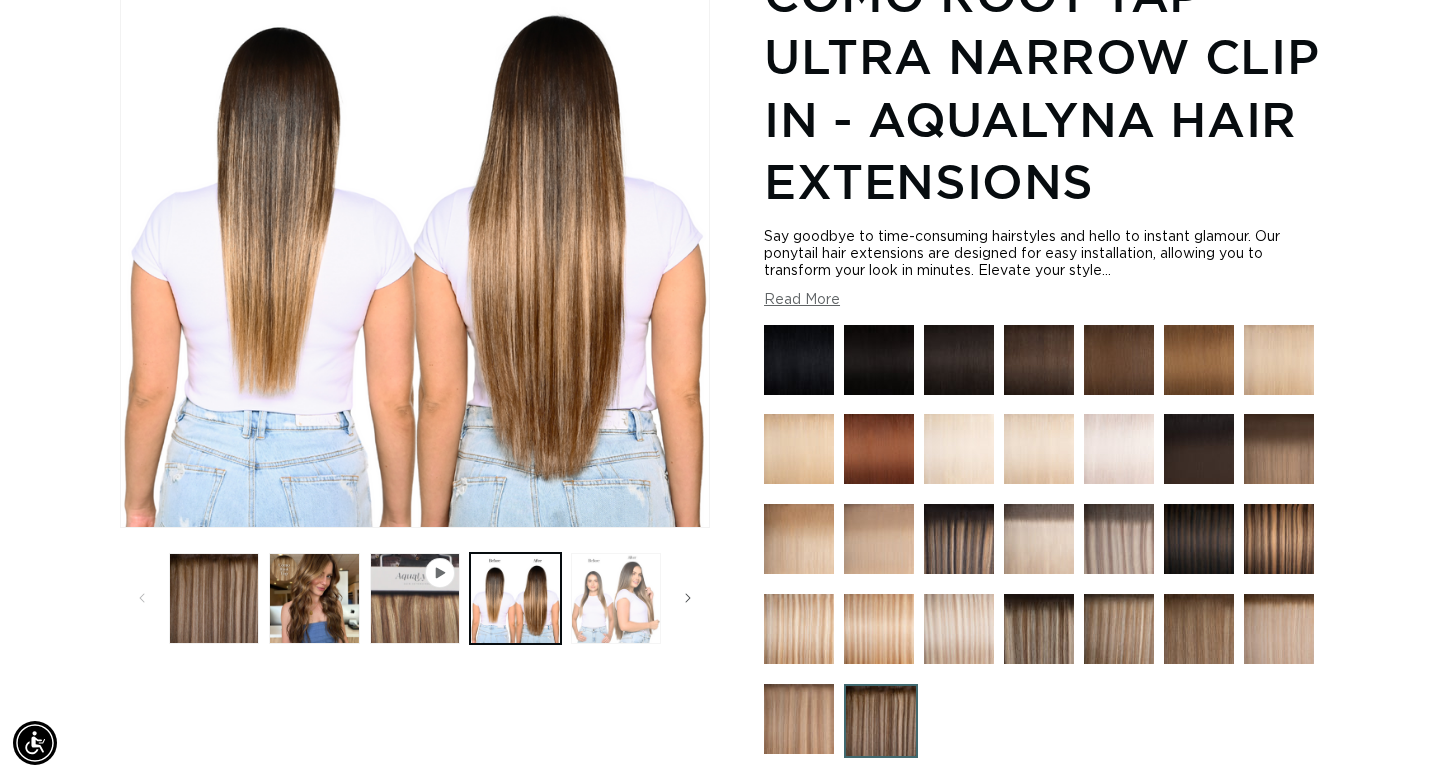click at bounding box center (616, 598) 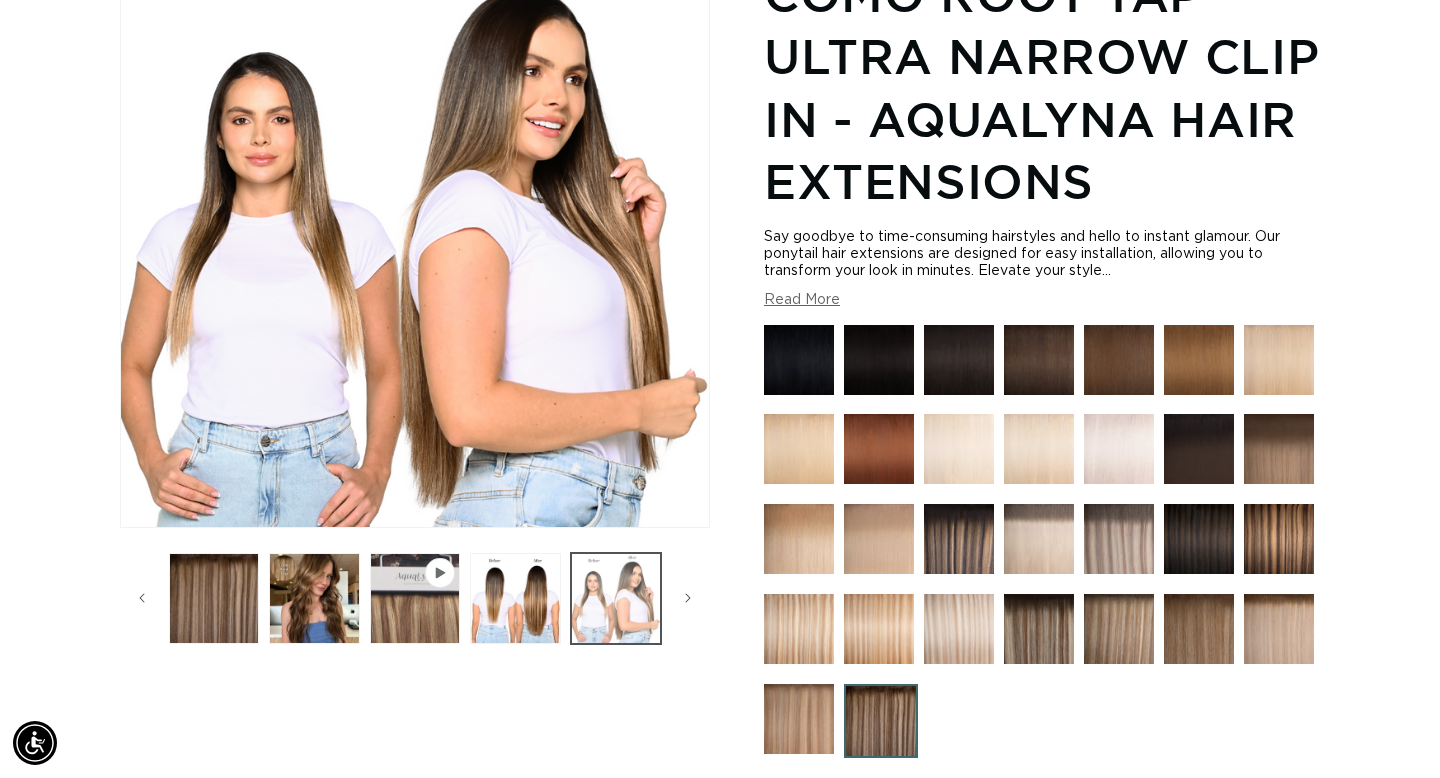 scroll, scrollTop: 302, scrollLeft: 0, axis: vertical 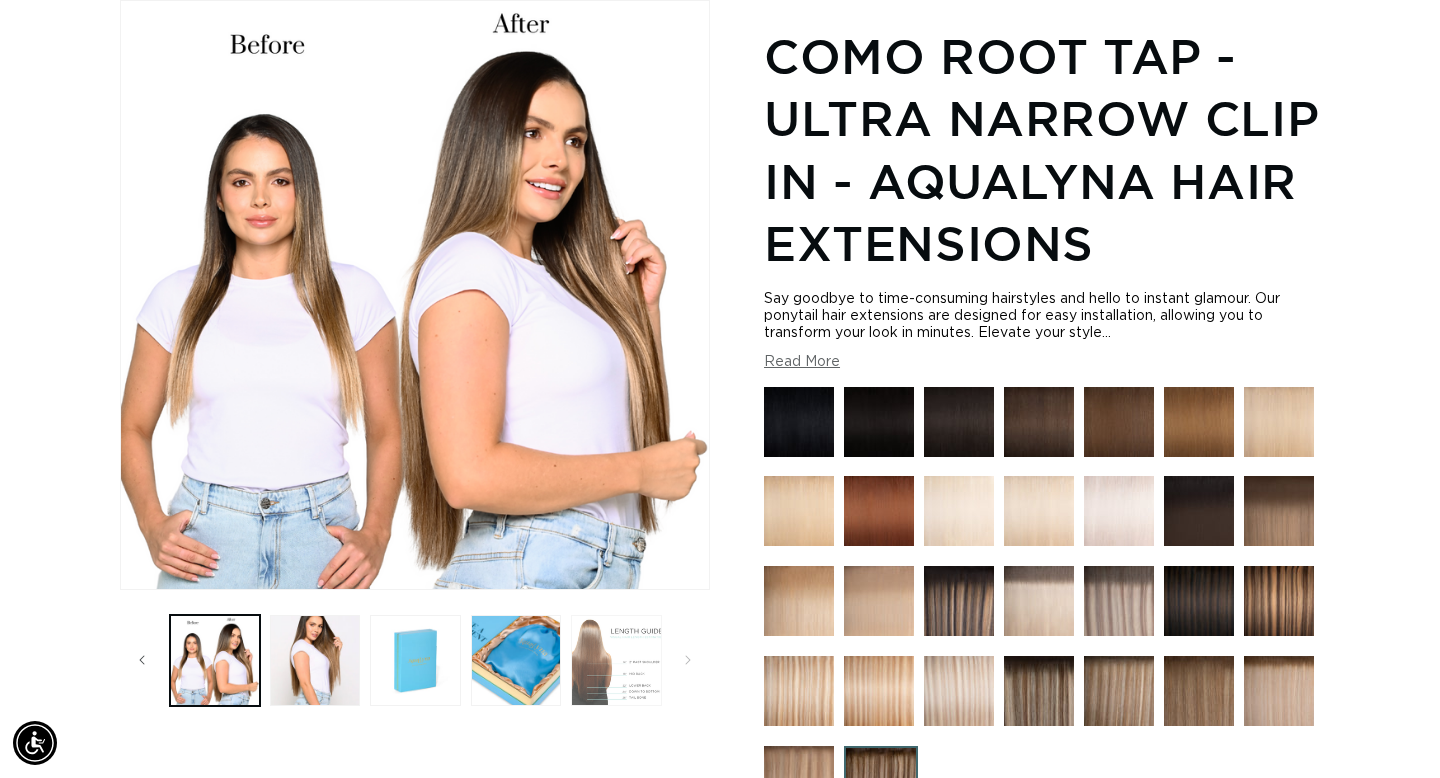 click at bounding box center (616, 660) 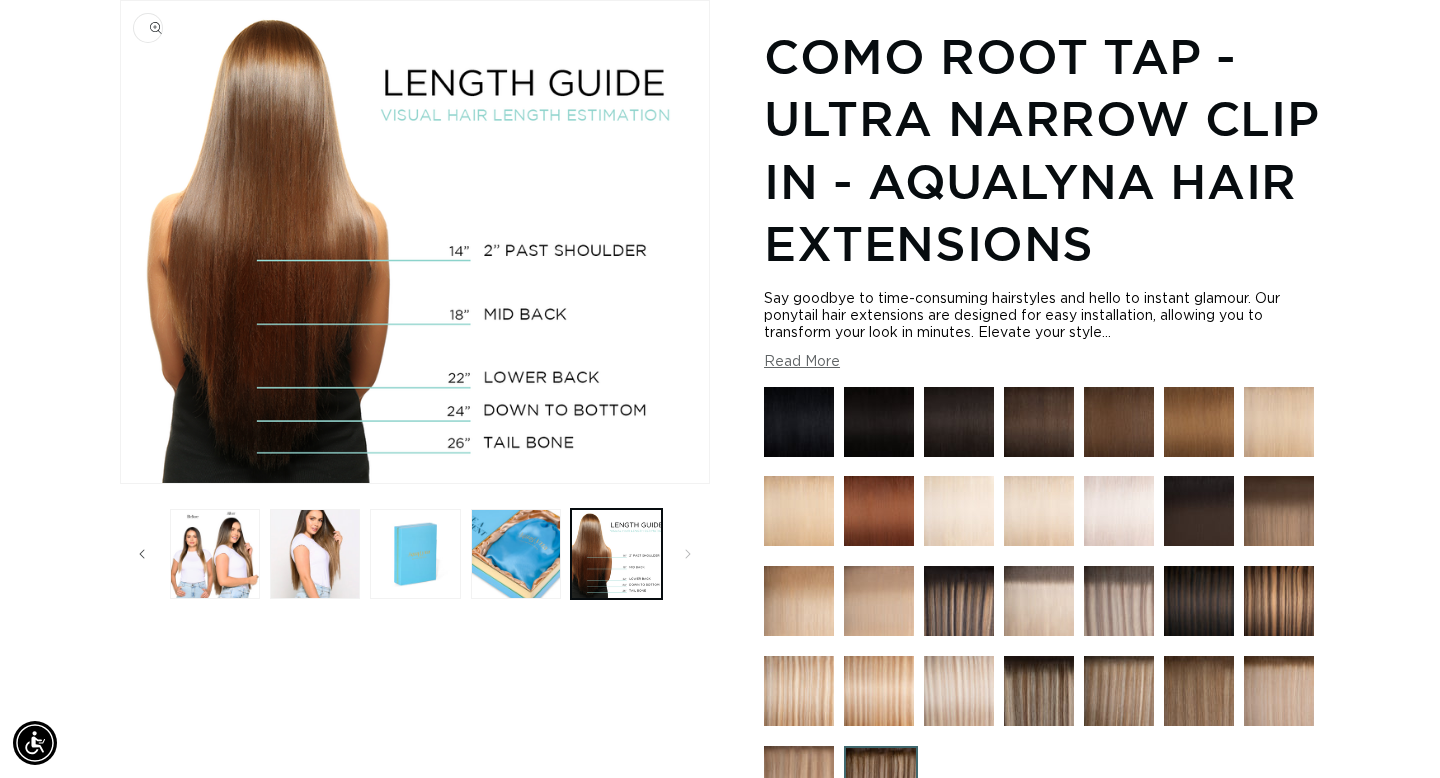 scroll, scrollTop: 0, scrollLeft: 1298, axis: horizontal 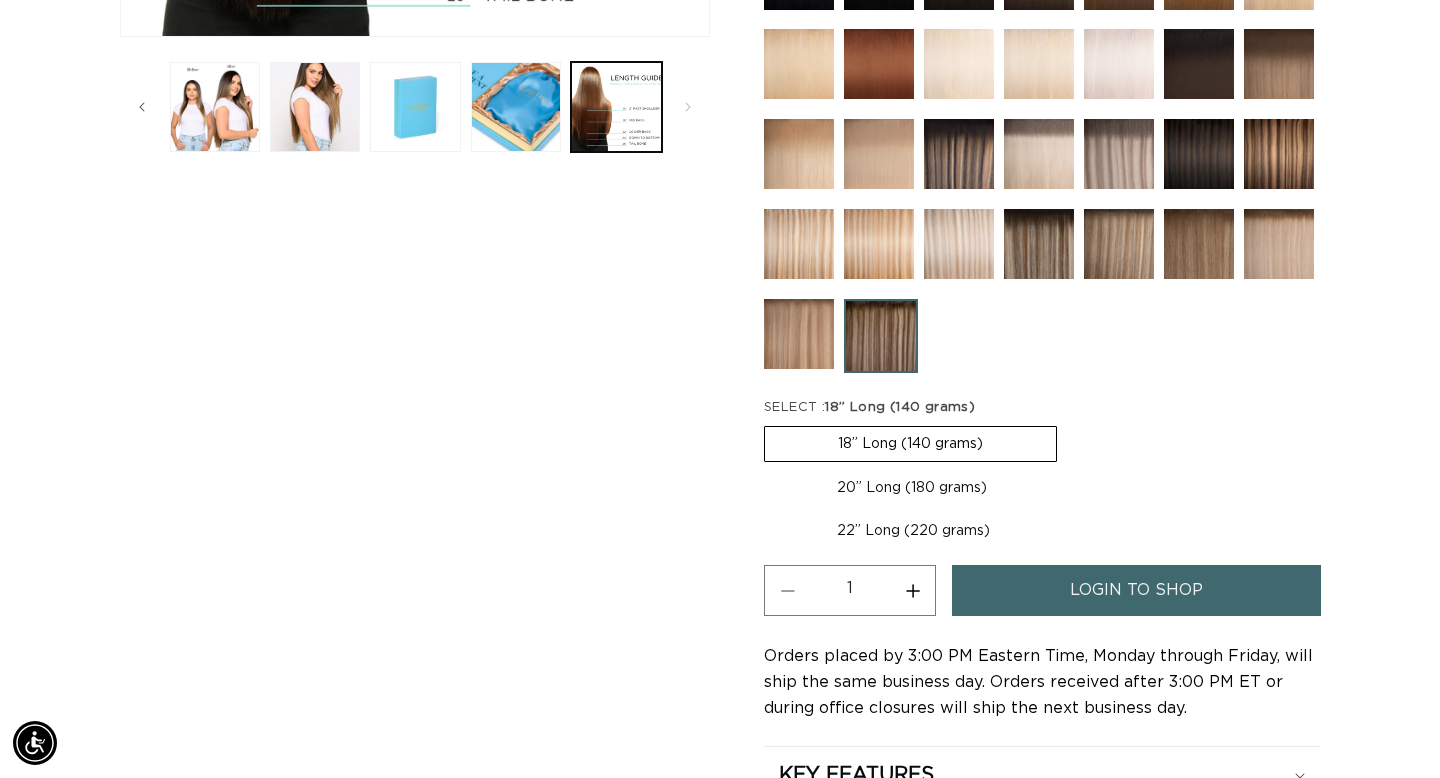 click on "18” Long (140 grams) Variant sold out or unavailable" at bounding box center [910, 444] 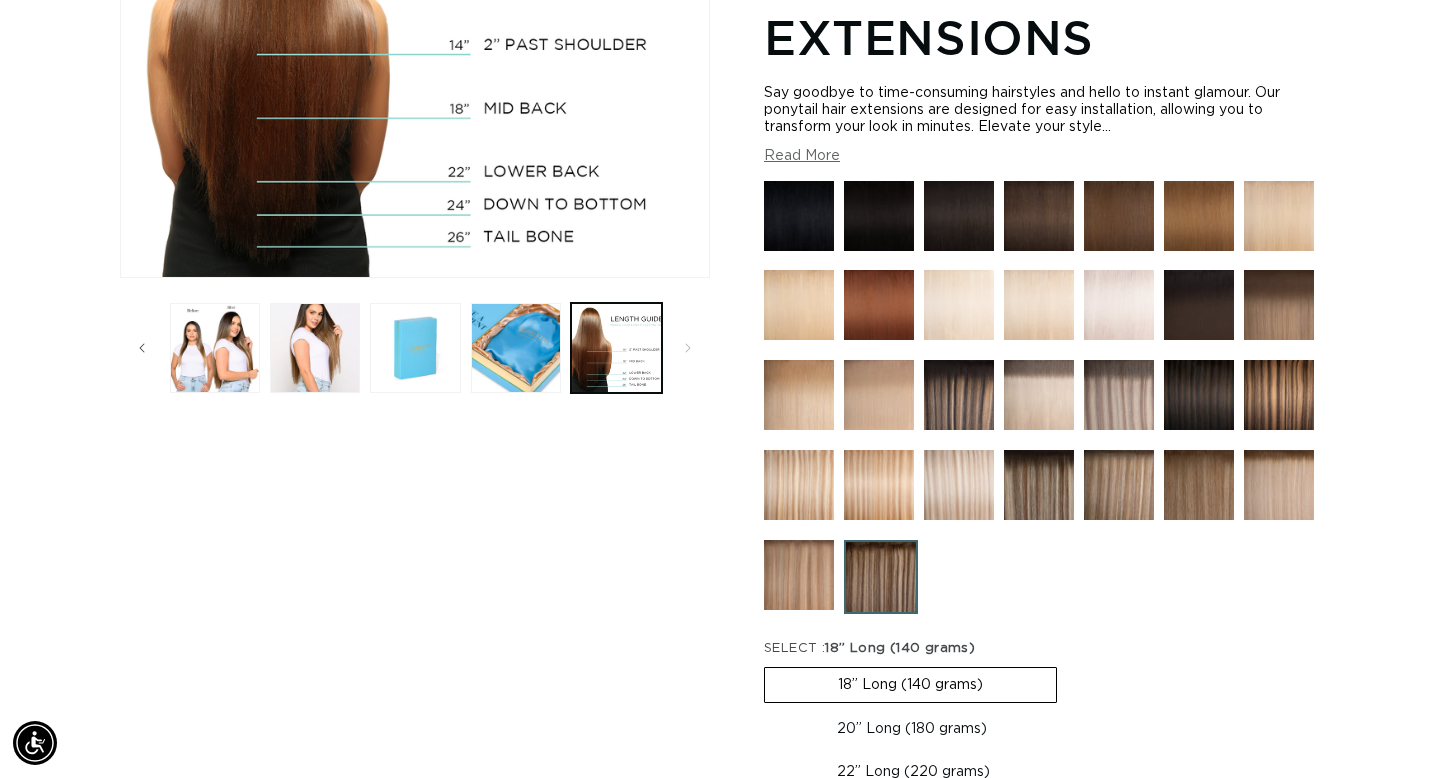 scroll, scrollTop: 179, scrollLeft: 0, axis: vertical 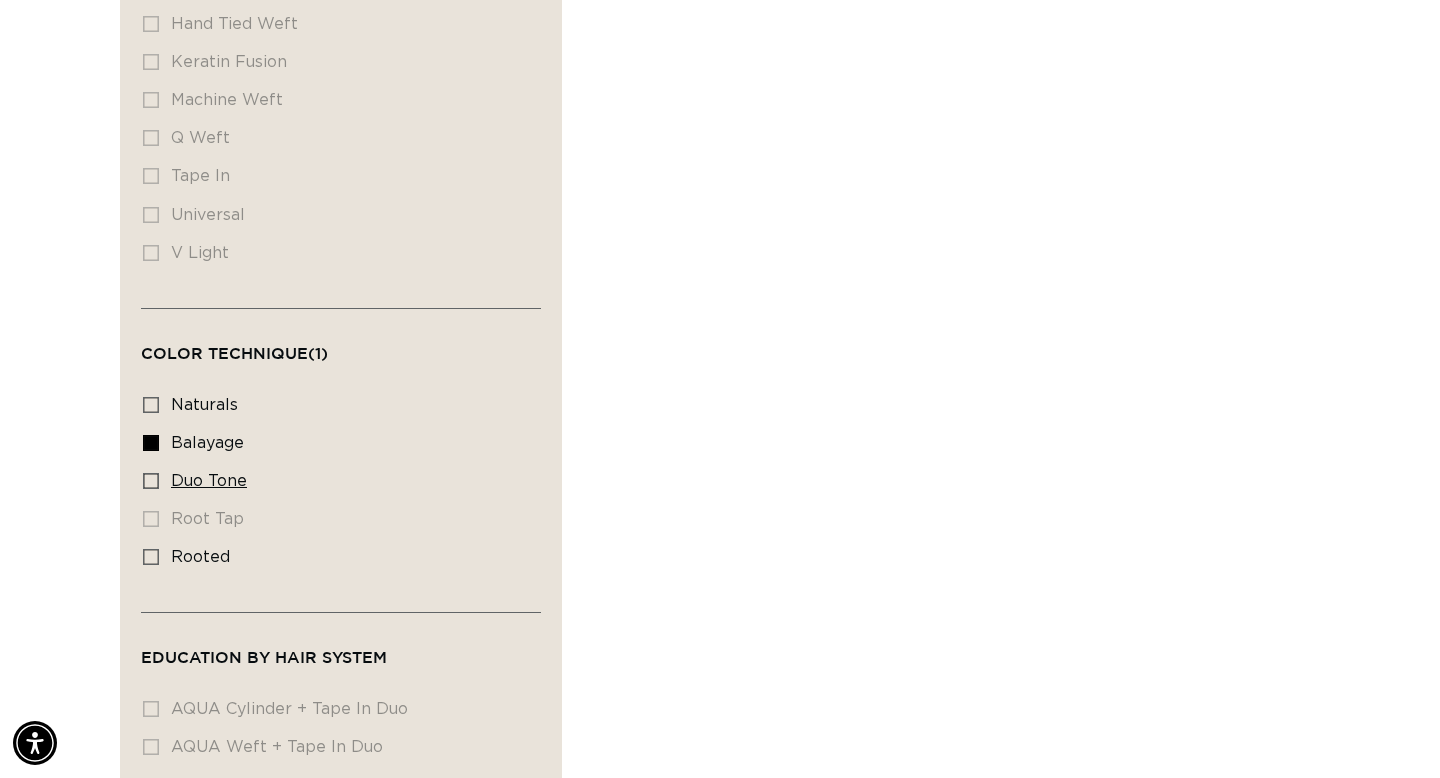 click 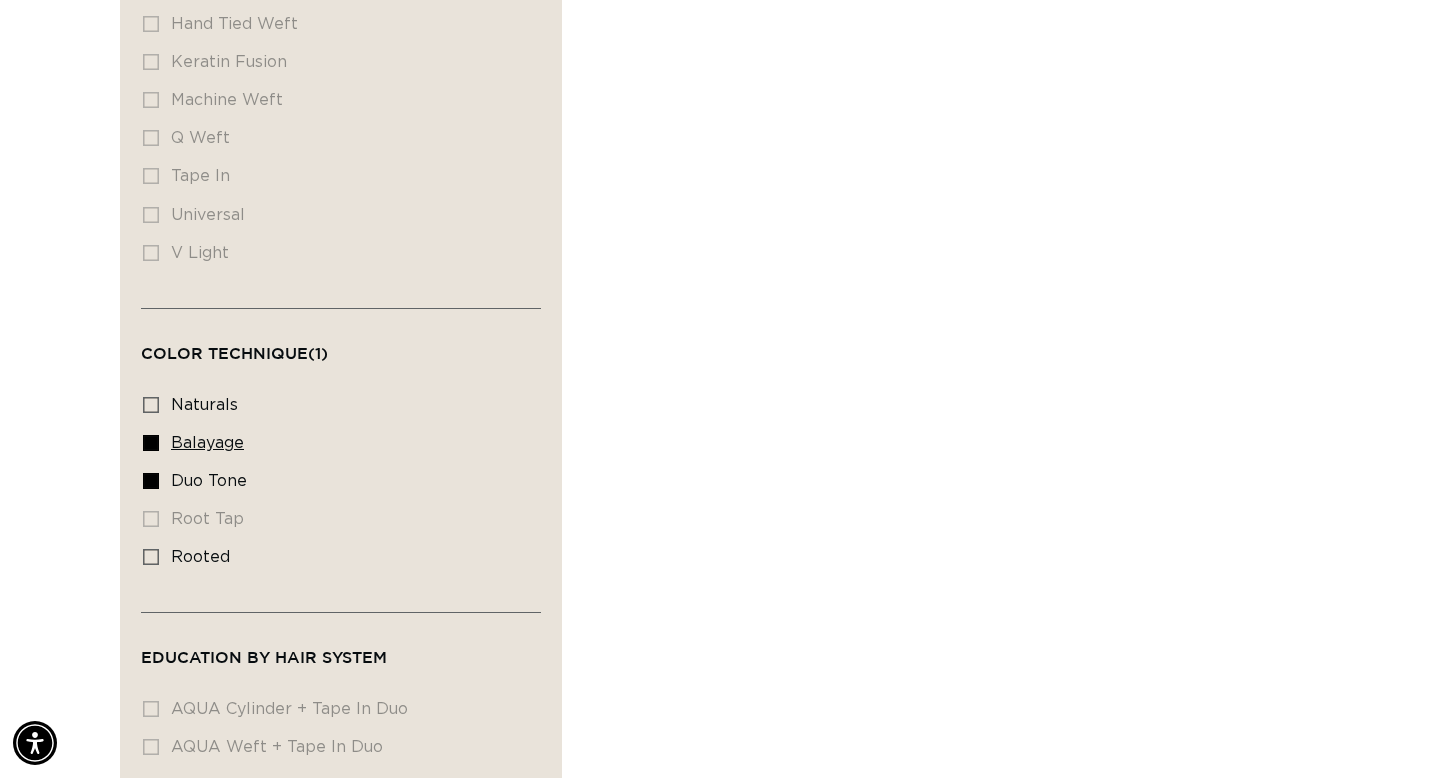 click on "balayage
balayage (5 products)" at bounding box center (335, 444) 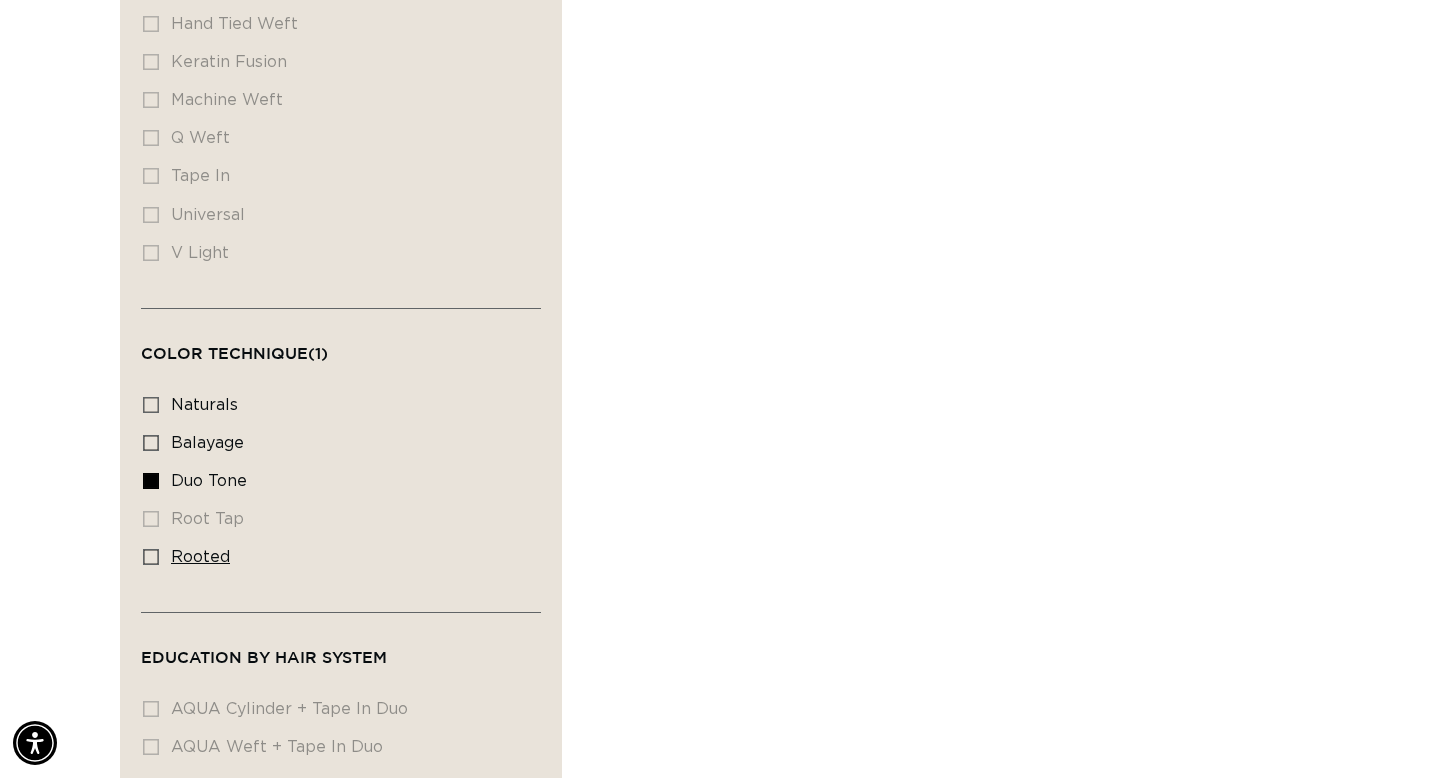 scroll, scrollTop: 0, scrollLeft: 0, axis: both 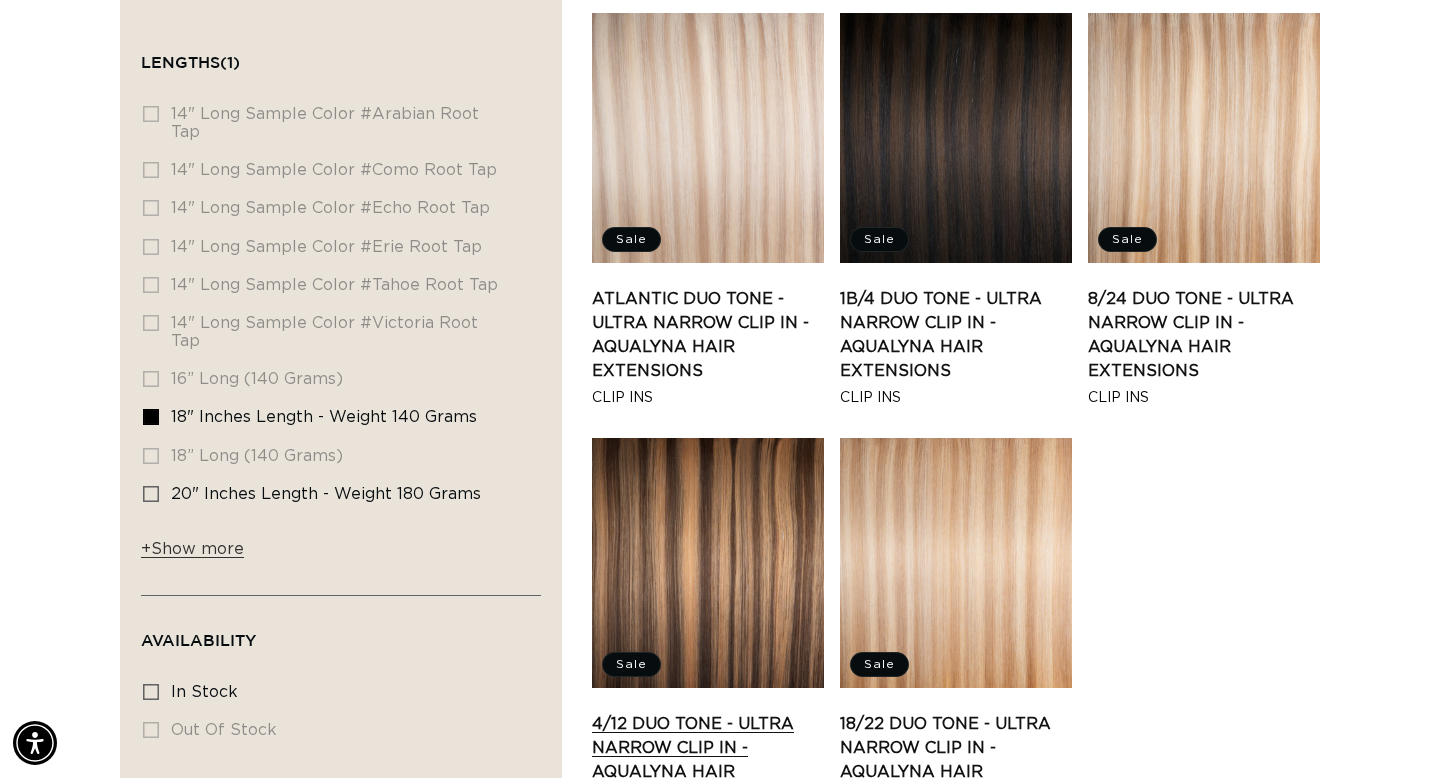 click on "4/12 Duo Tone - Ultra Narrow Clip In - AquaLyna Hair Extensions" at bounding box center (708, 760) 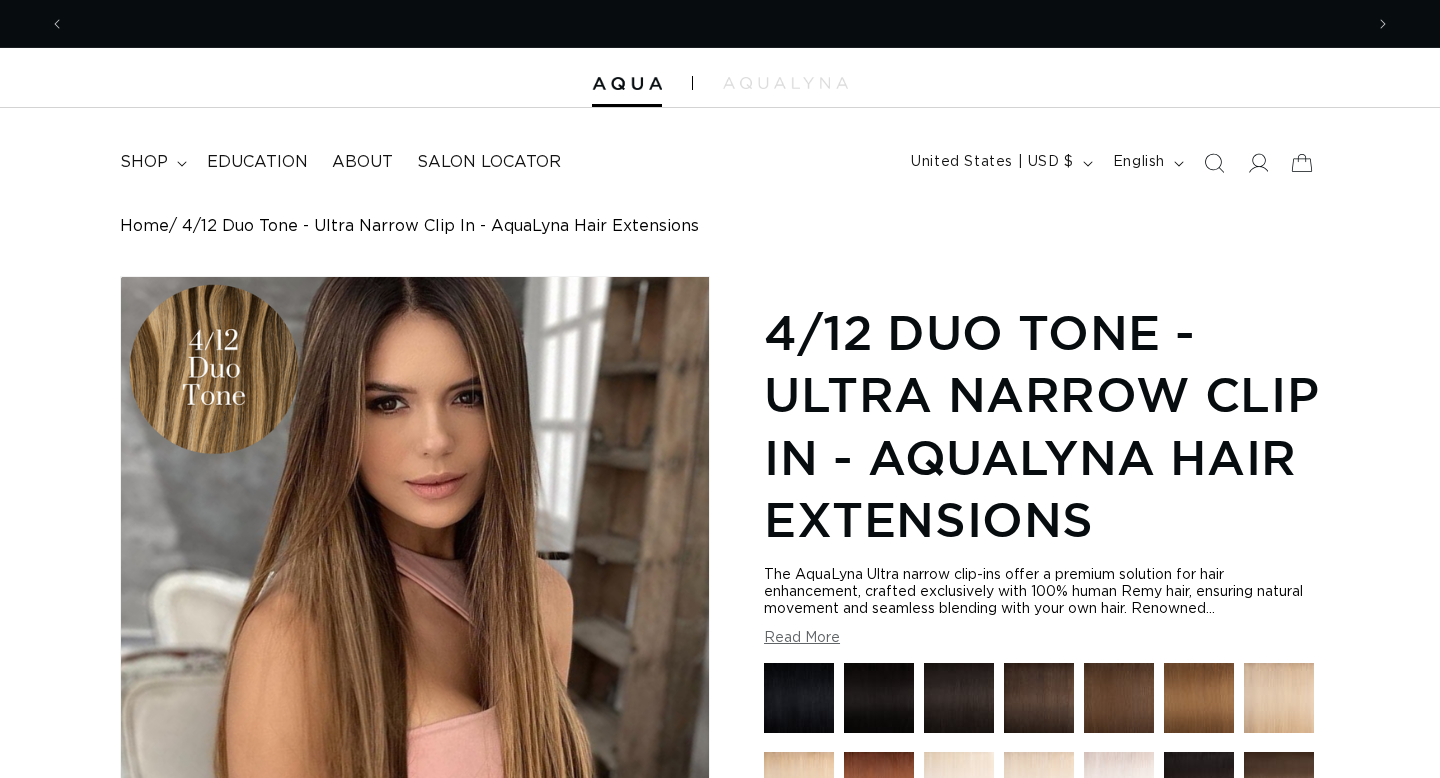 scroll, scrollTop: 278, scrollLeft: 0, axis: vertical 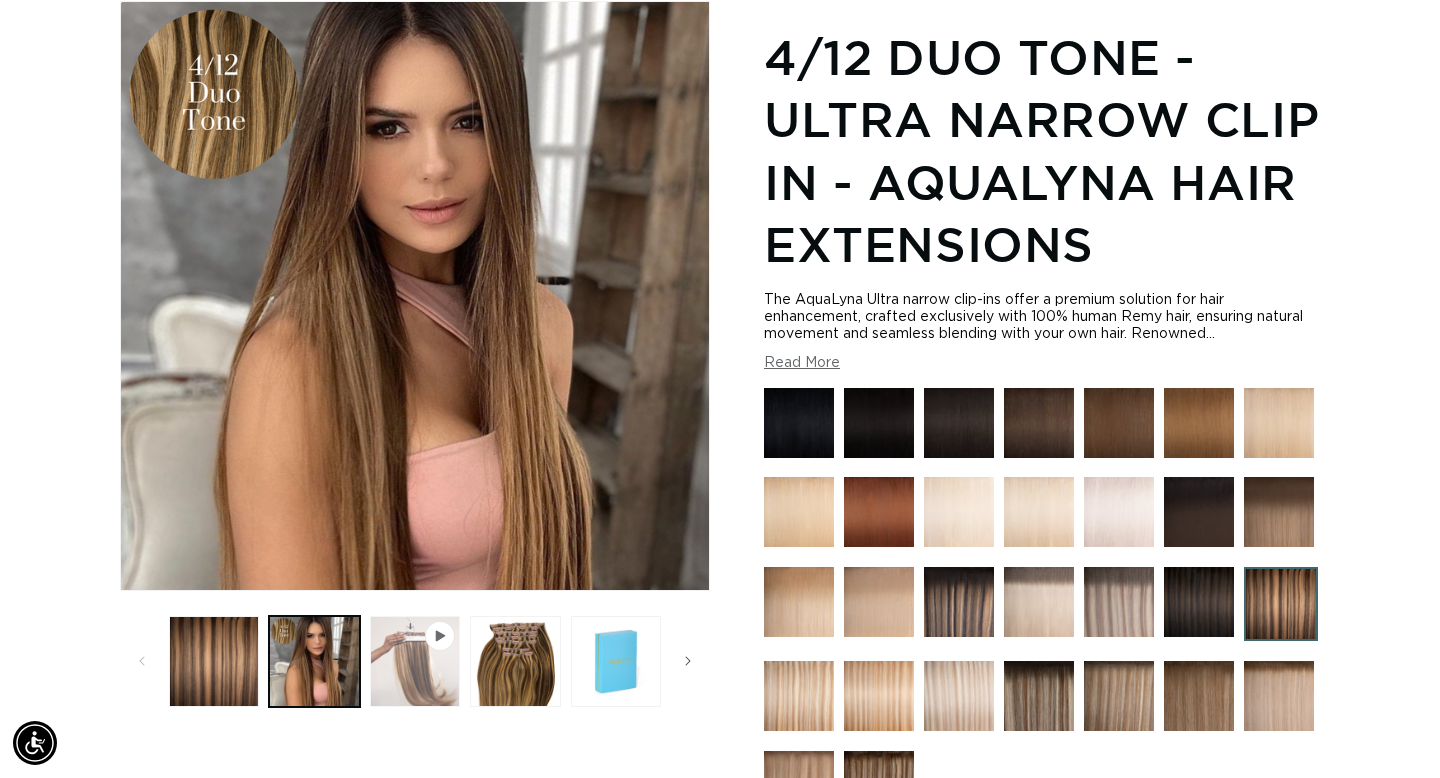 click at bounding box center [415, 661] 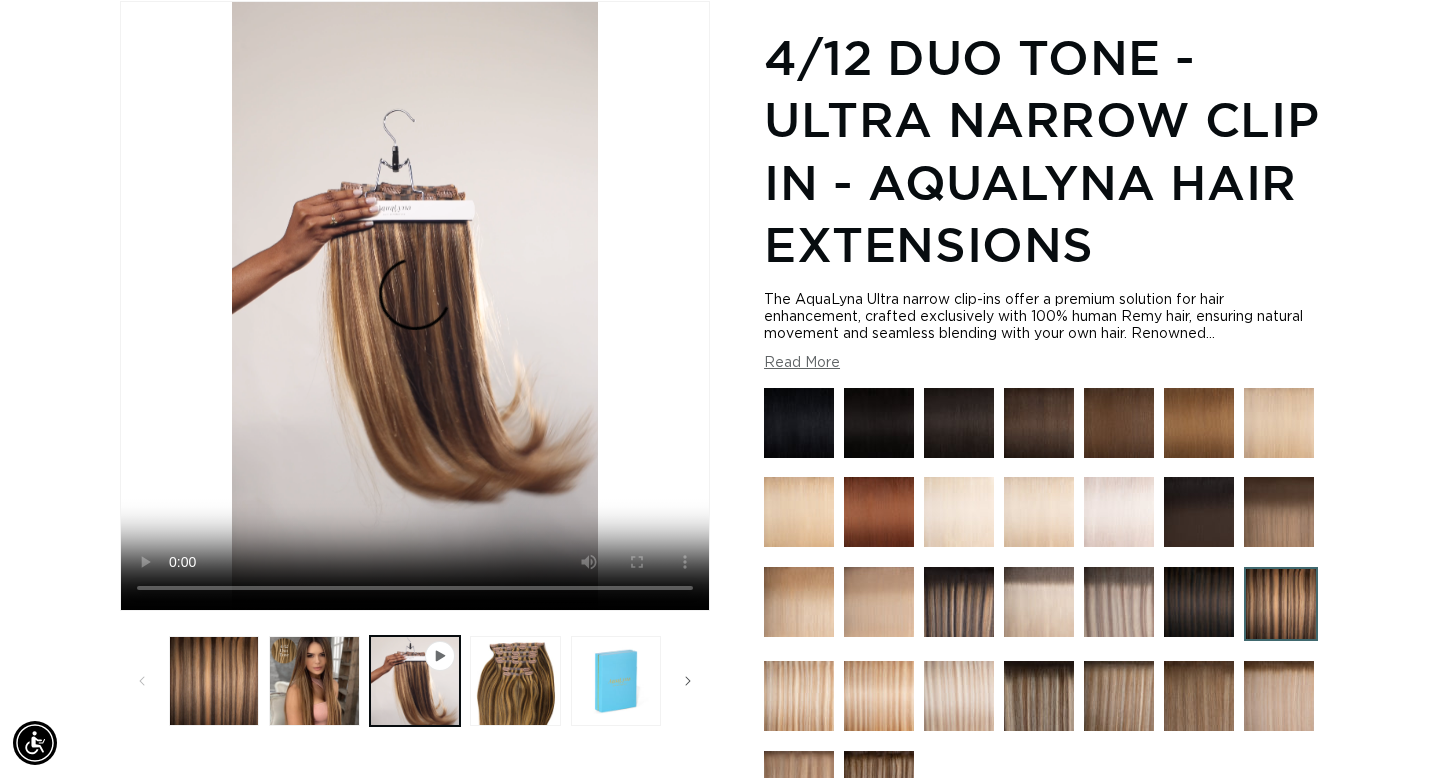 scroll, scrollTop: 0, scrollLeft: 1298, axis: horizontal 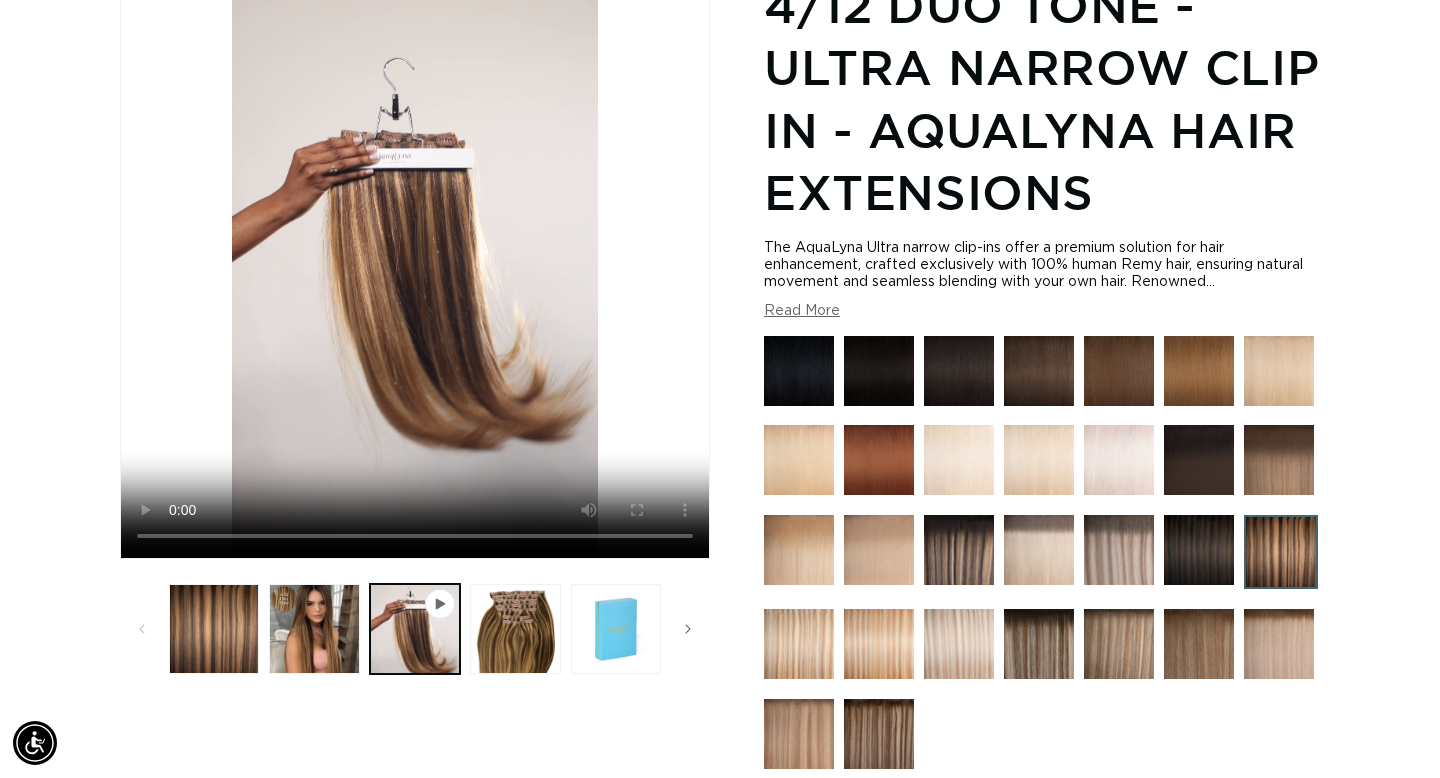 click at bounding box center [879, 734] 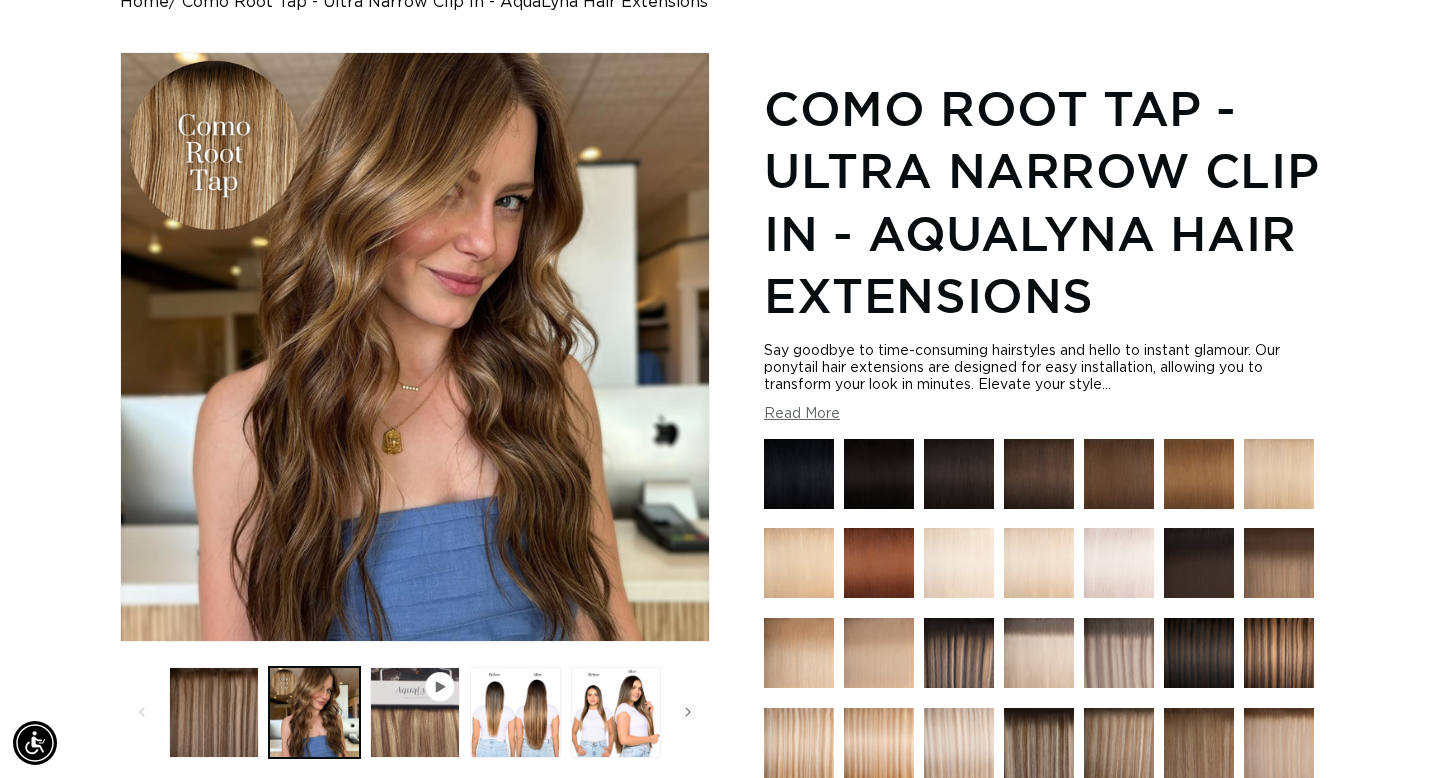scroll, scrollTop: 306, scrollLeft: 0, axis: vertical 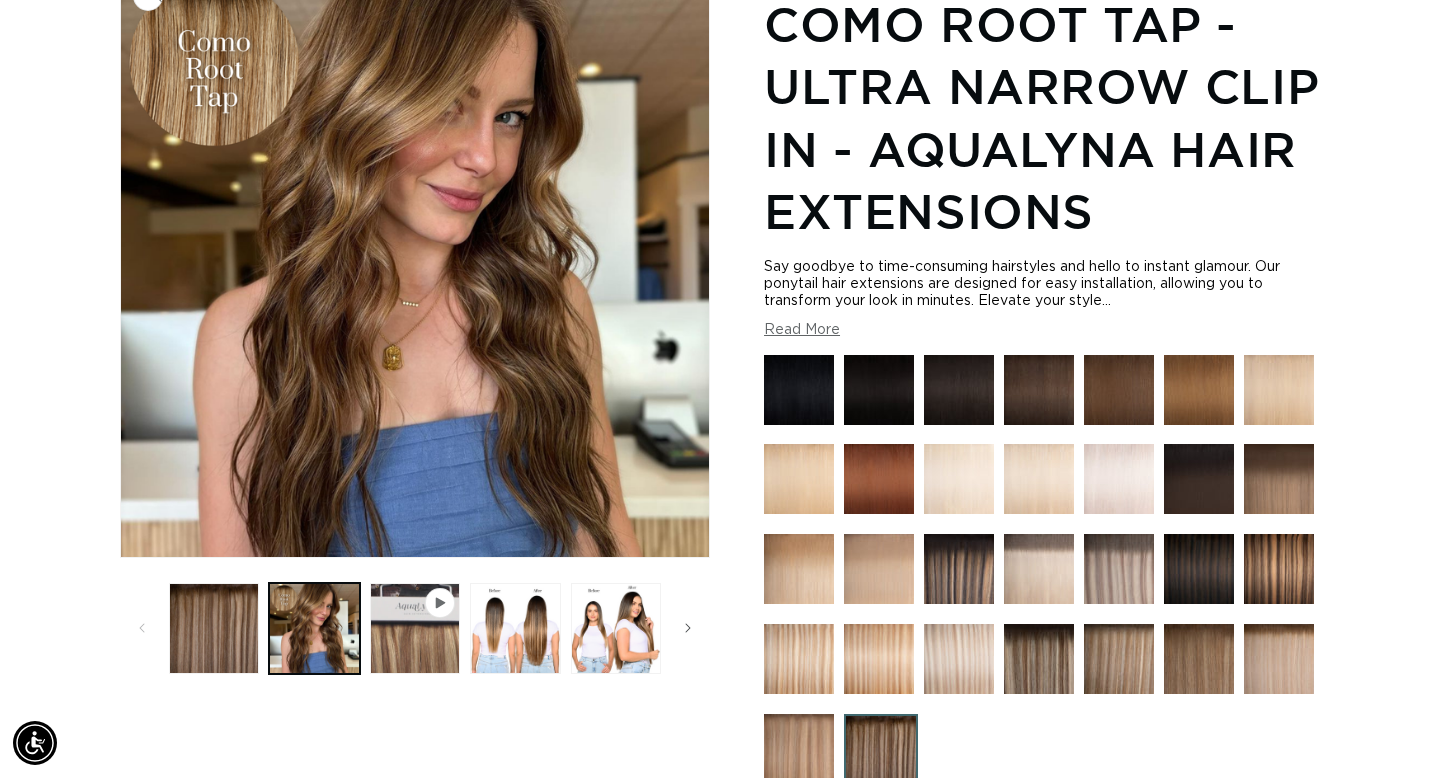 click at bounding box center (415, 263) 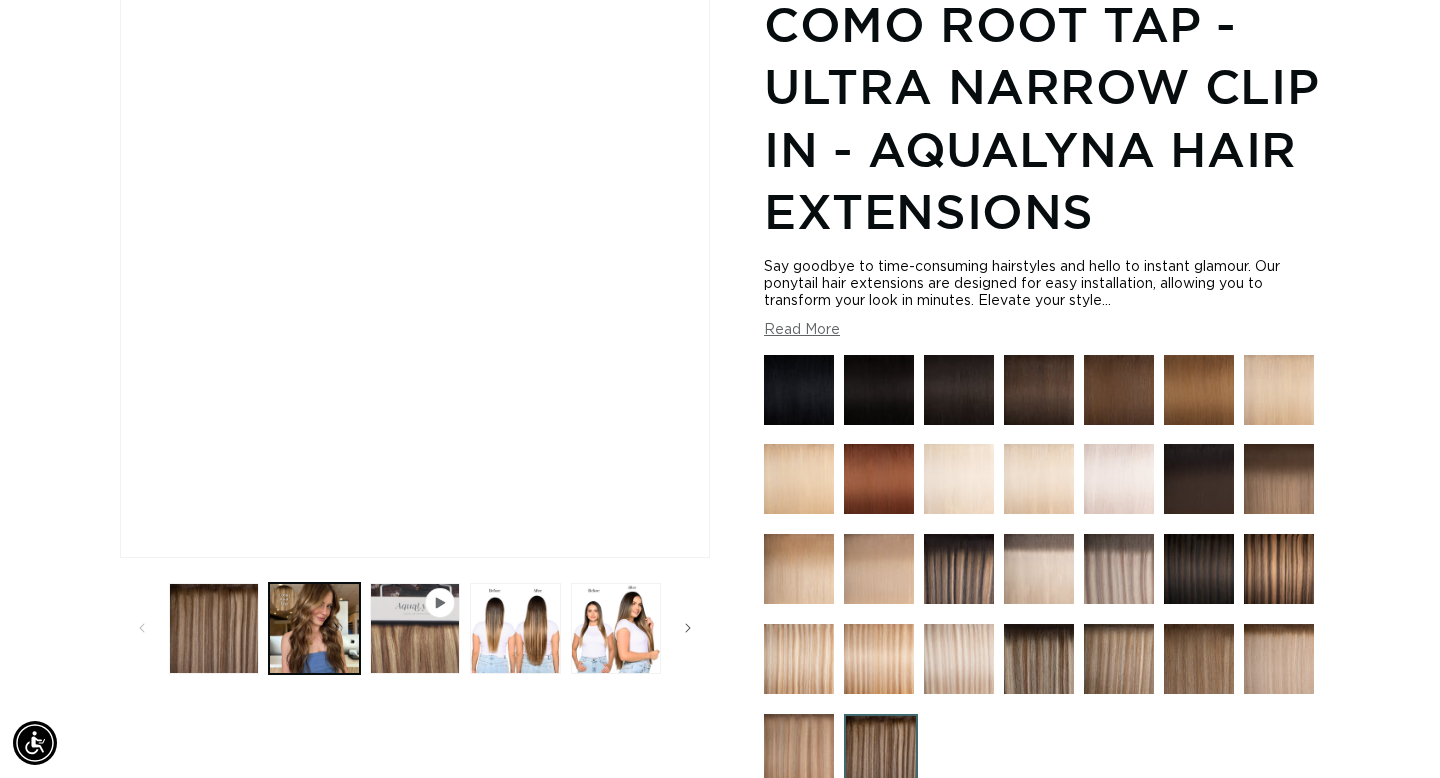 scroll, scrollTop: 0, scrollLeft: 1298, axis: horizontal 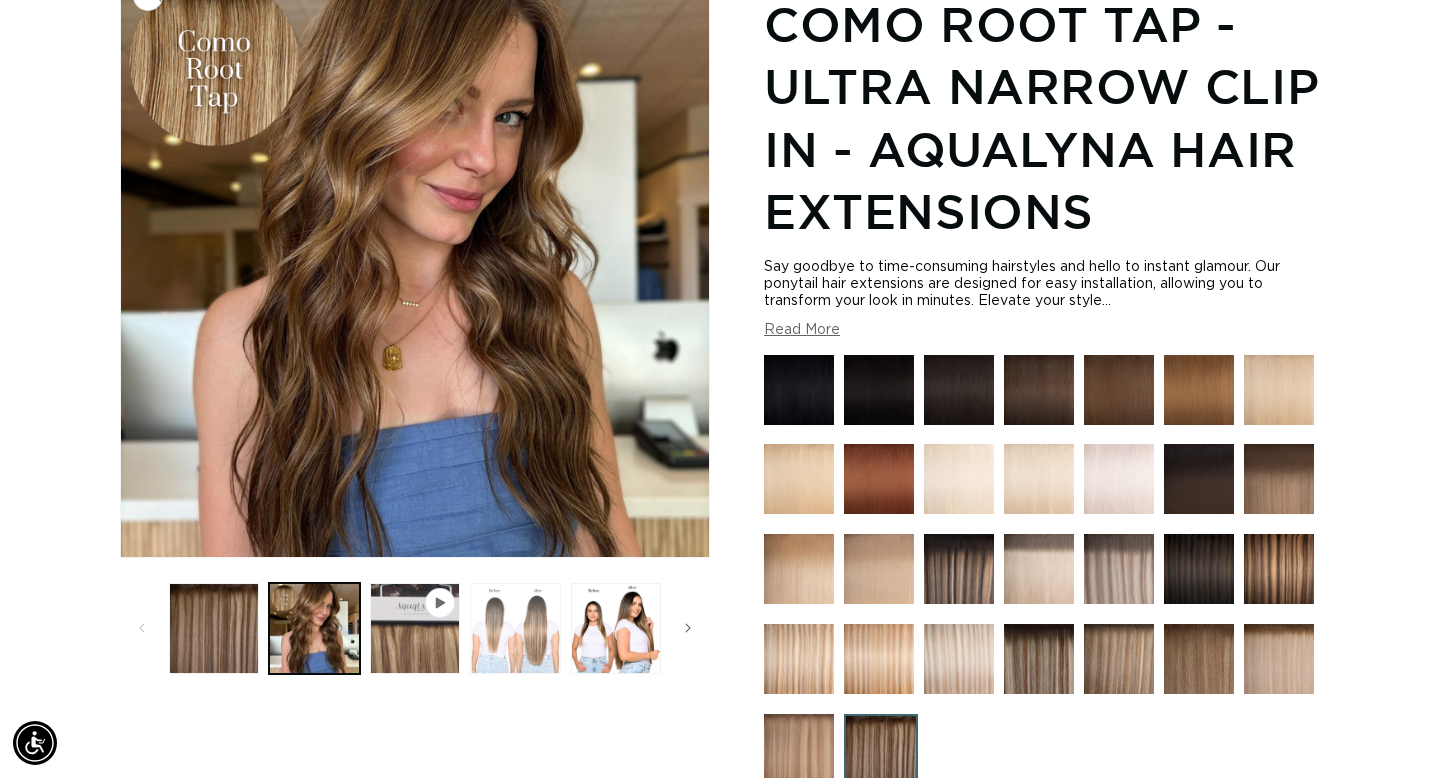 click at bounding box center (515, 628) 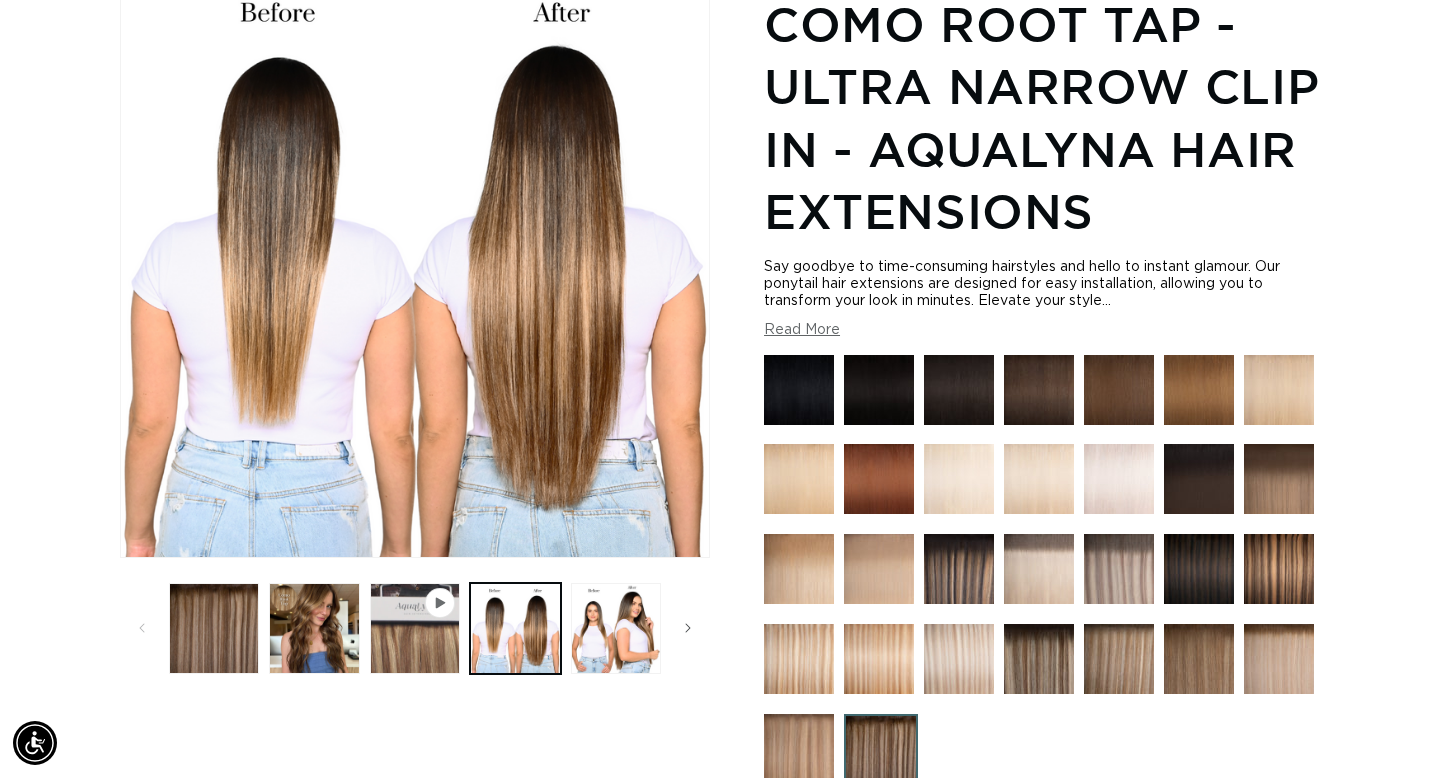 scroll, scrollTop: 276, scrollLeft: 0, axis: vertical 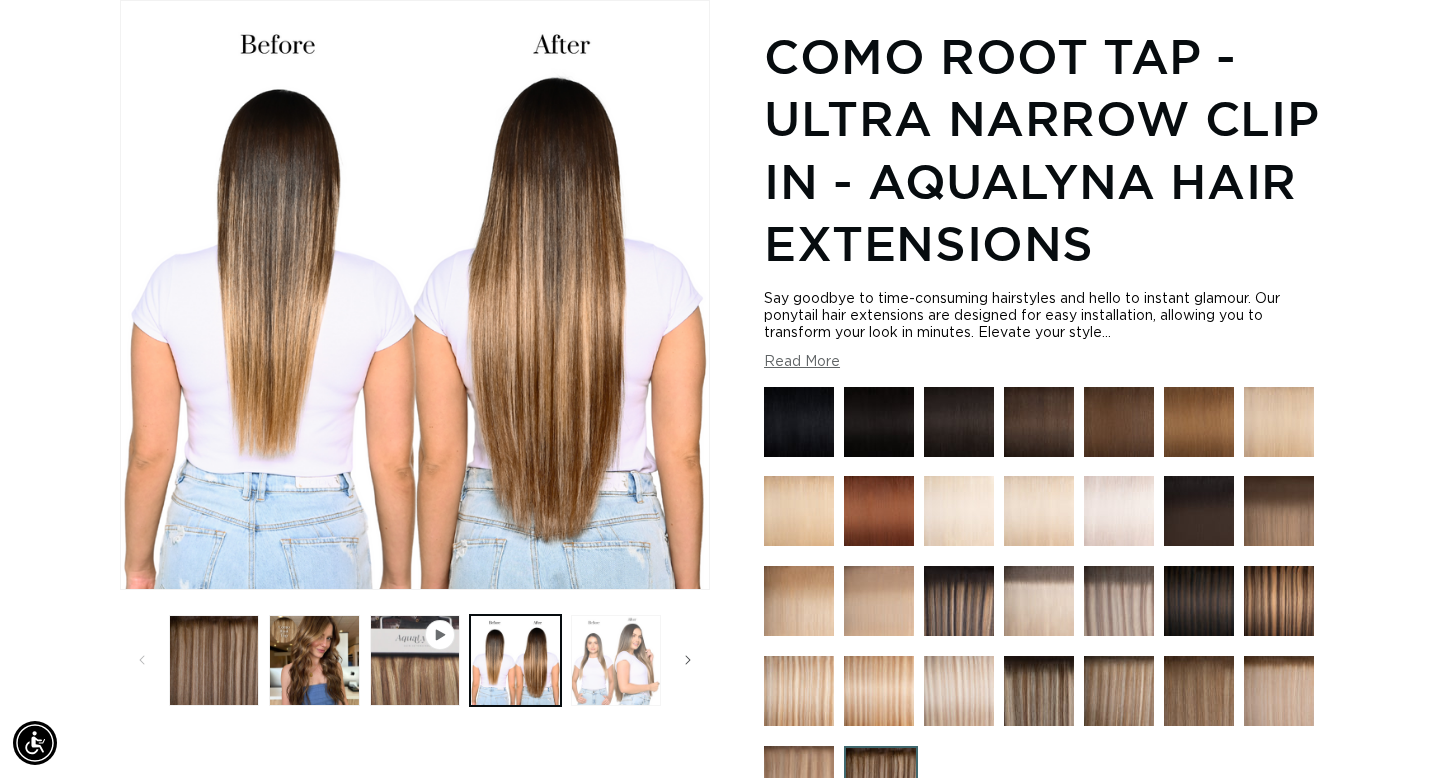 click at bounding box center [616, 660] 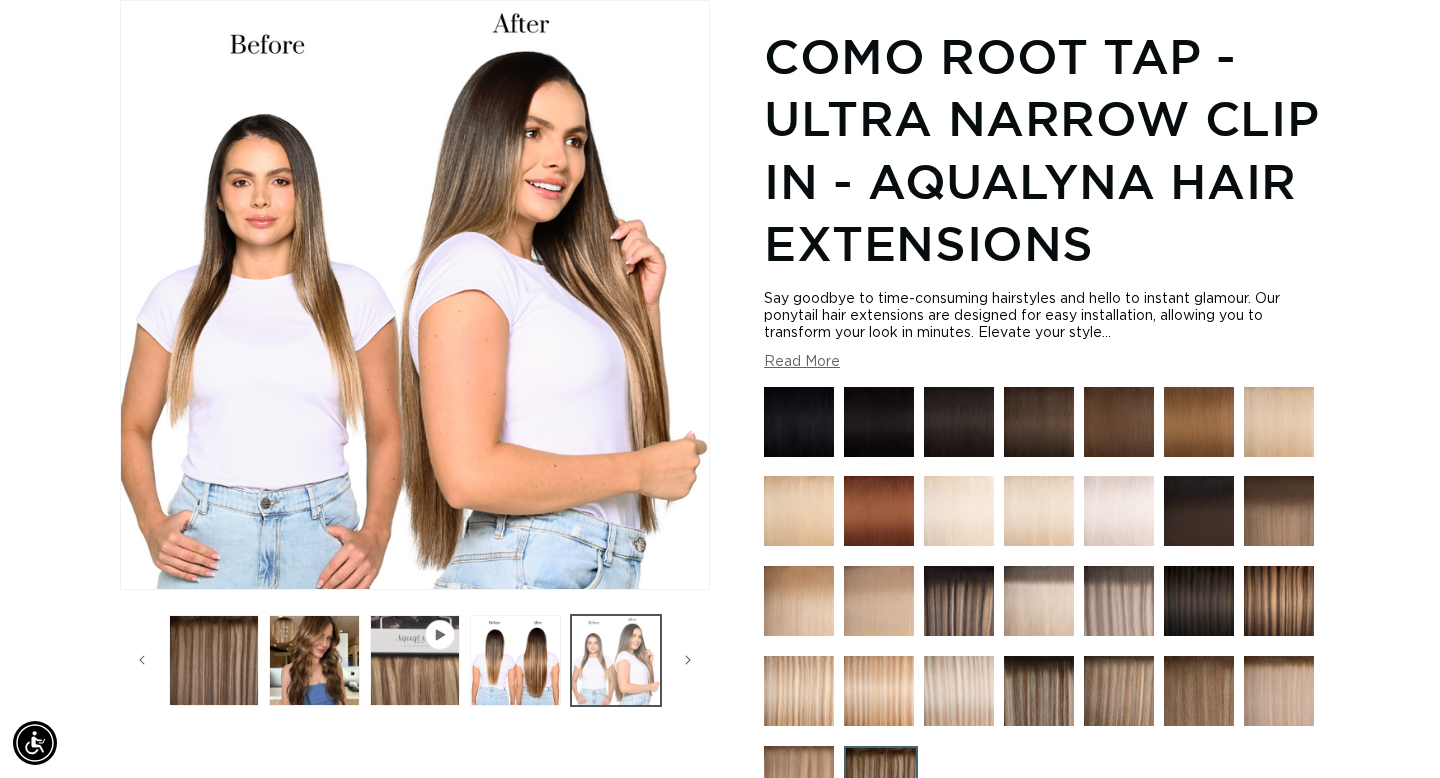 scroll, scrollTop: 0, scrollLeft: 2596, axis: horizontal 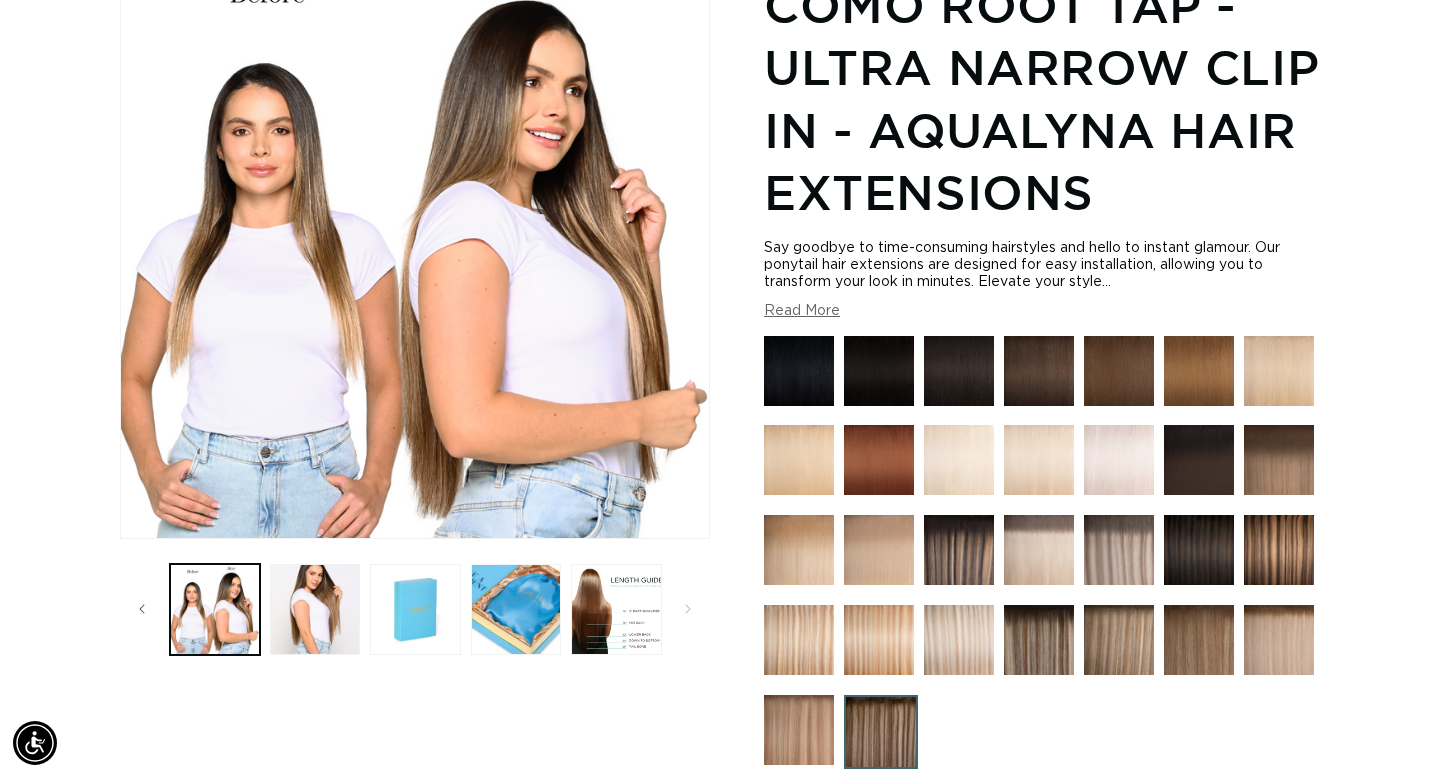 click at bounding box center (1039, 640) 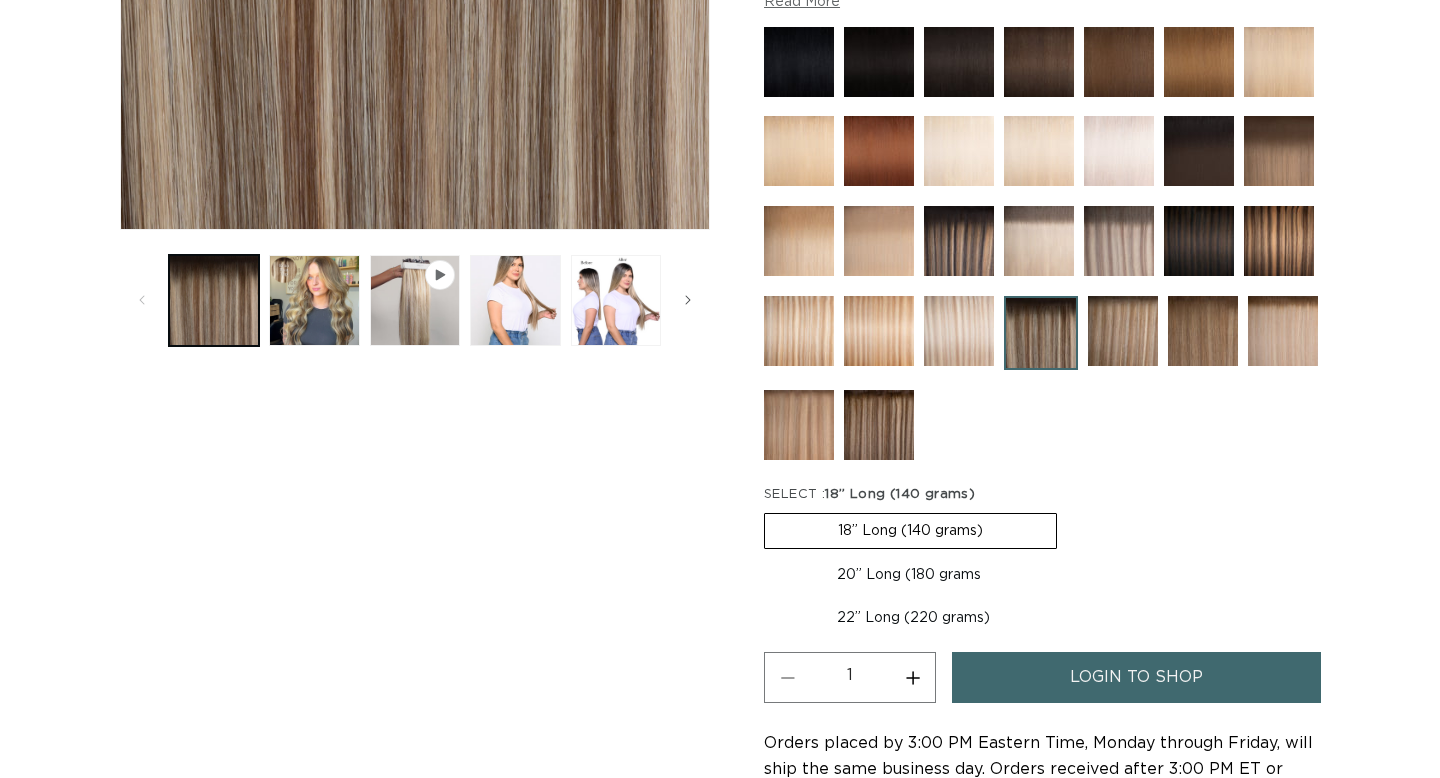 scroll, scrollTop: 636, scrollLeft: 0, axis: vertical 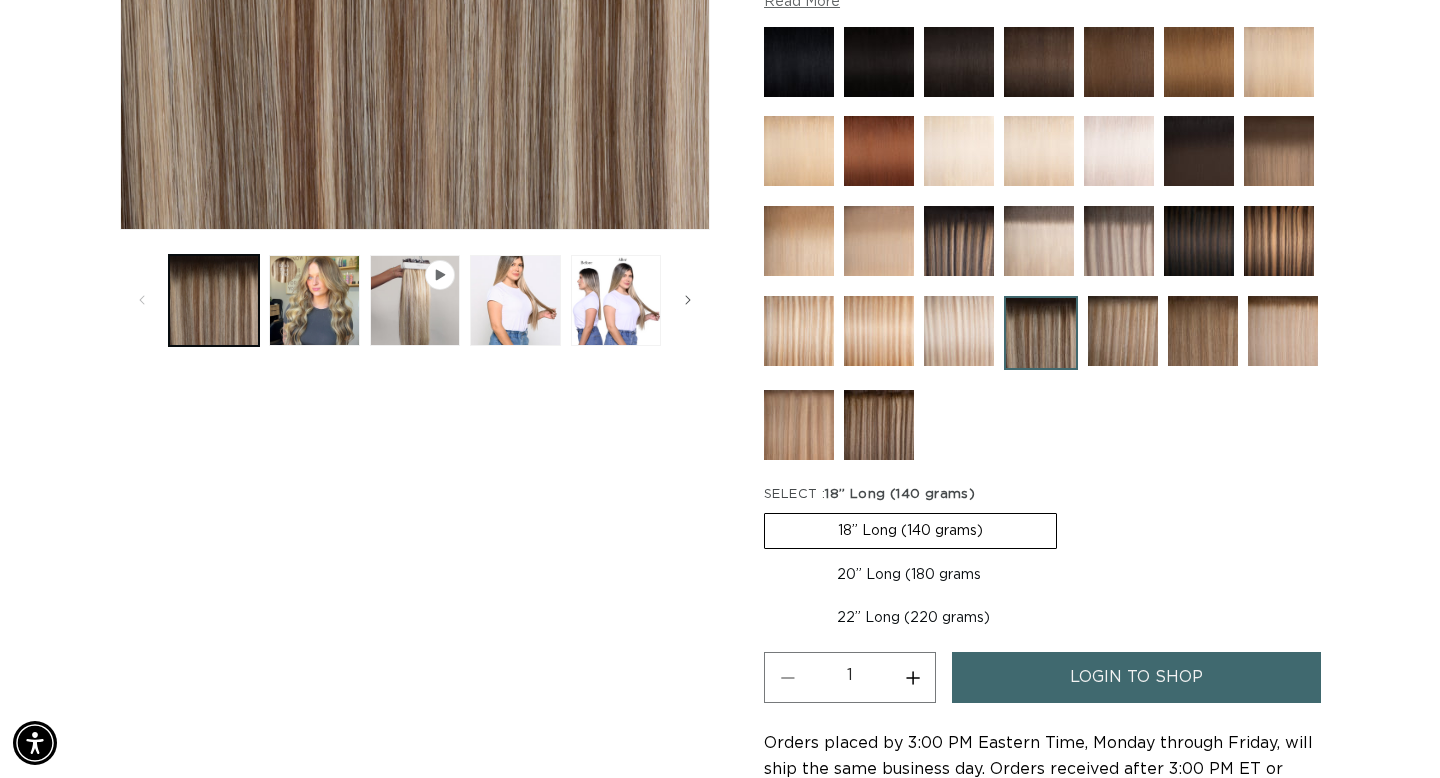 click at bounding box center (1279, 151) 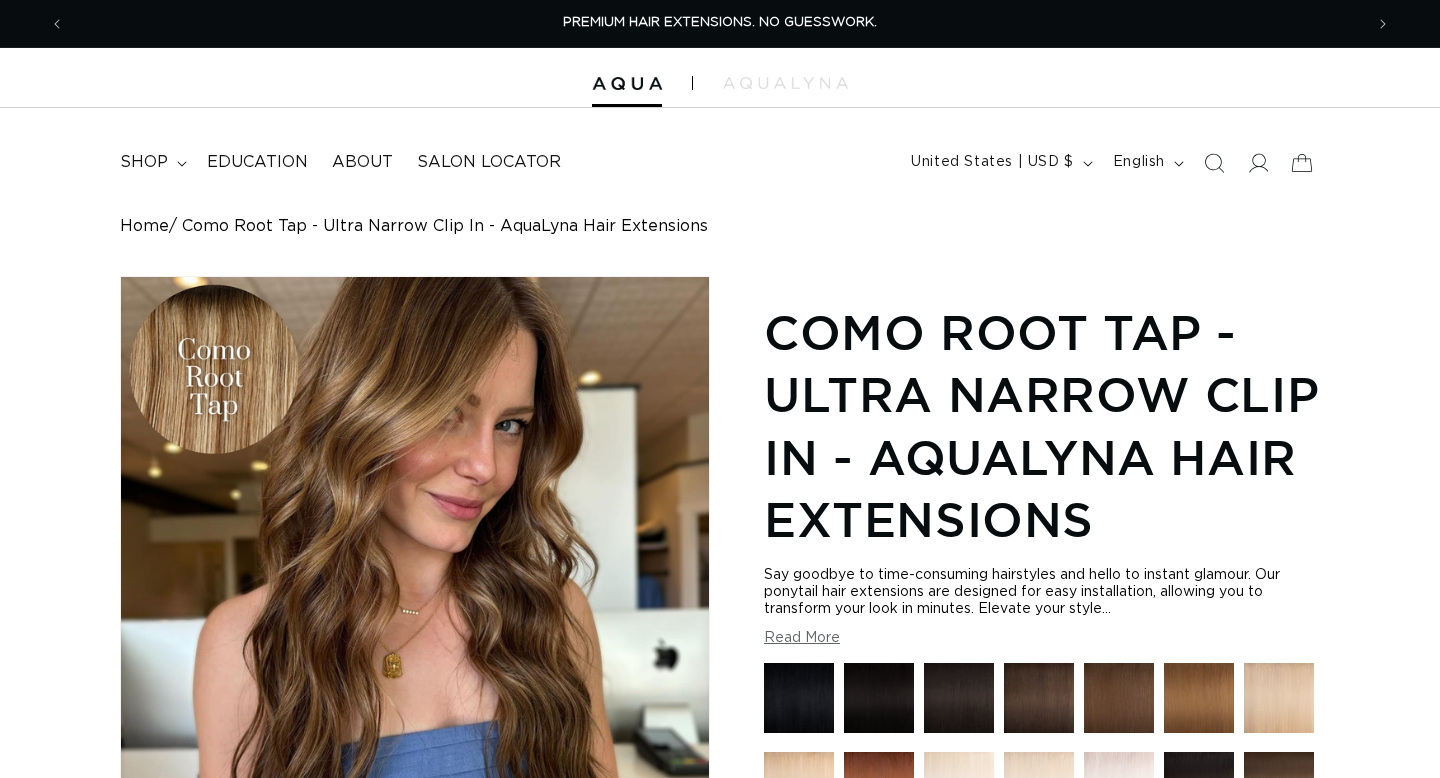 scroll, scrollTop: 276, scrollLeft: 0, axis: vertical 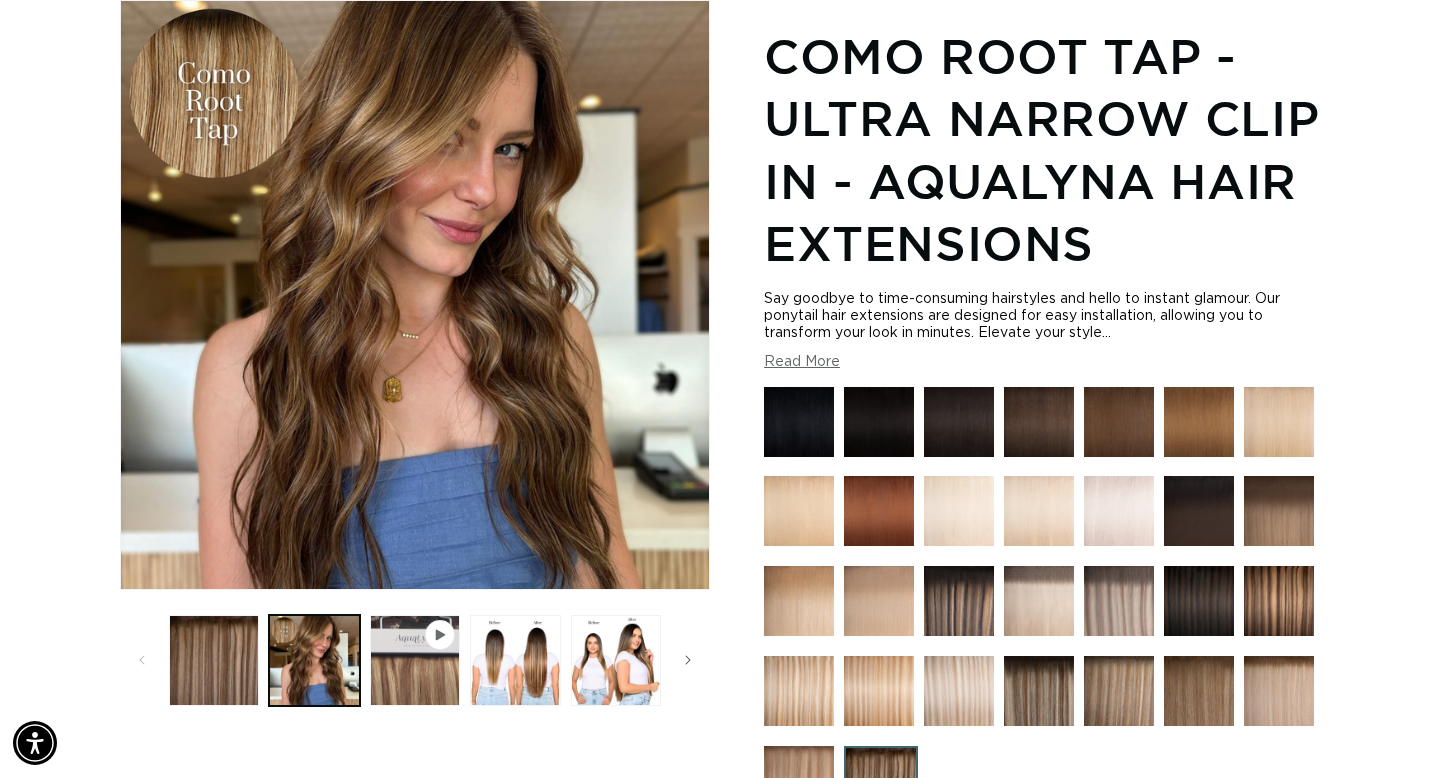 click 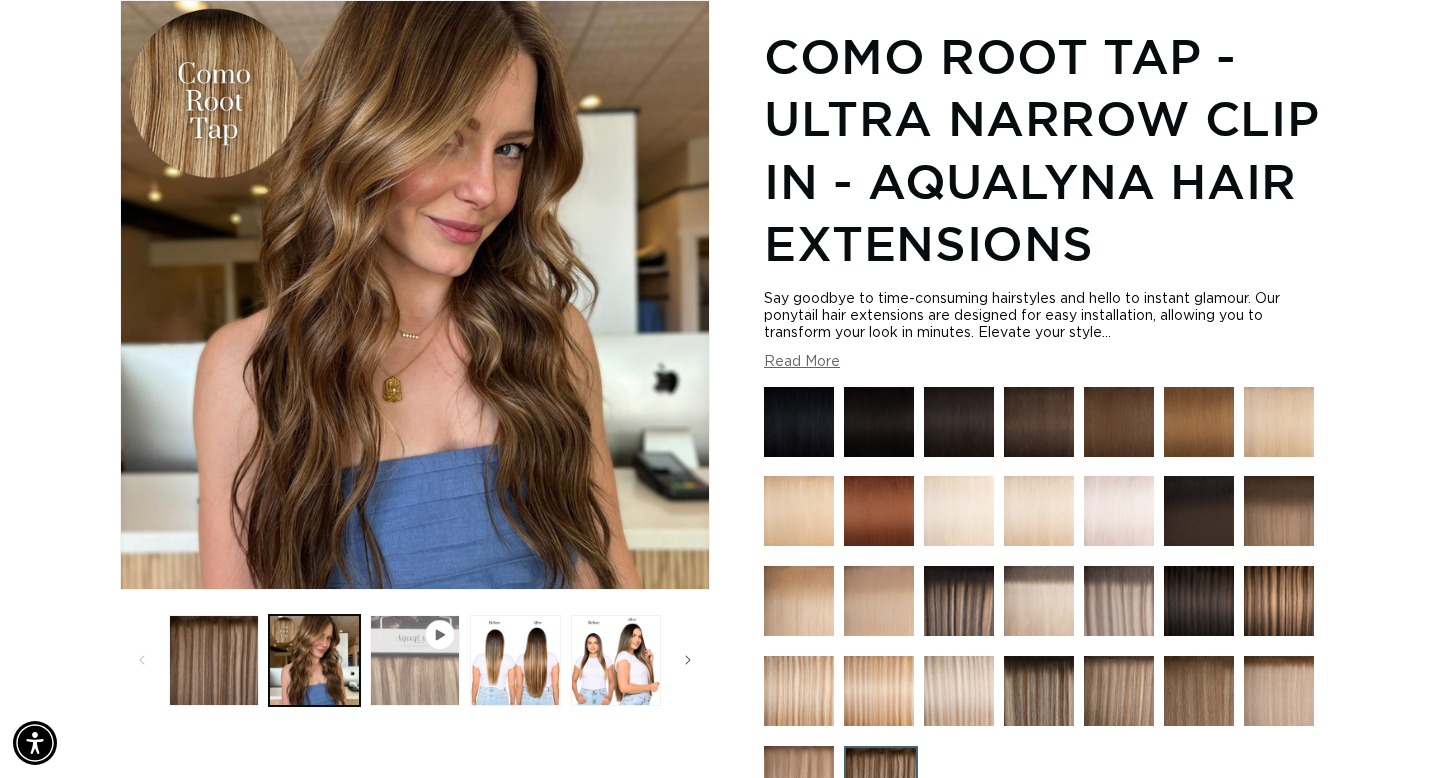 click at bounding box center (415, 660) 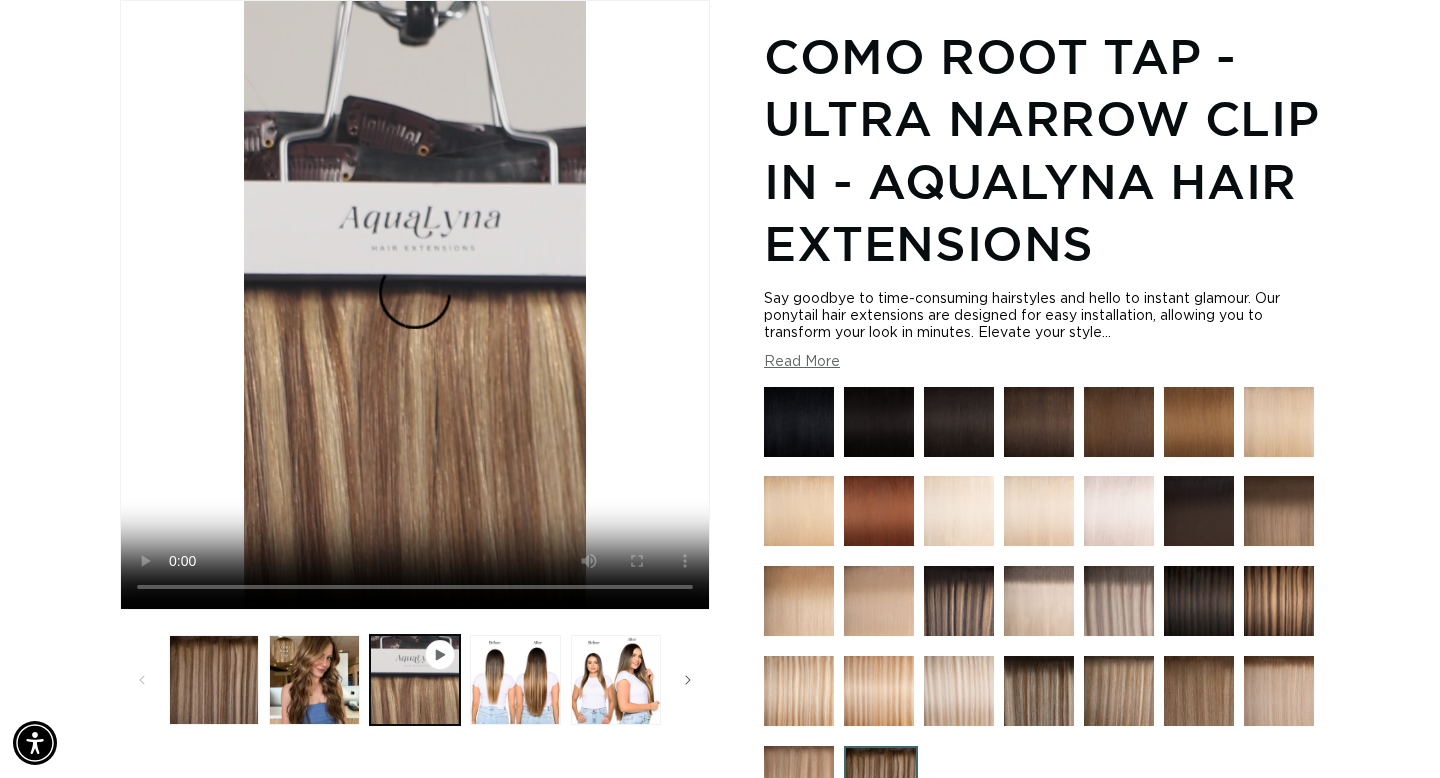 scroll, scrollTop: 0, scrollLeft: 1298, axis: horizontal 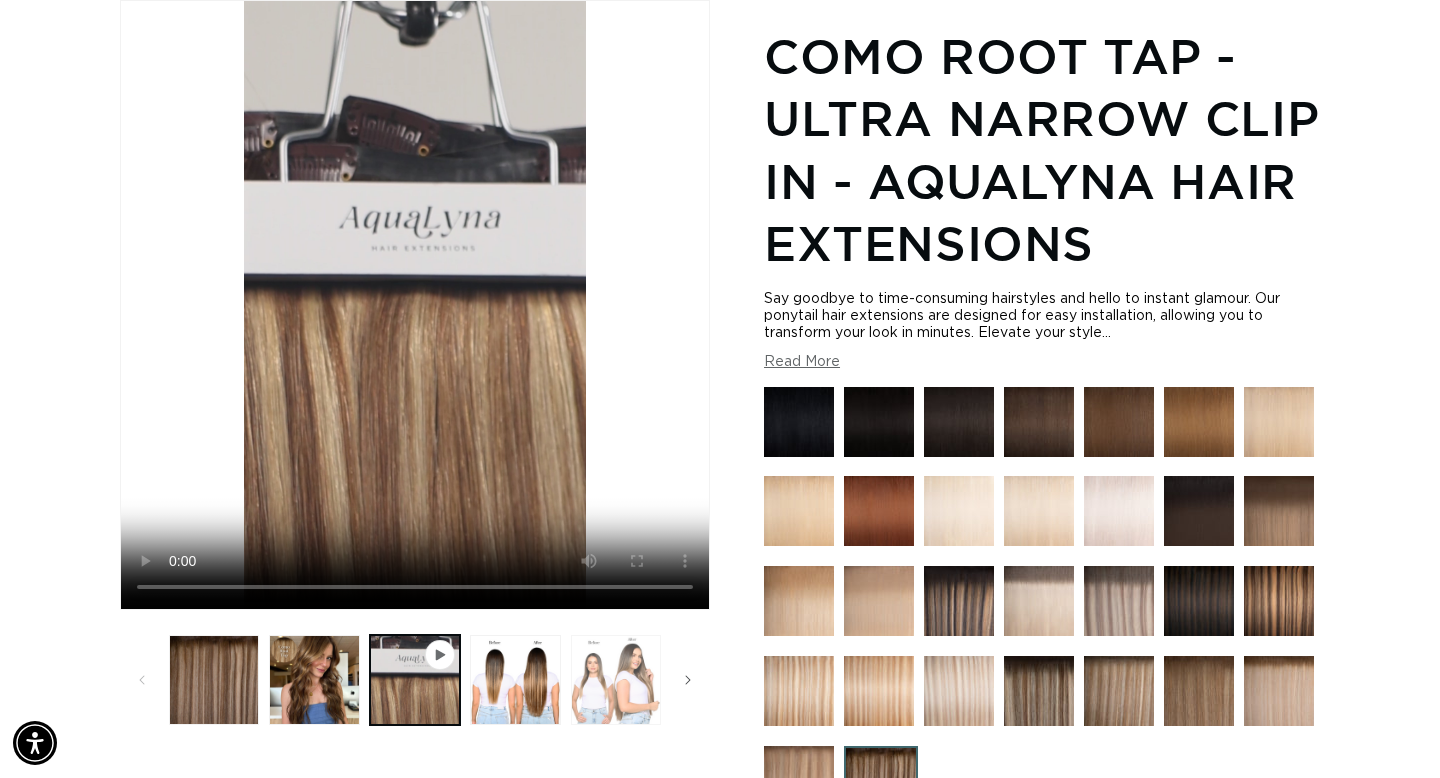 click at bounding box center [616, 680] 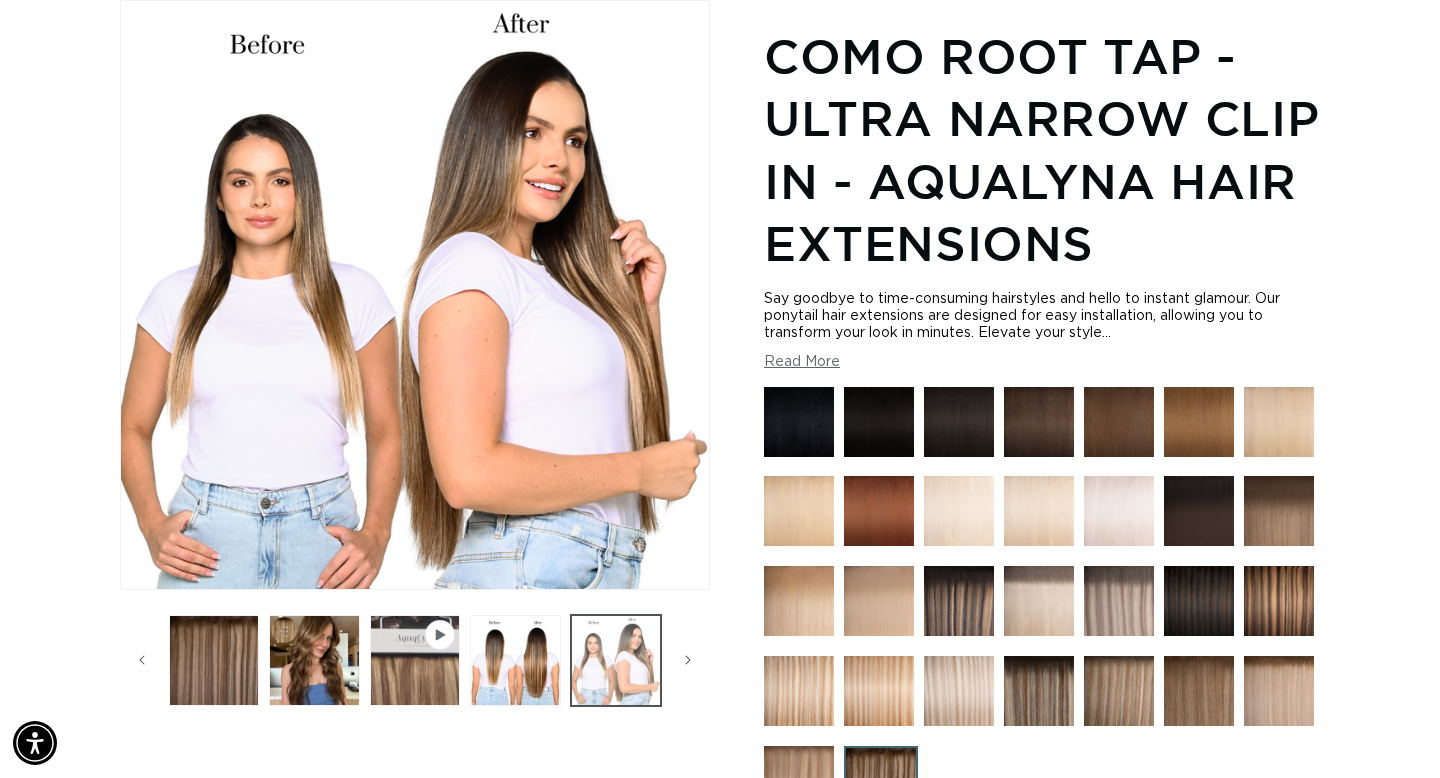 scroll, scrollTop: 0, scrollLeft: 2596, axis: horizontal 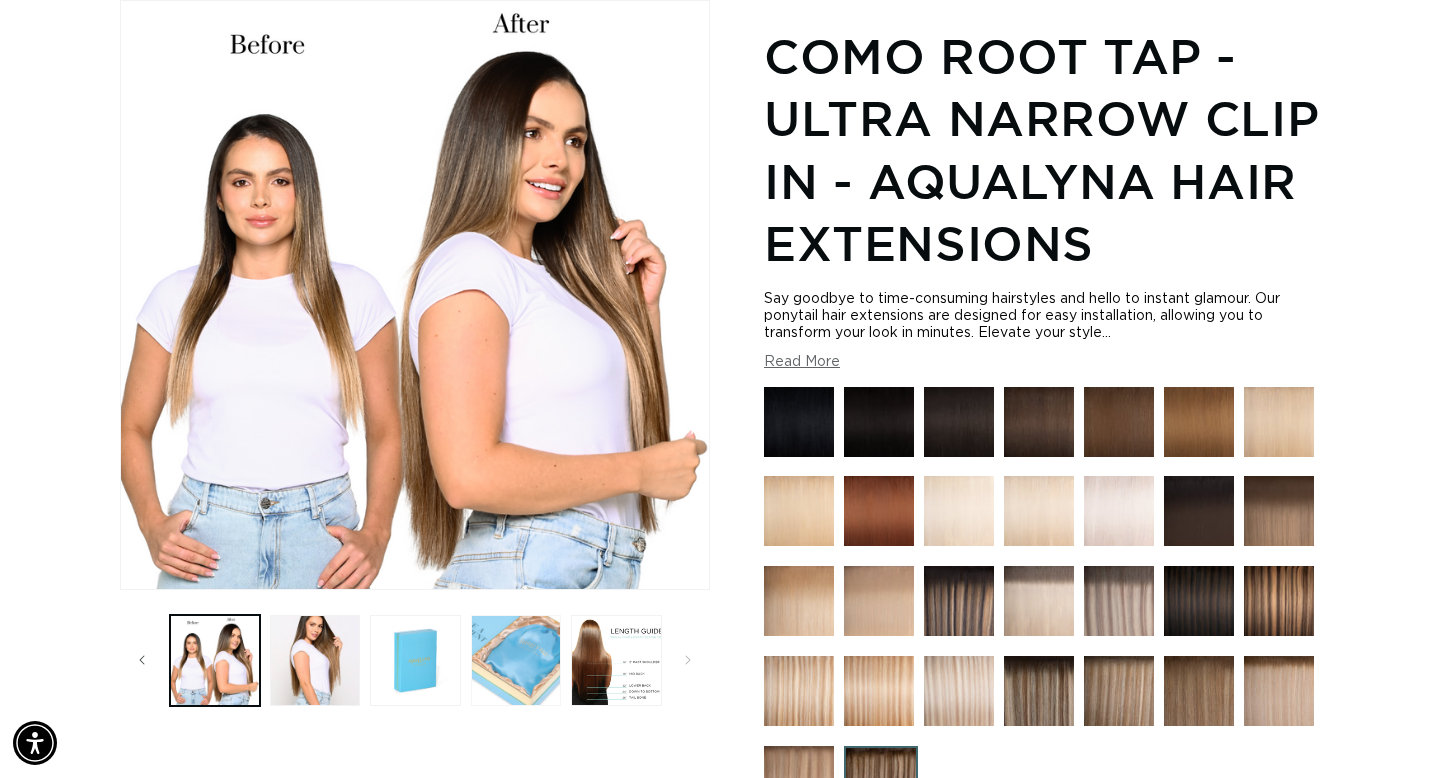 click at bounding box center [516, 660] 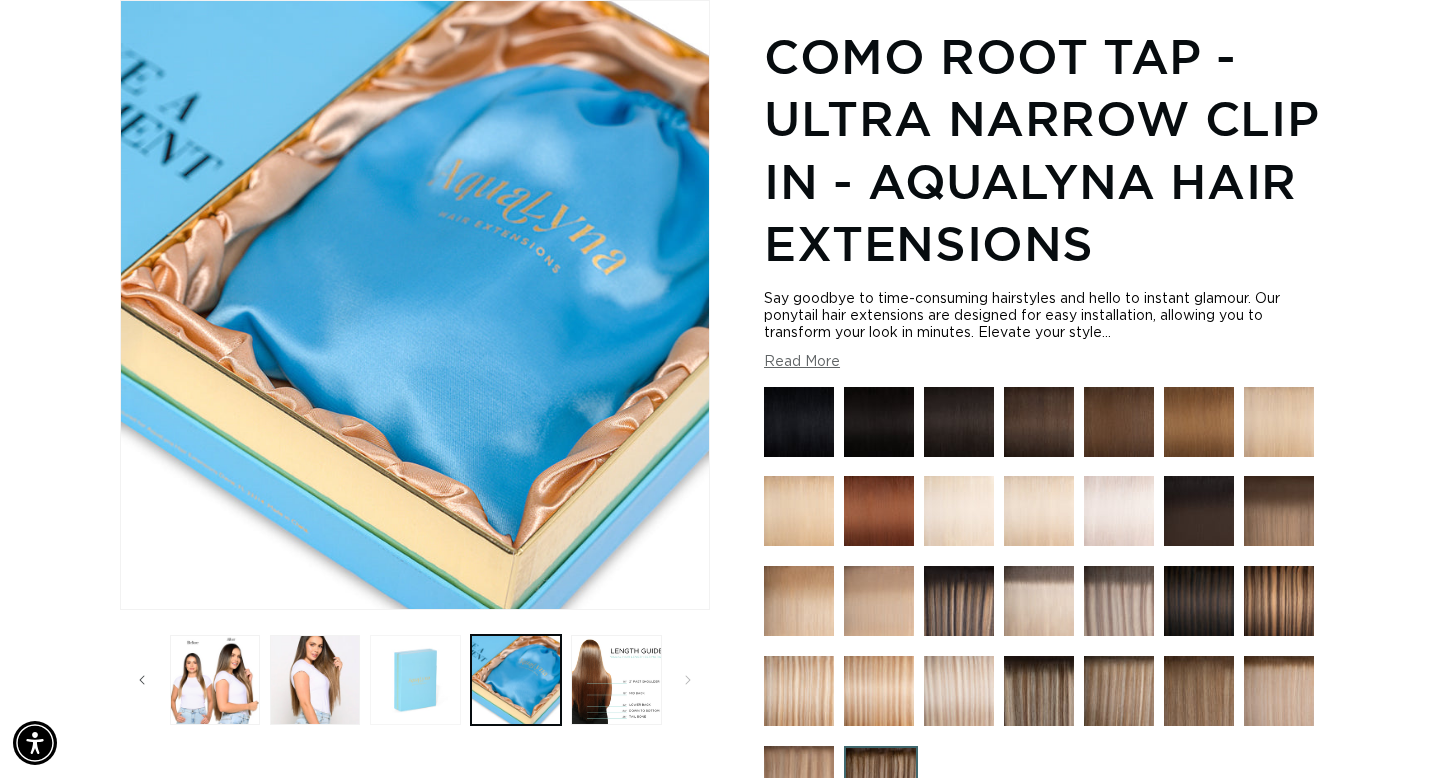 scroll, scrollTop: 0, scrollLeft: 0, axis: both 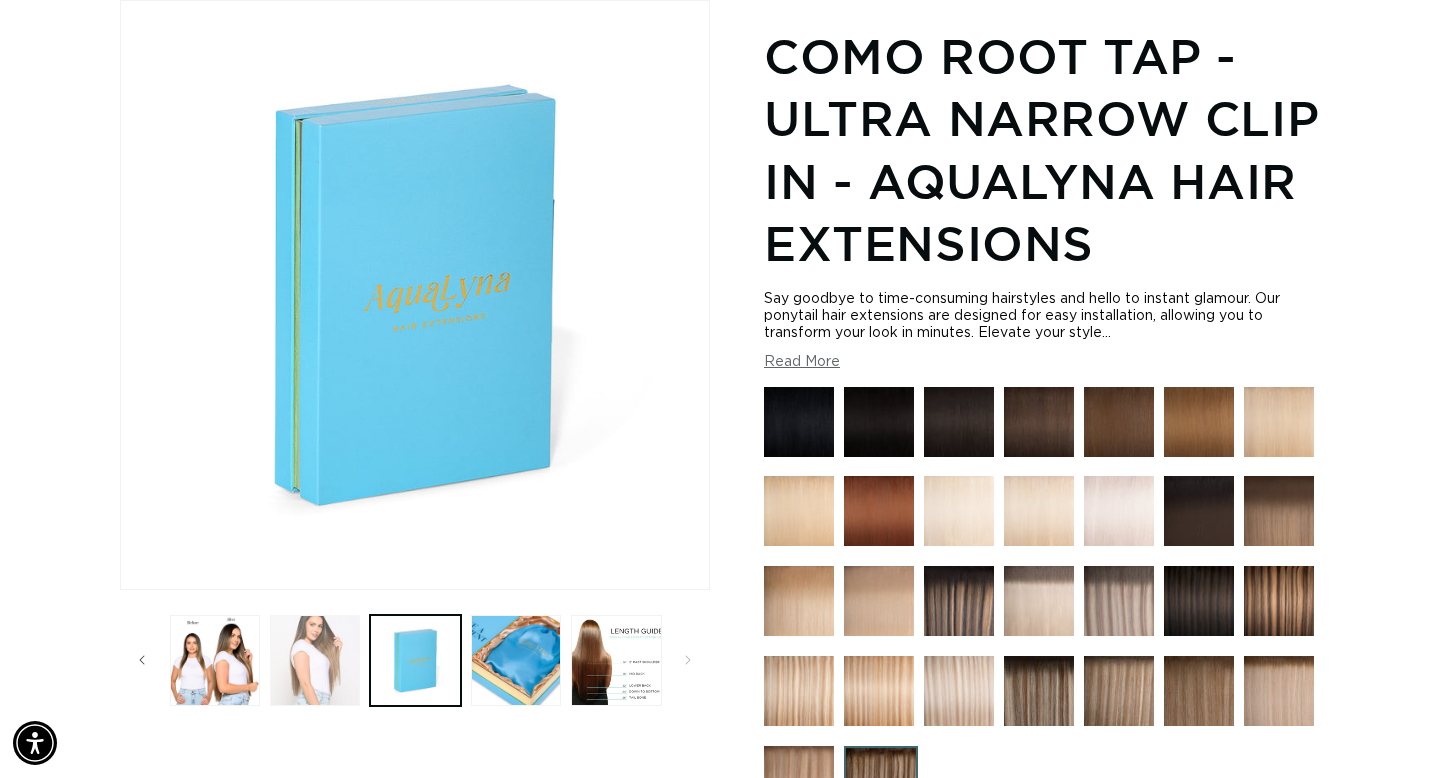 click at bounding box center (315, 660) 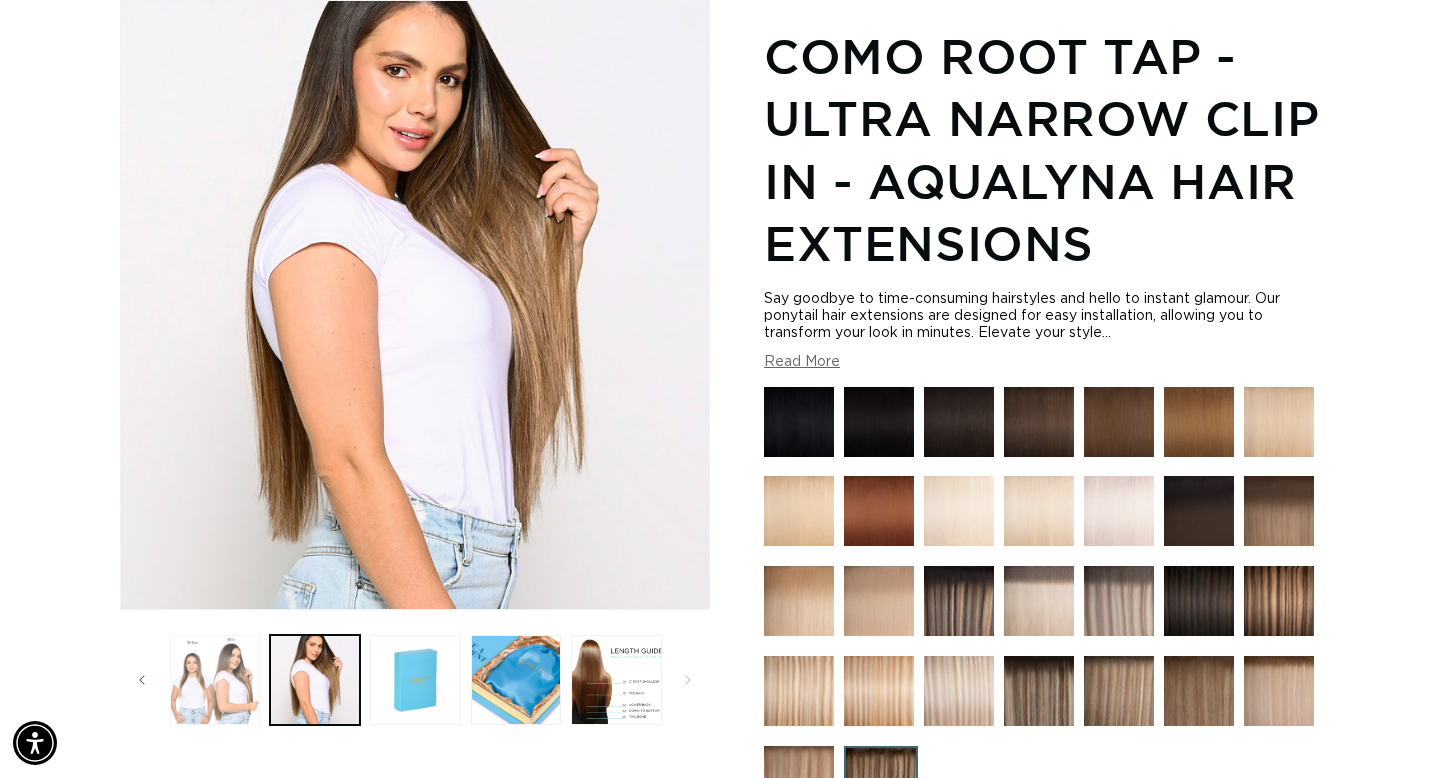 click at bounding box center (215, 680) 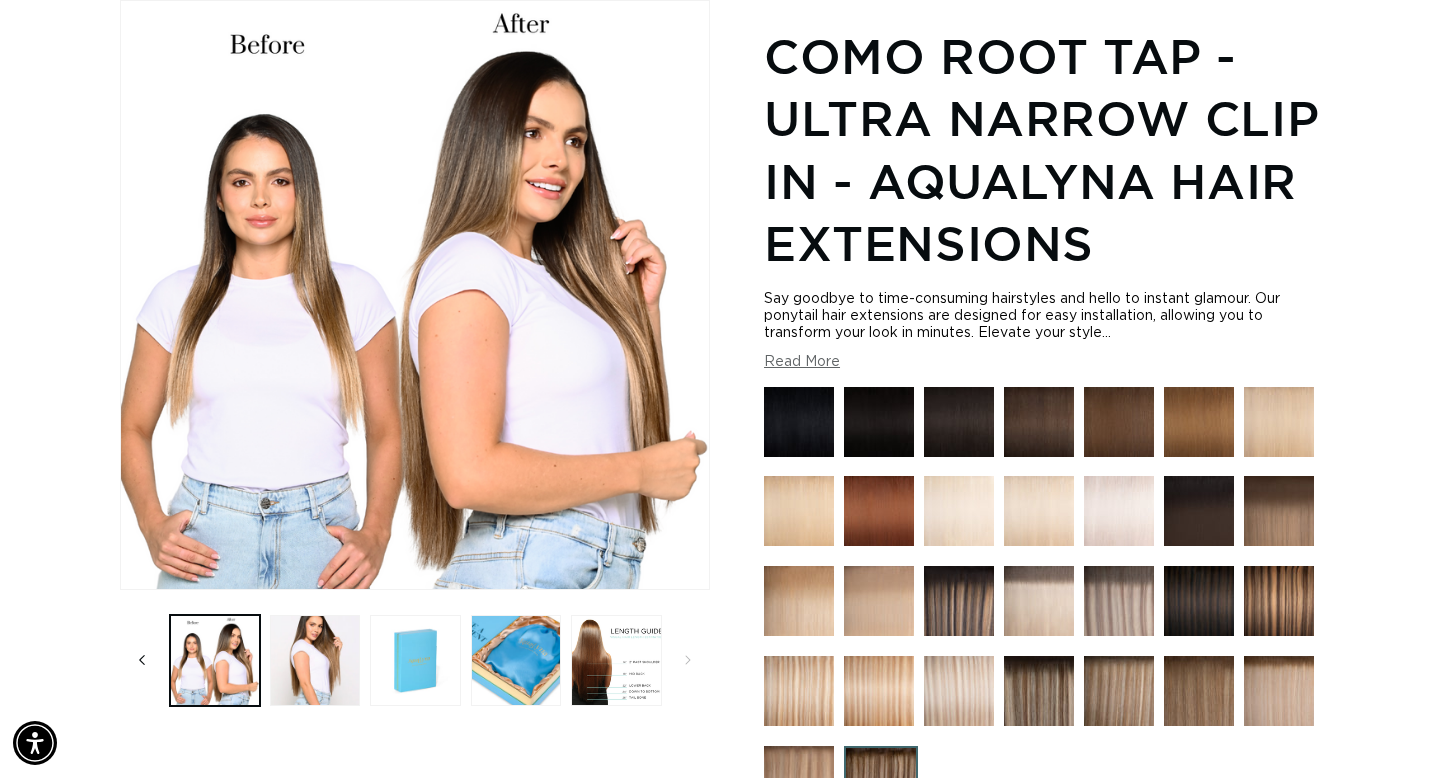 click at bounding box center [142, 660] 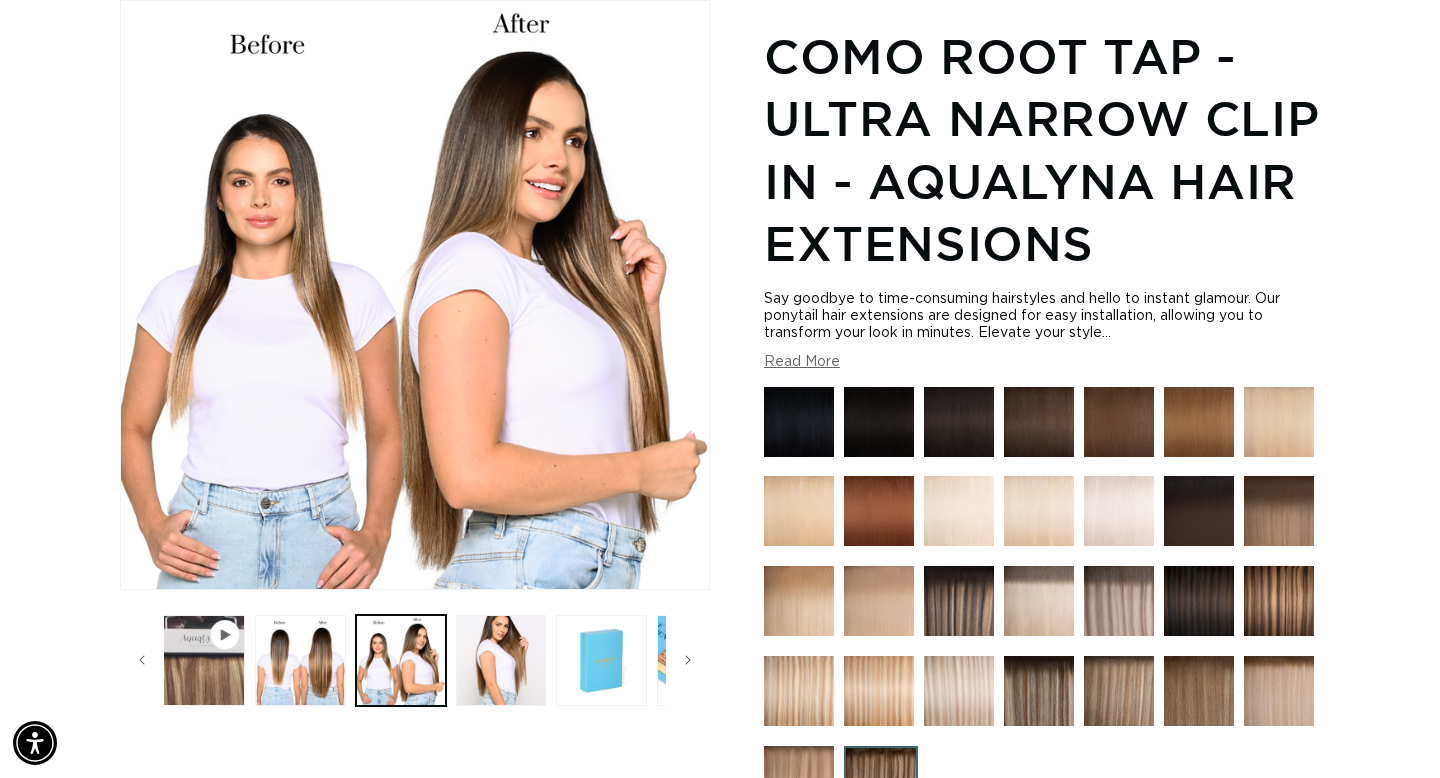 scroll, scrollTop: 0, scrollLeft: 113, axis: horizontal 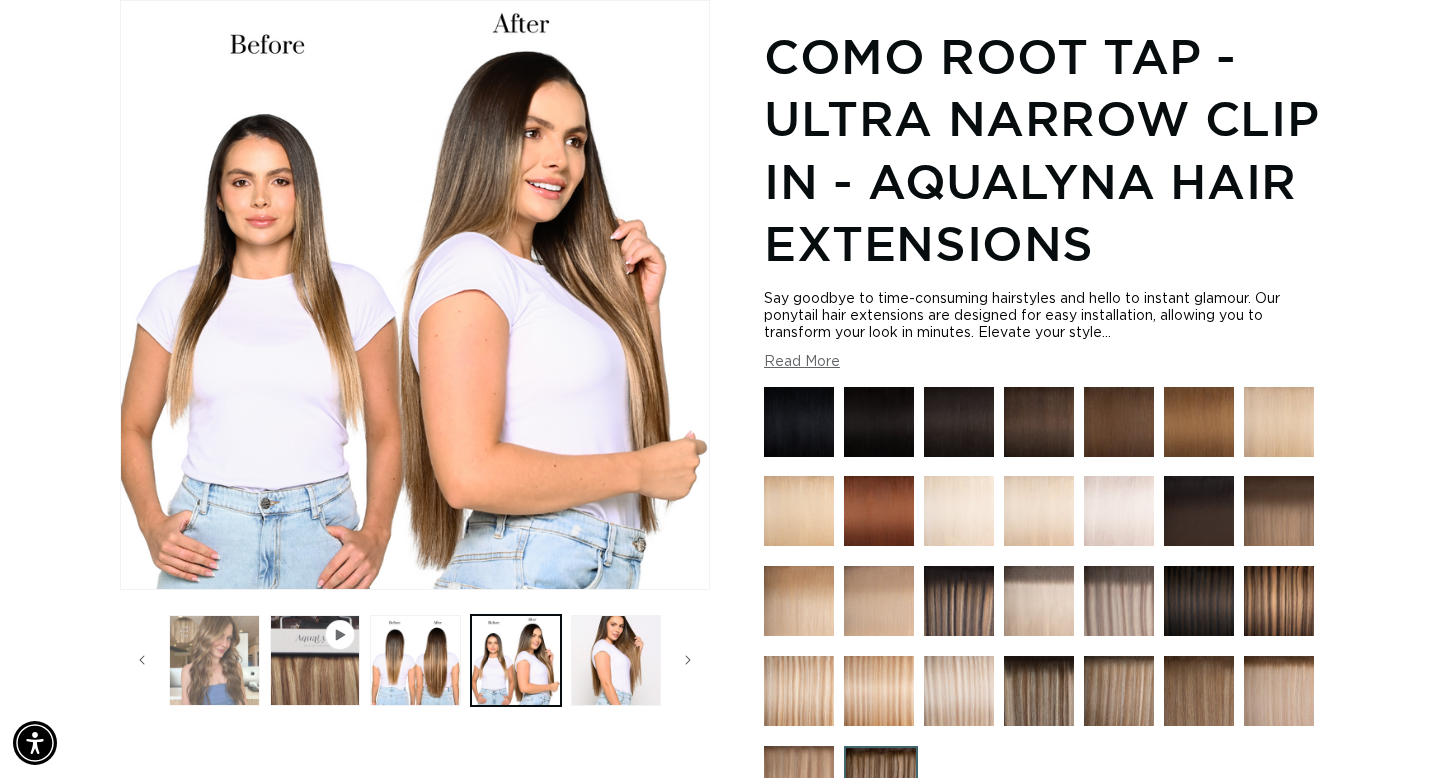 click at bounding box center (214, 660) 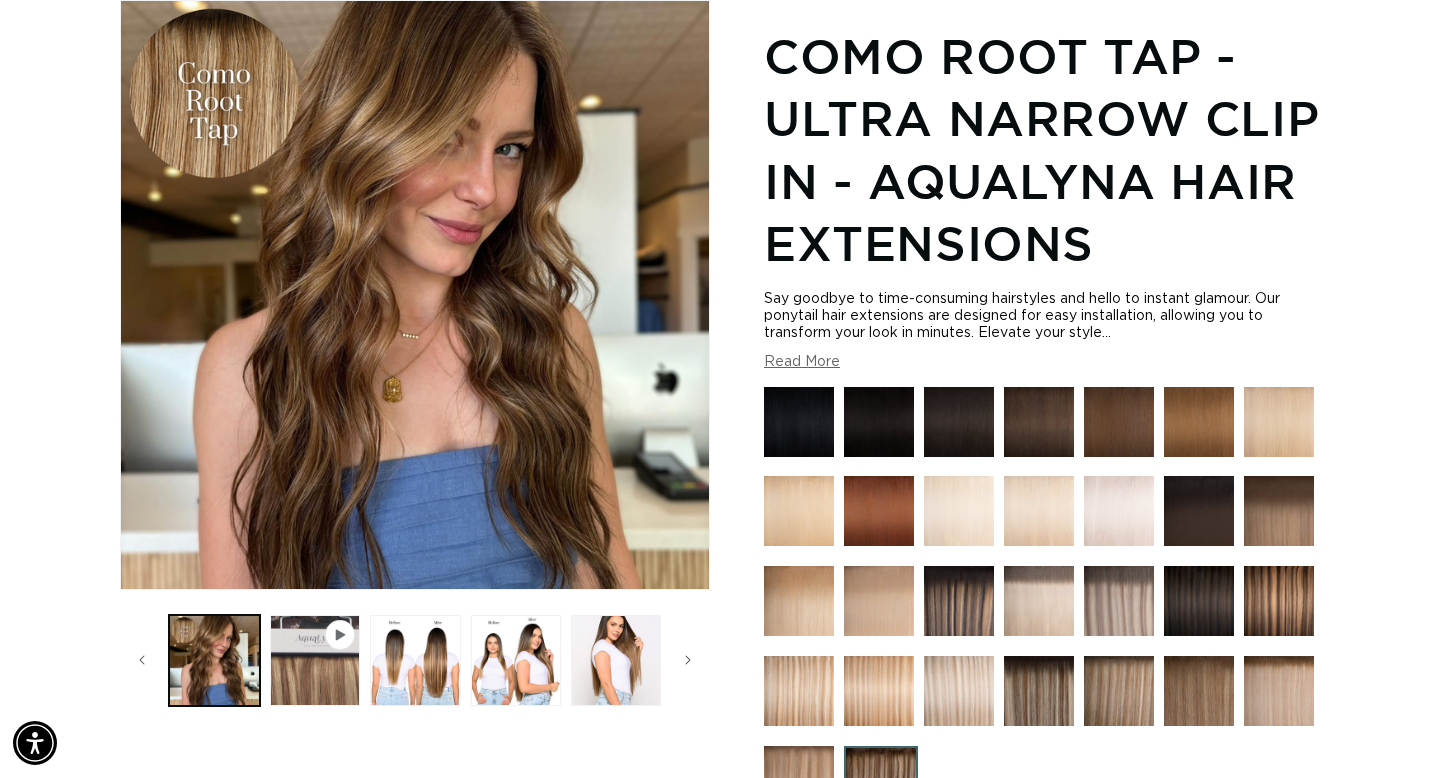 scroll, scrollTop: 0, scrollLeft: 0, axis: both 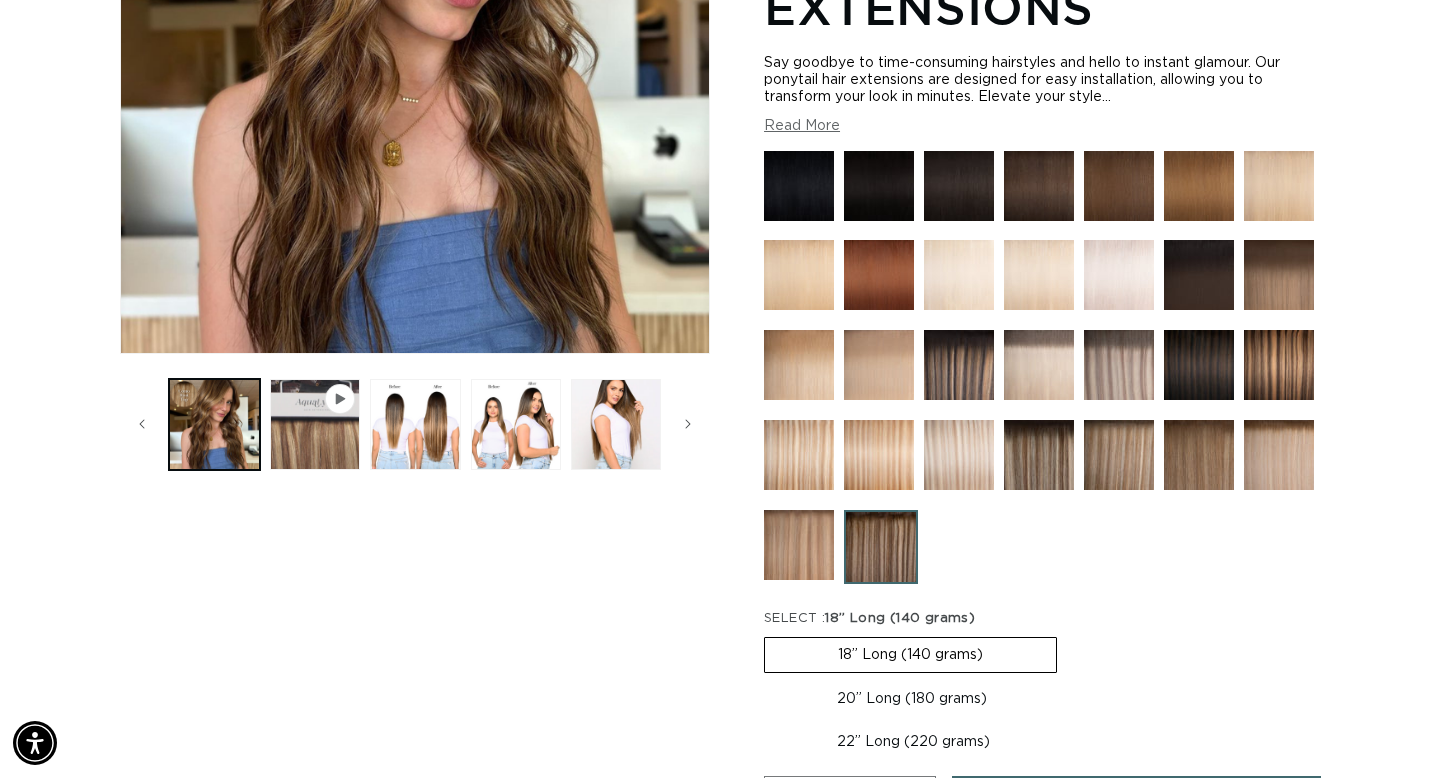 click at bounding box center (1199, 186) 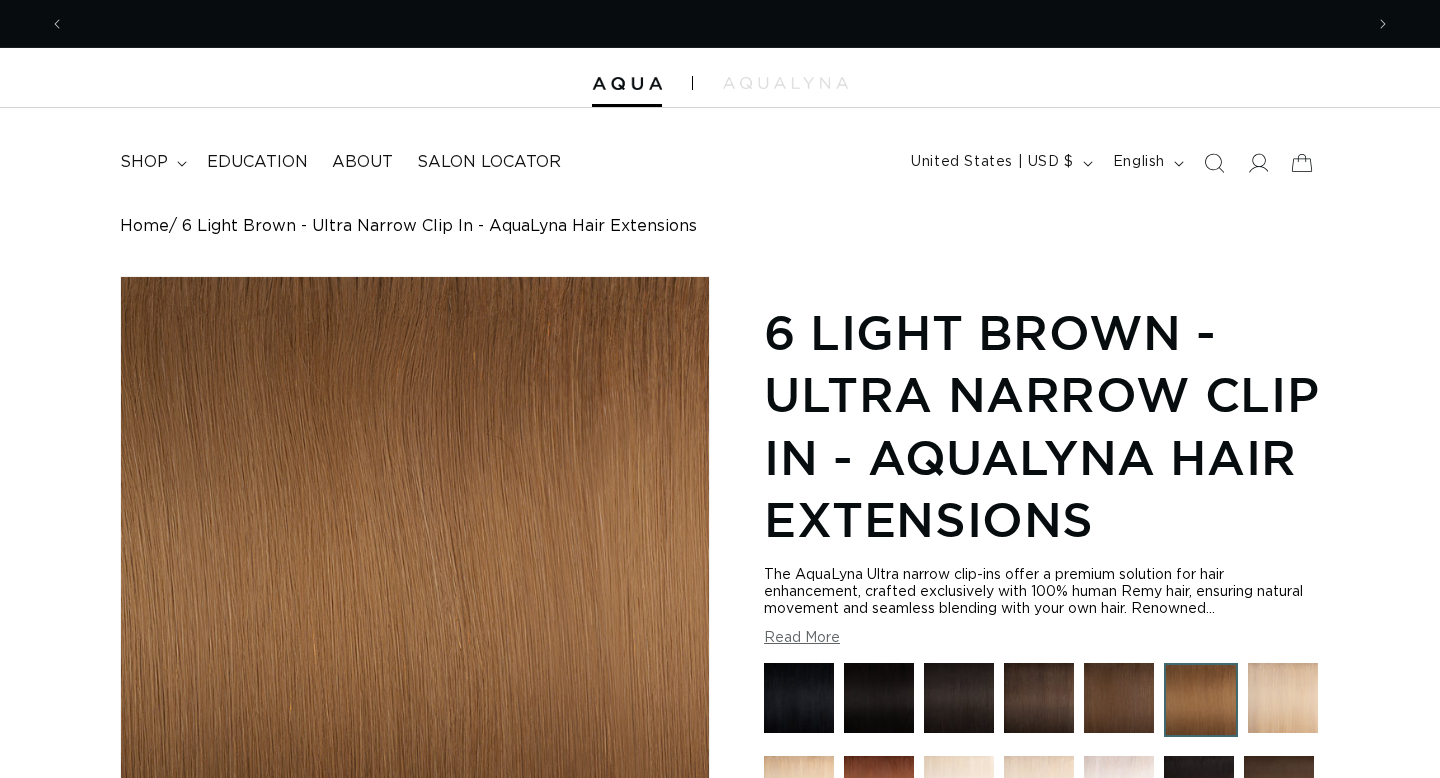 scroll, scrollTop: 264, scrollLeft: 0, axis: vertical 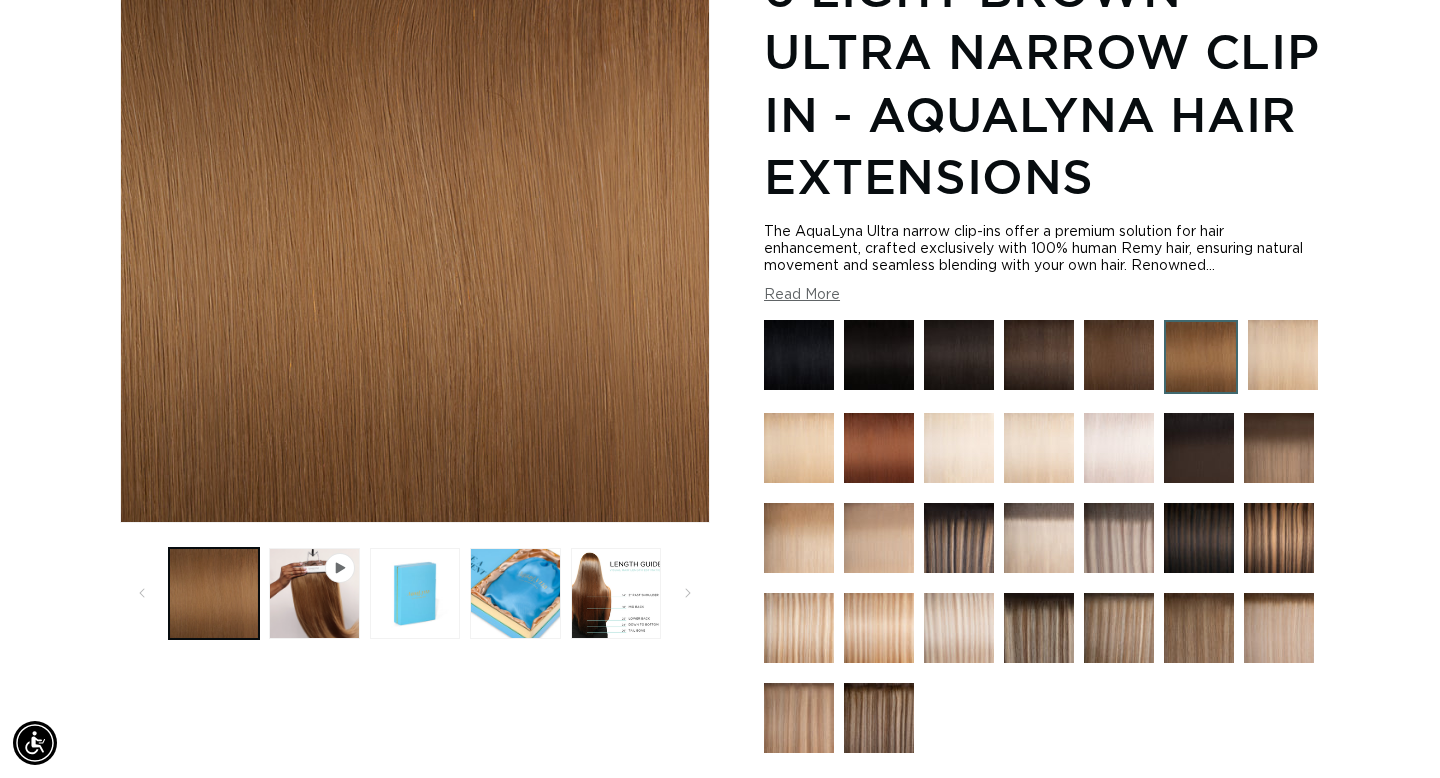 click at bounding box center (1279, 538) 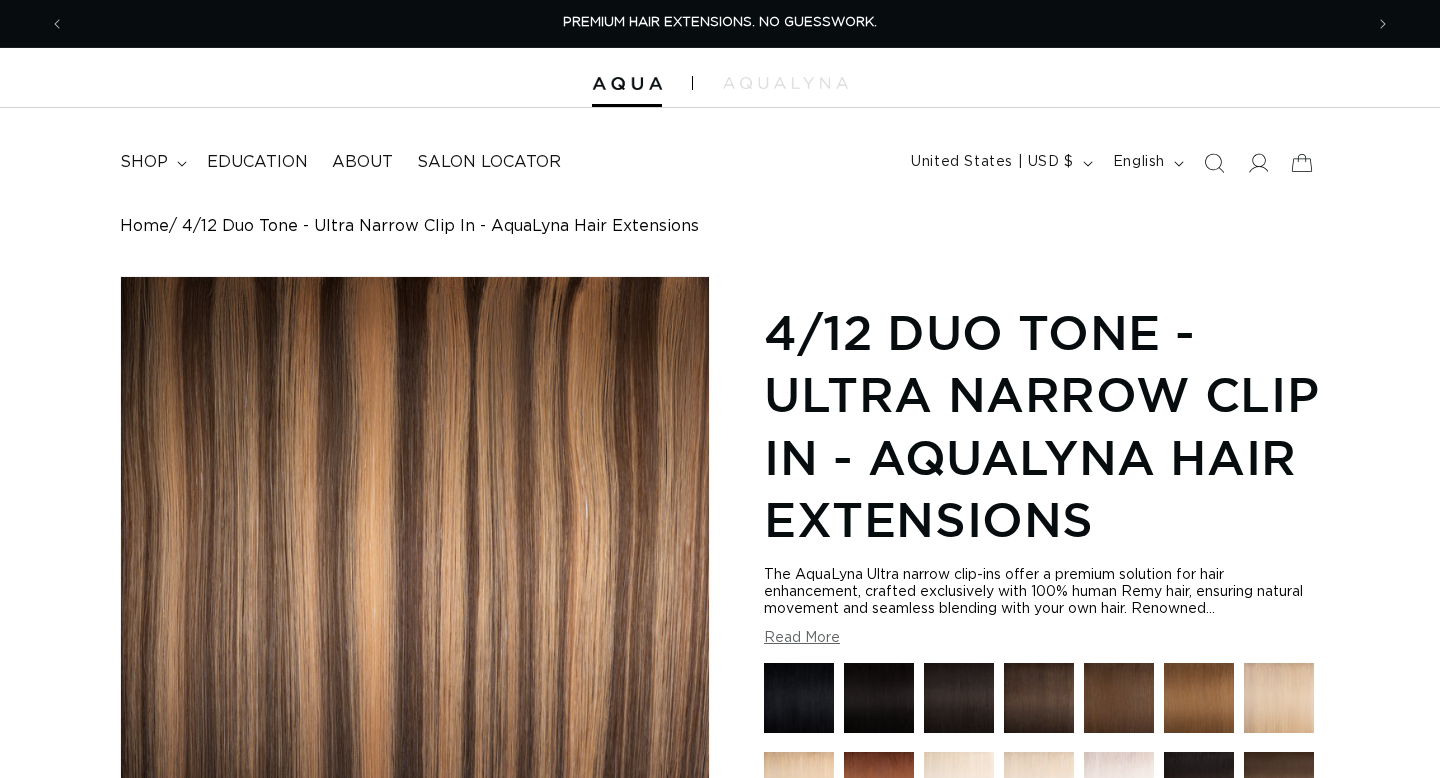 scroll, scrollTop: 562, scrollLeft: 0, axis: vertical 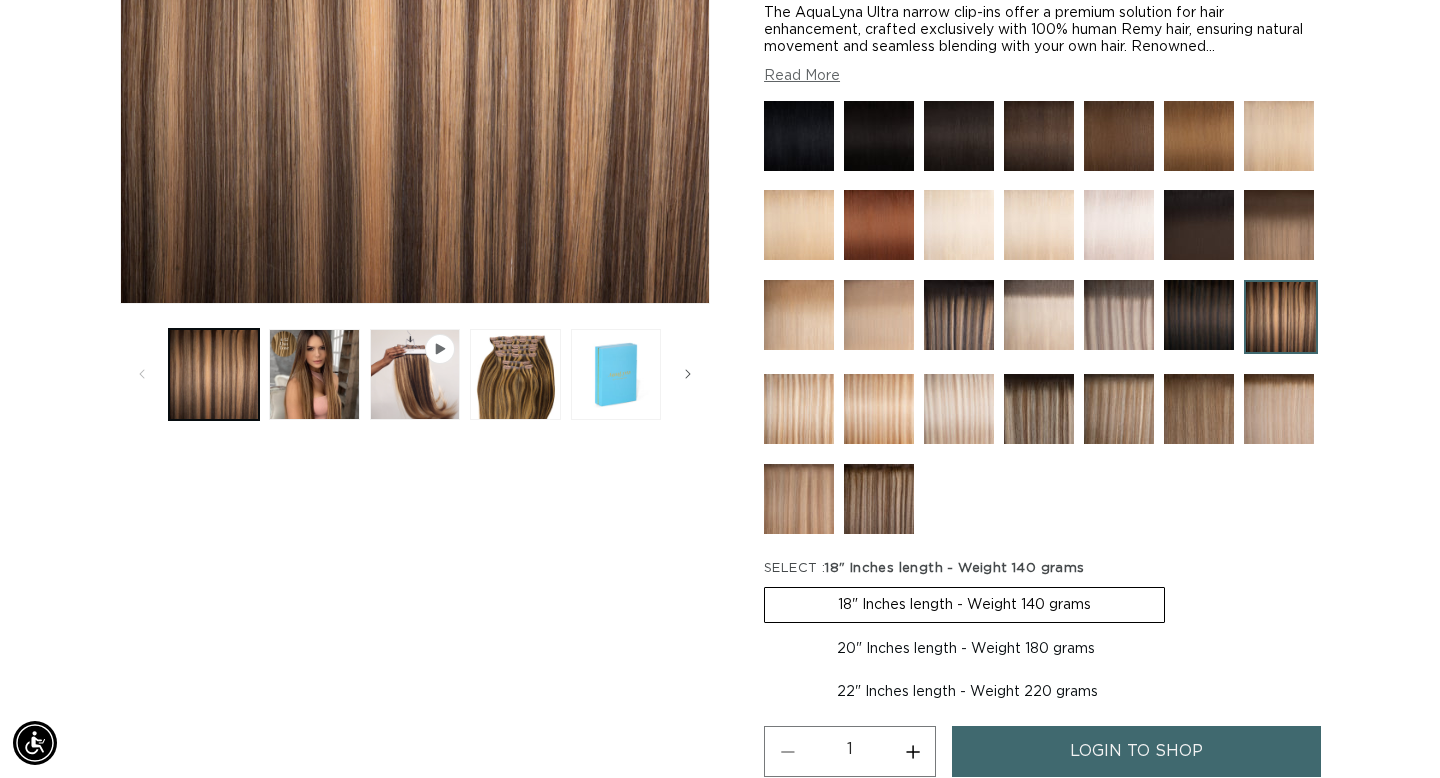click at bounding box center (1119, 409) 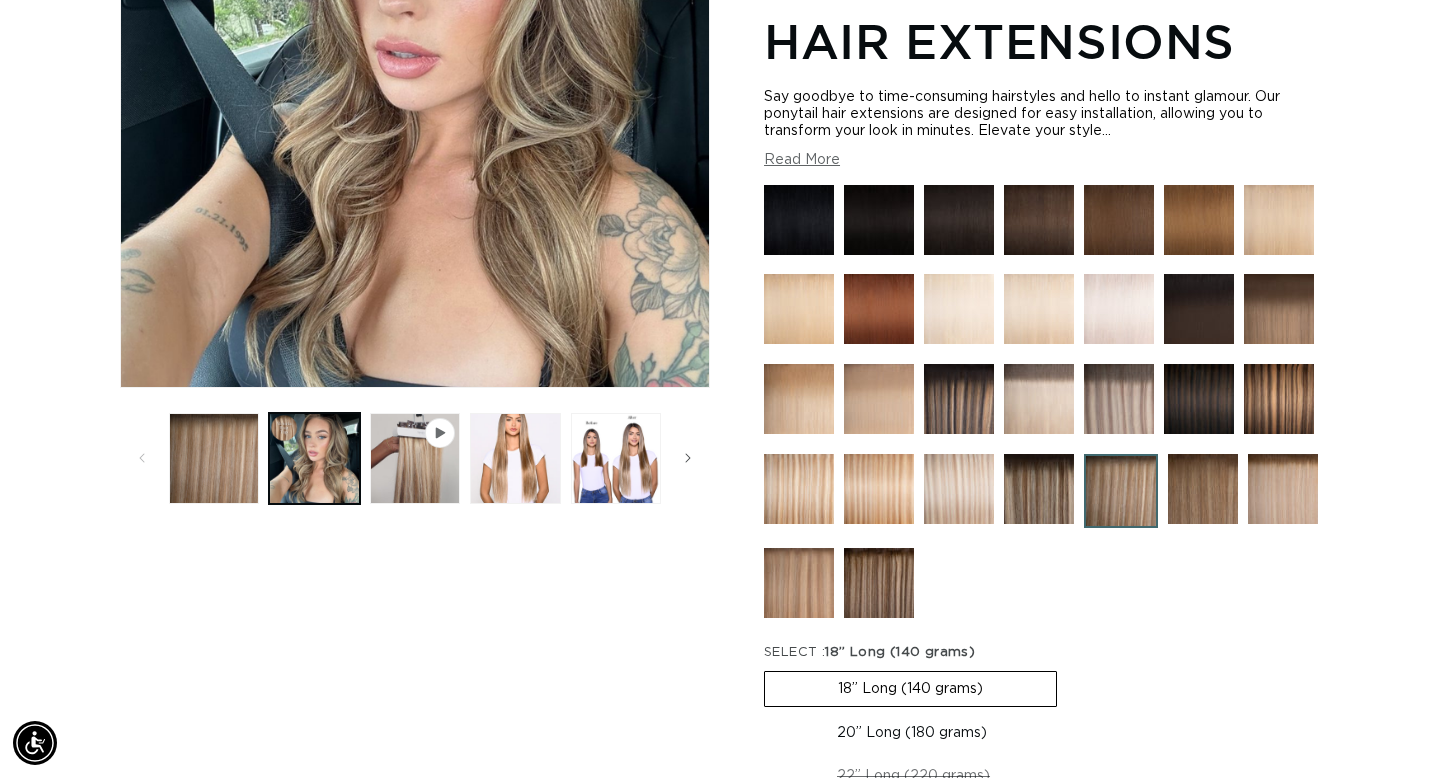 scroll, scrollTop: 281, scrollLeft: 0, axis: vertical 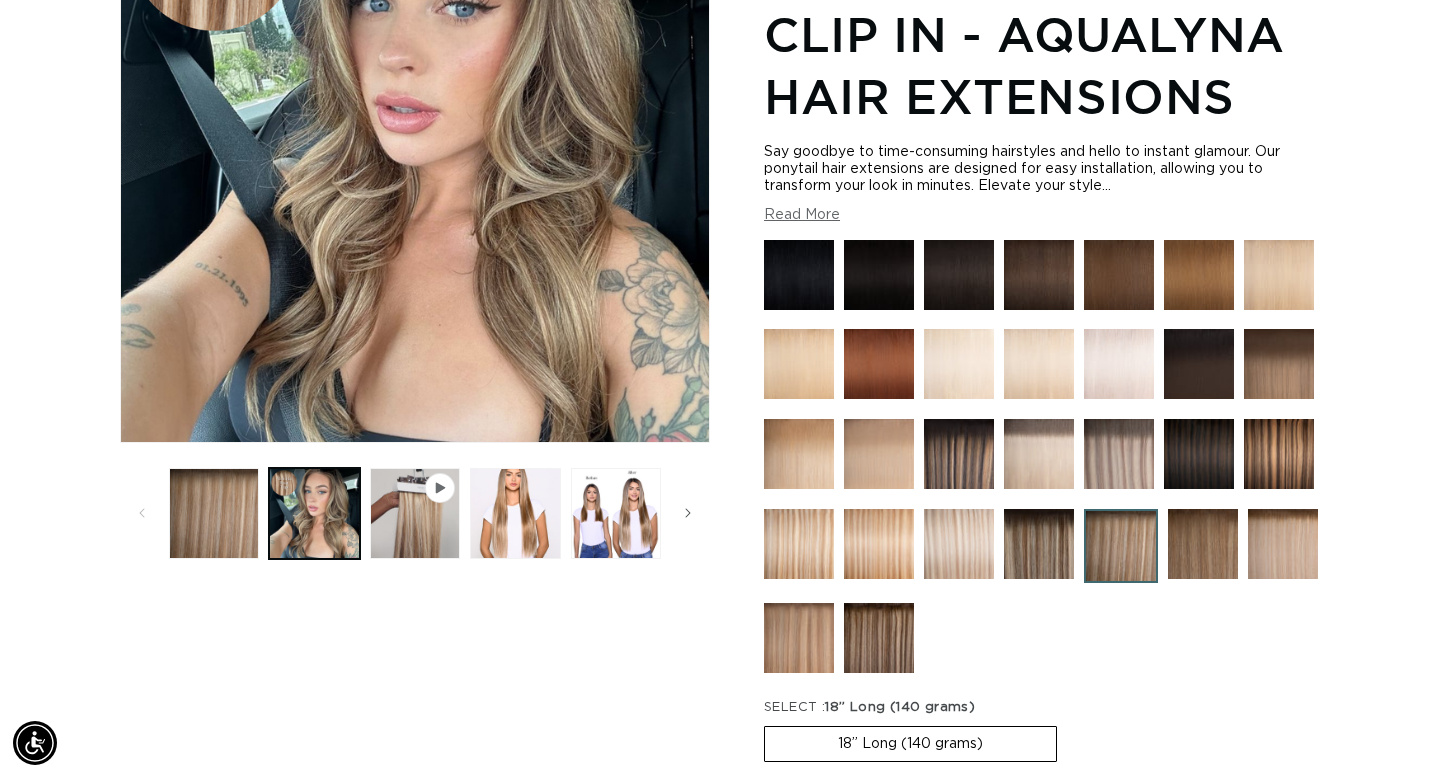 click at bounding box center (879, 638) 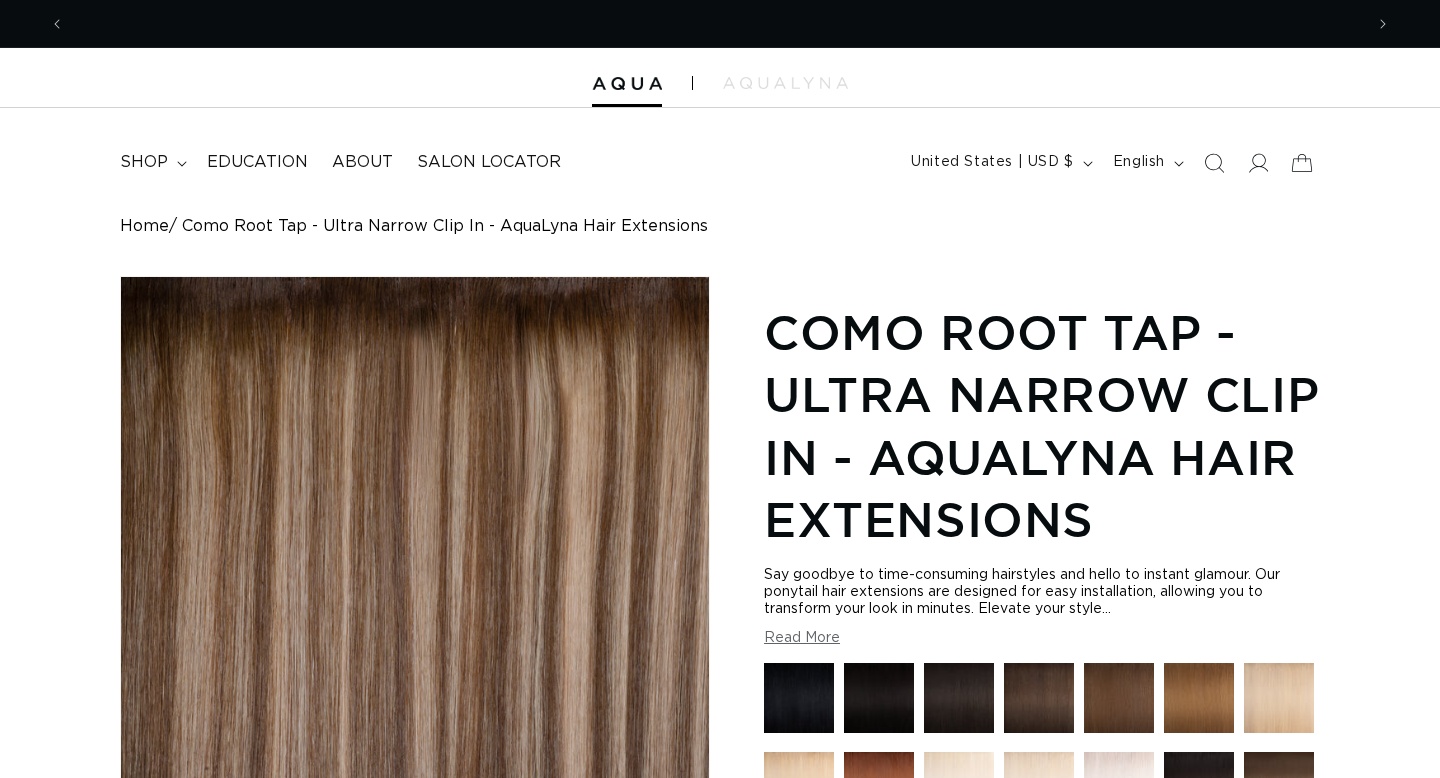 scroll, scrollTop: 553, scrollLeft: 0, axis: vertical 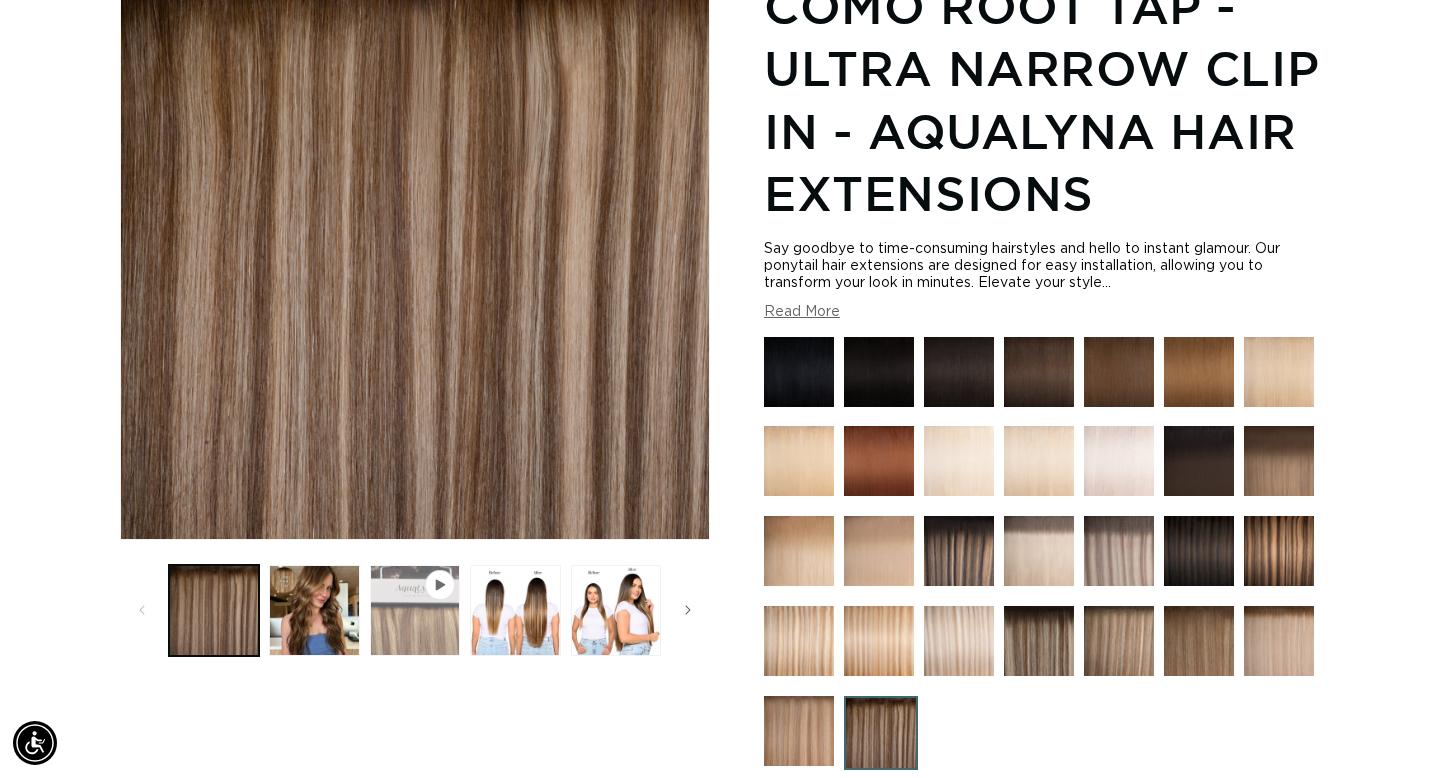 click at bounding box center (415, 610) 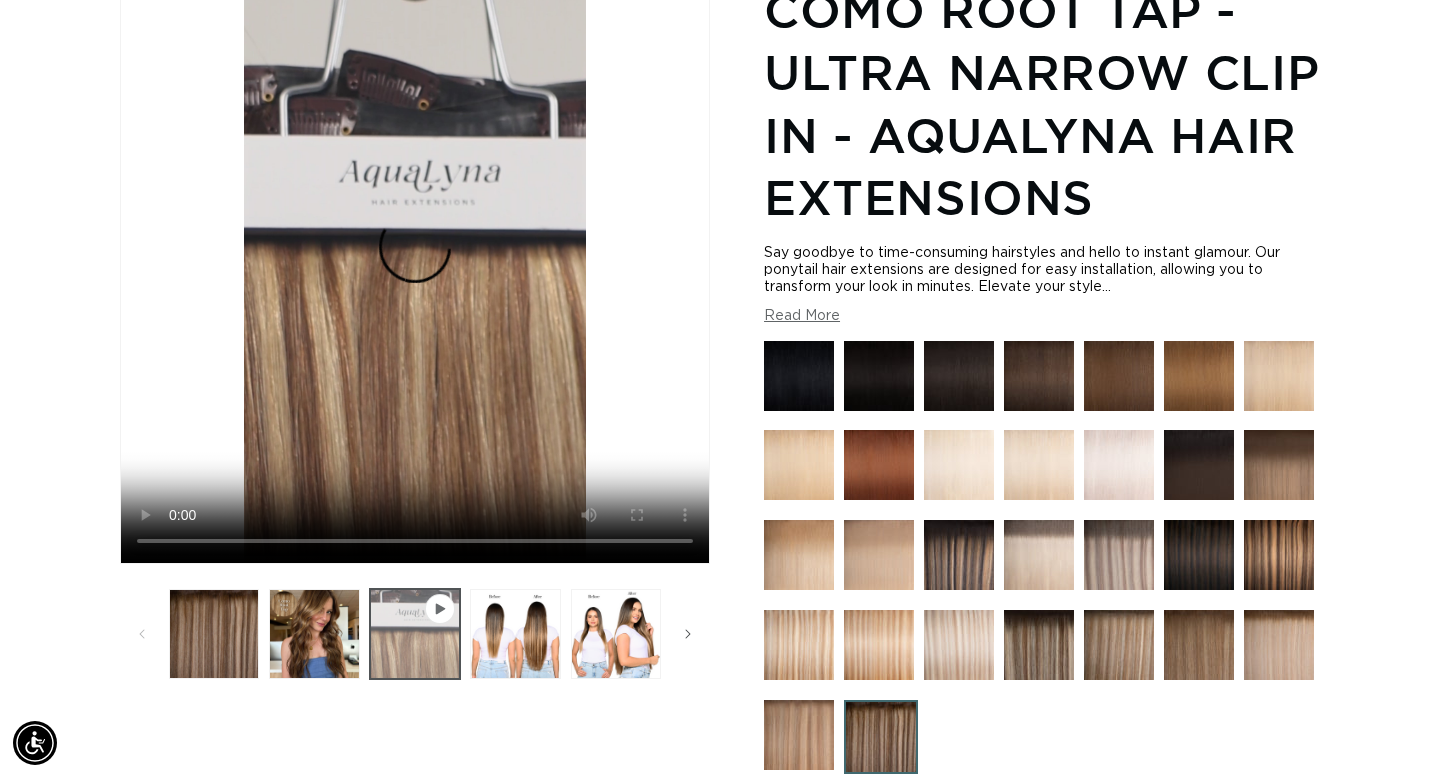 scroll, scrollTop: 276, scrollLeft: 0, axis: vertical 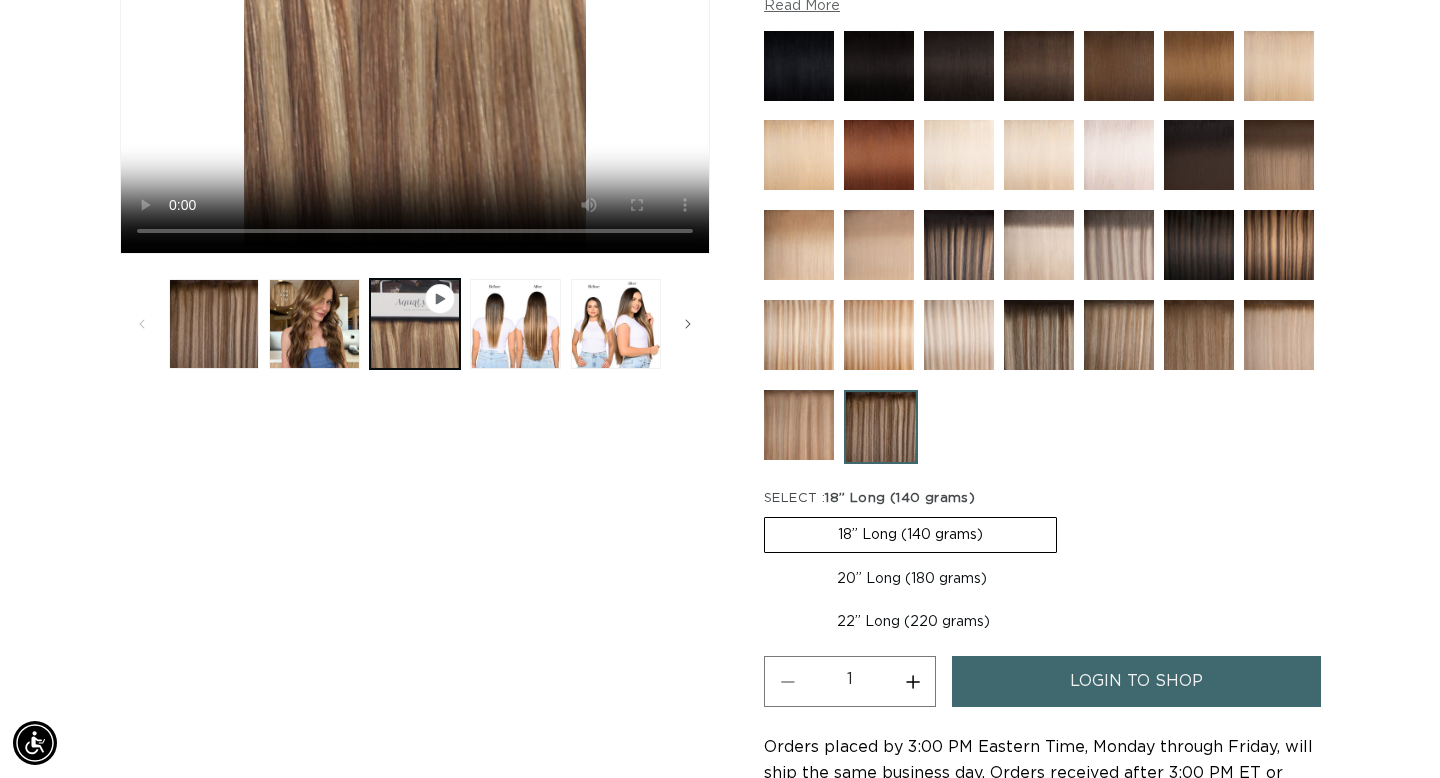 click at bounding box center (1039, 335) 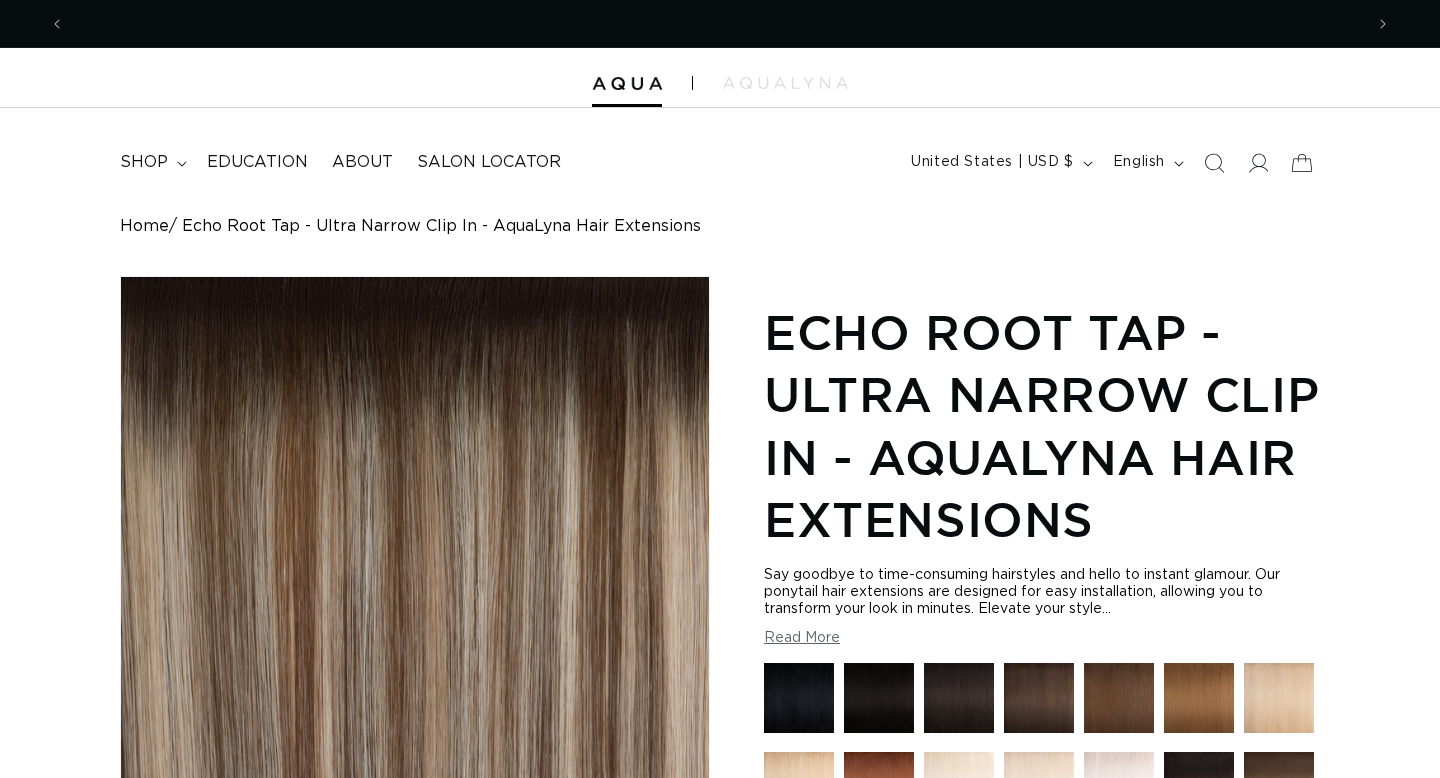 click at bounding box center (314, 936) 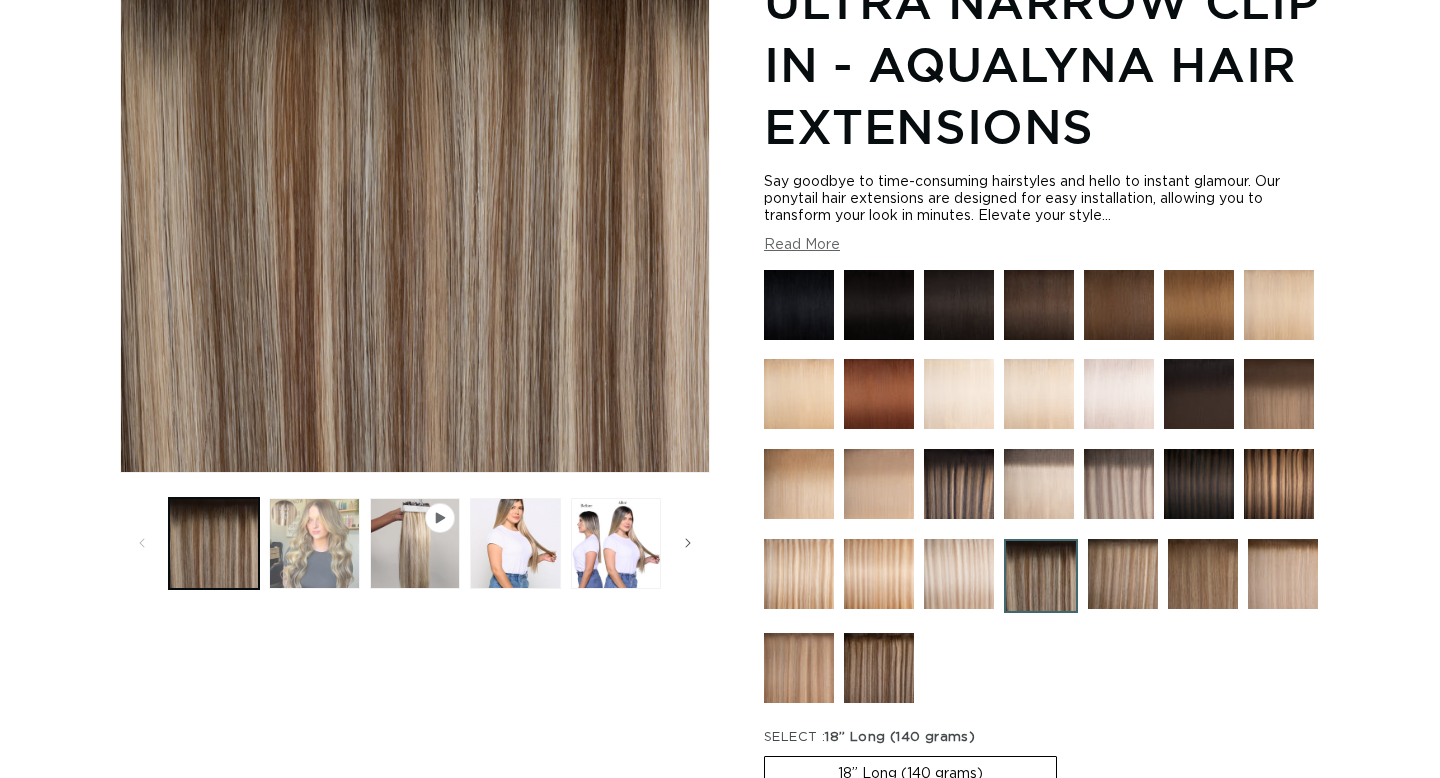 scroll, scrollTop: 0, scrollLeft: 1298, axis: horizontal 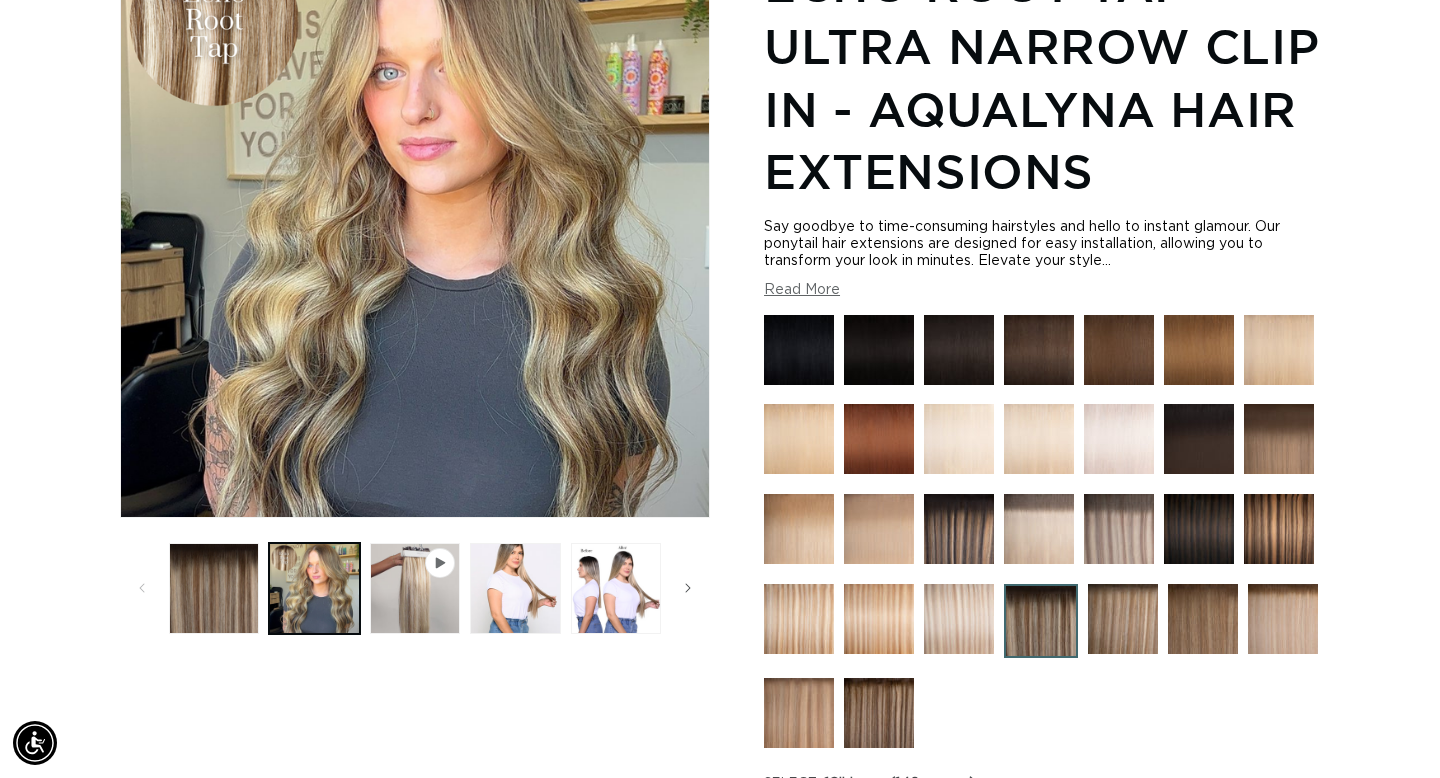 click at bounding box center (959, 529) 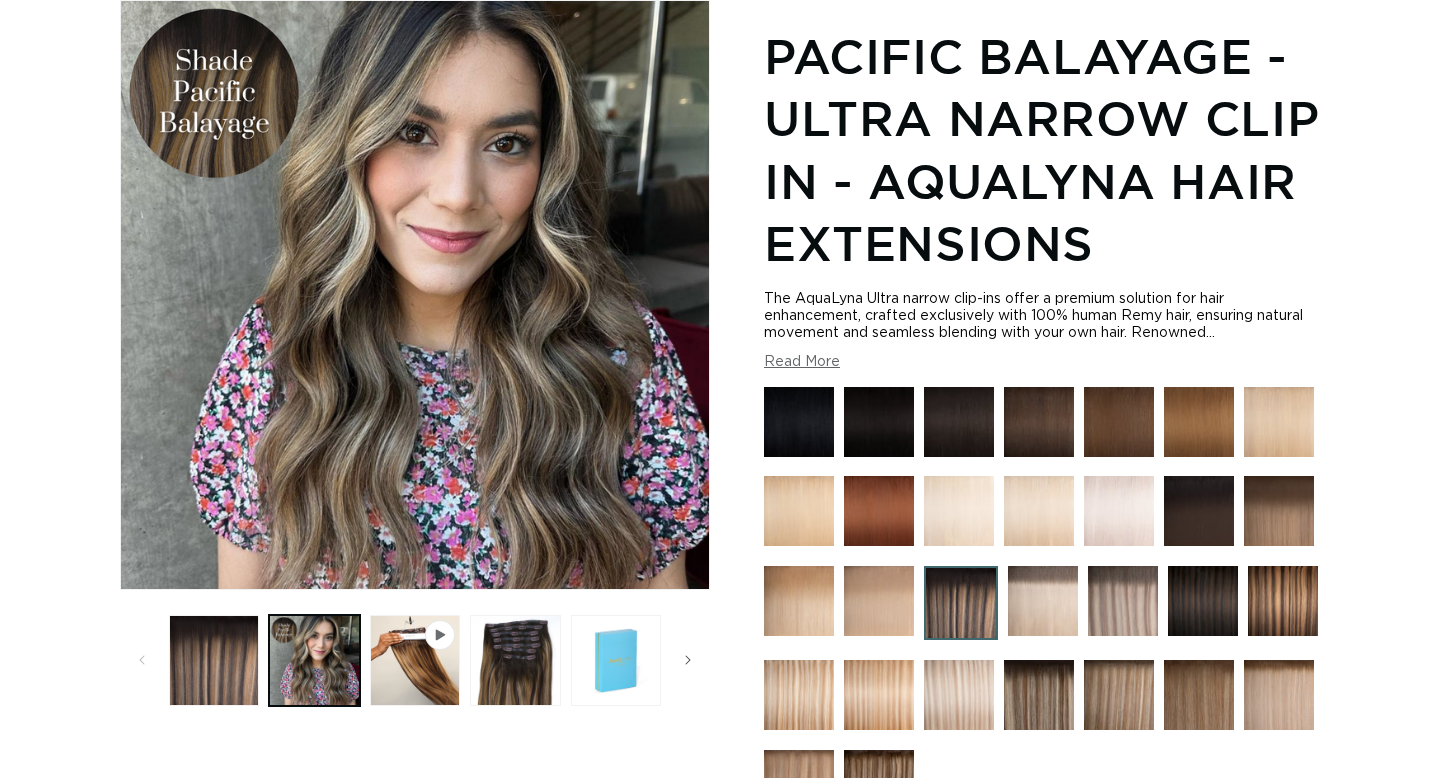 scroll, scrollTop: 276, scrollLeft: 0, axis: vertical 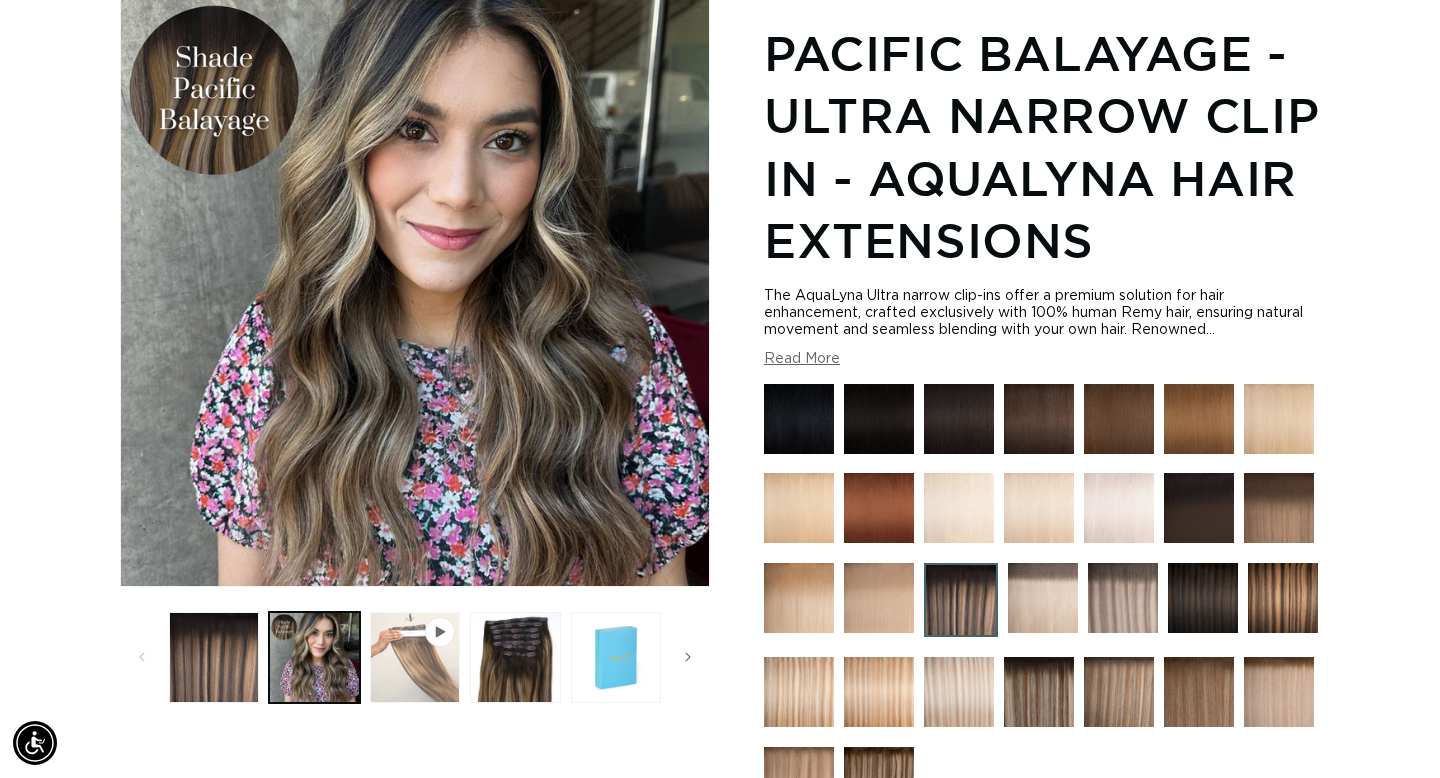 click at bounding box center [415, 657] 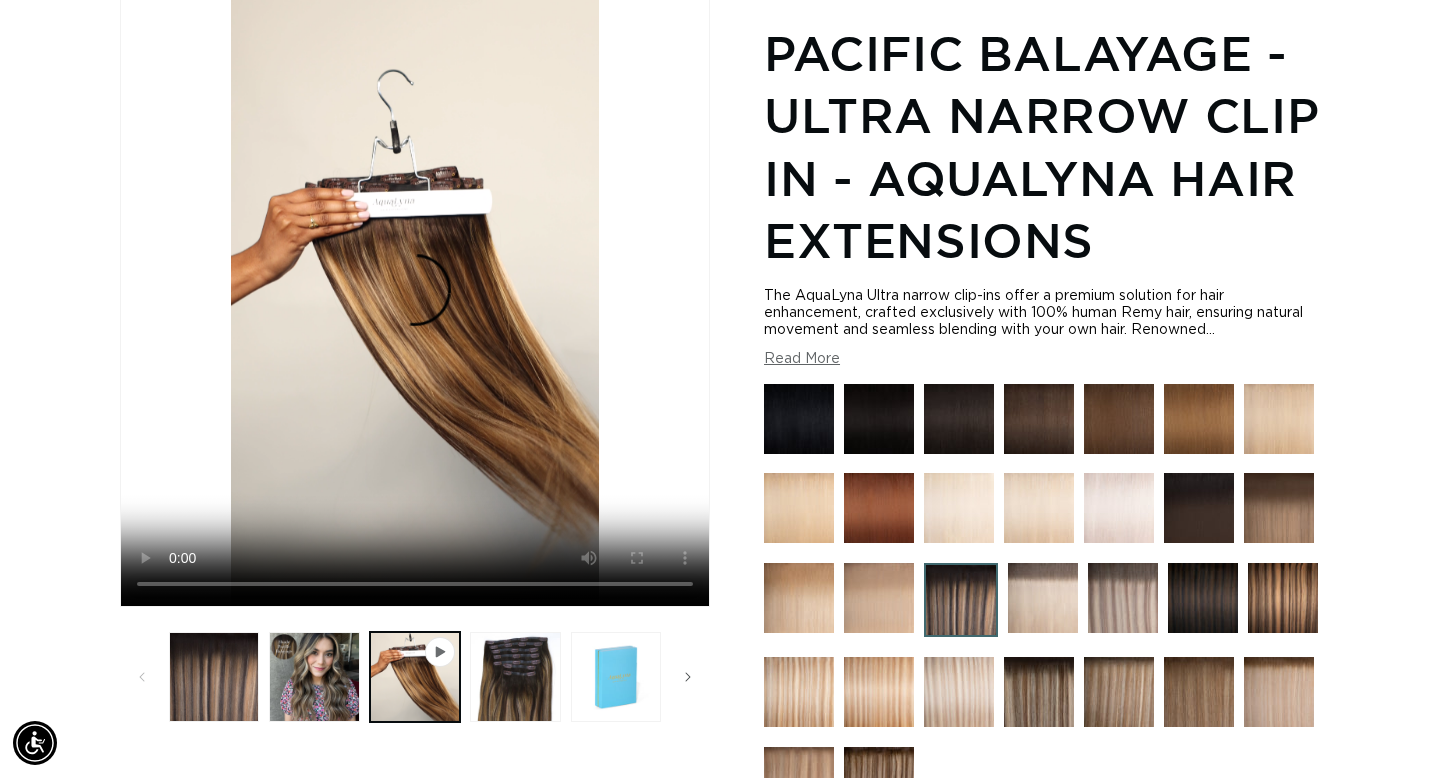 scroll, scrollTop: 276, scrollLeft: 0, axis: vertical 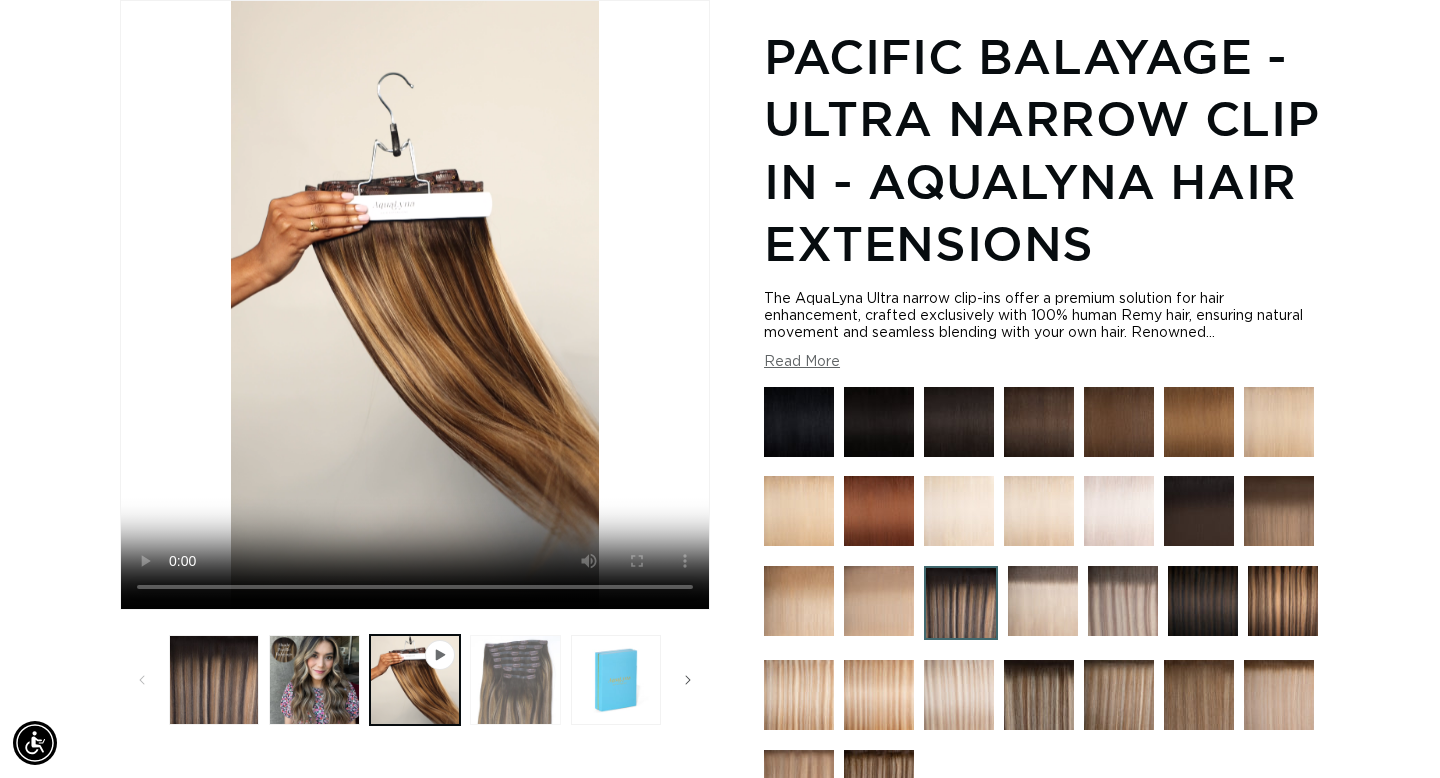 click at bounding box center [515, 680] 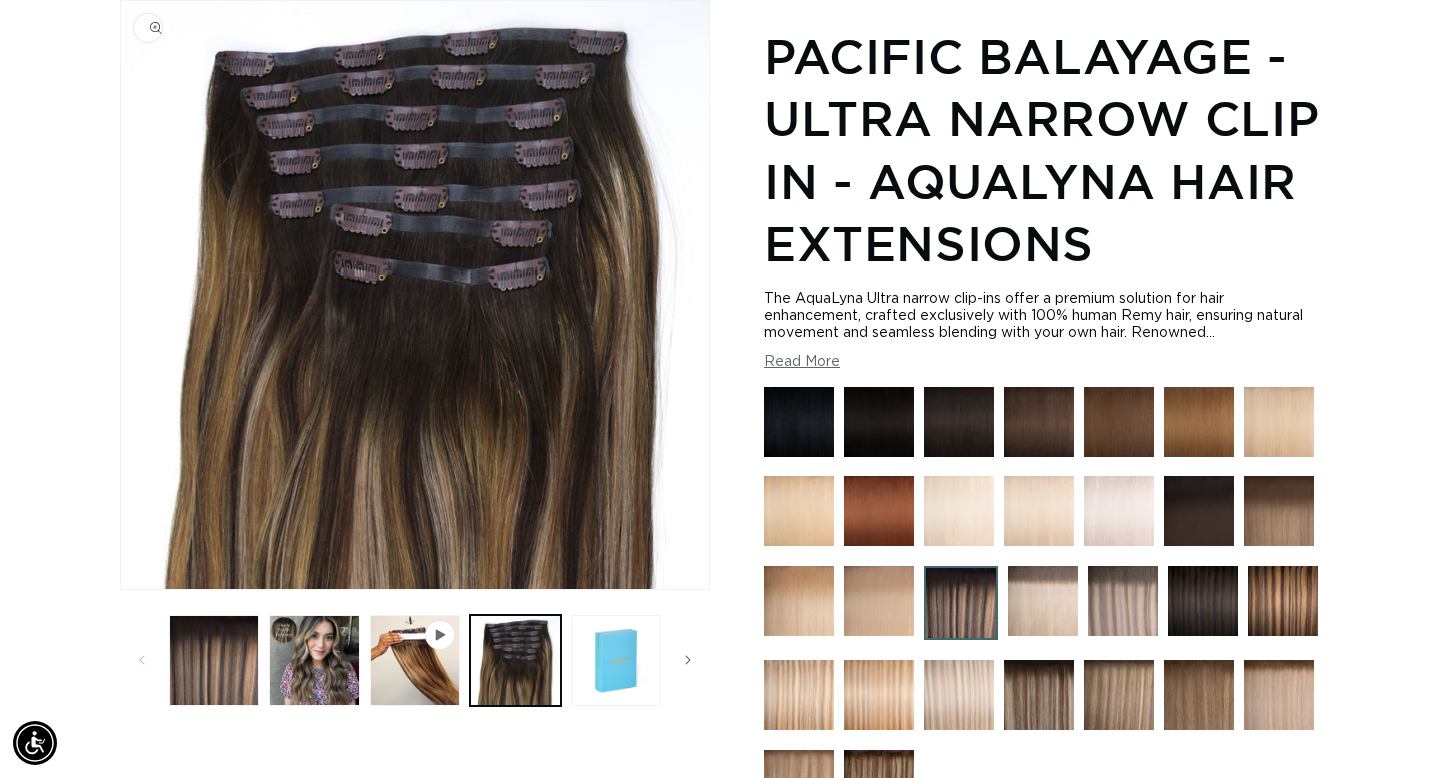 scroll, scrollTop: 0, scrollLeft: 1298, axis: horizontal 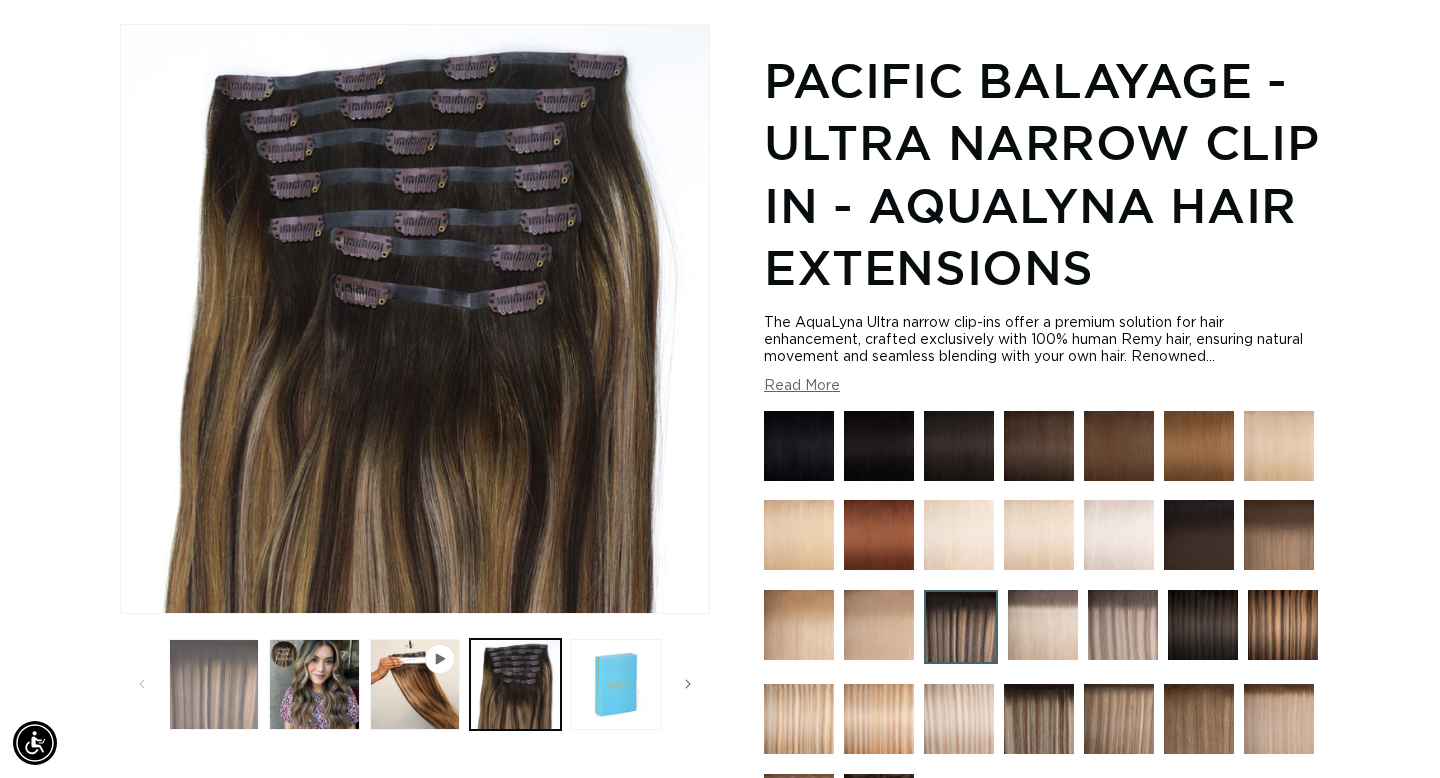 click at bounding box center (214, 684) 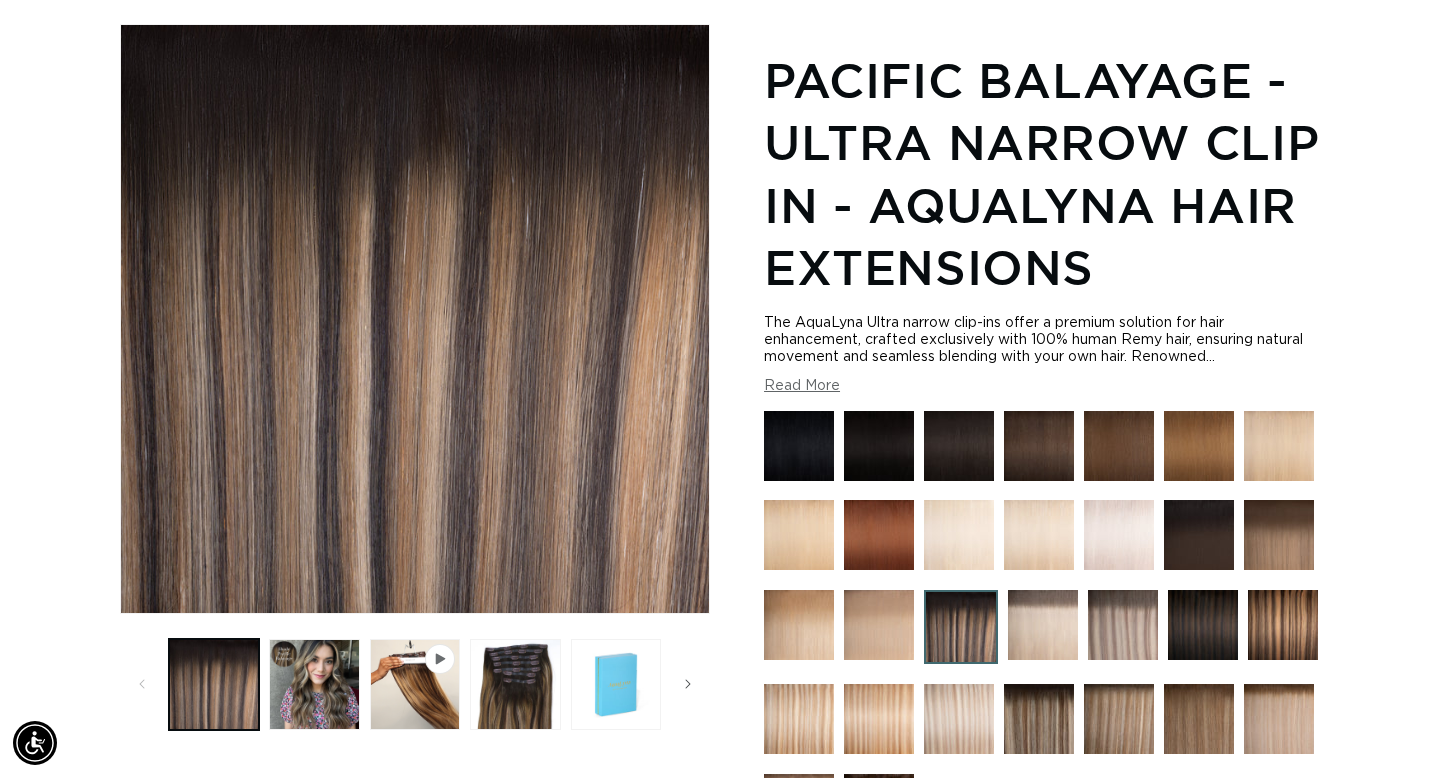 scroll, scrollTop: 0, scrollLeft: 0, axis: both 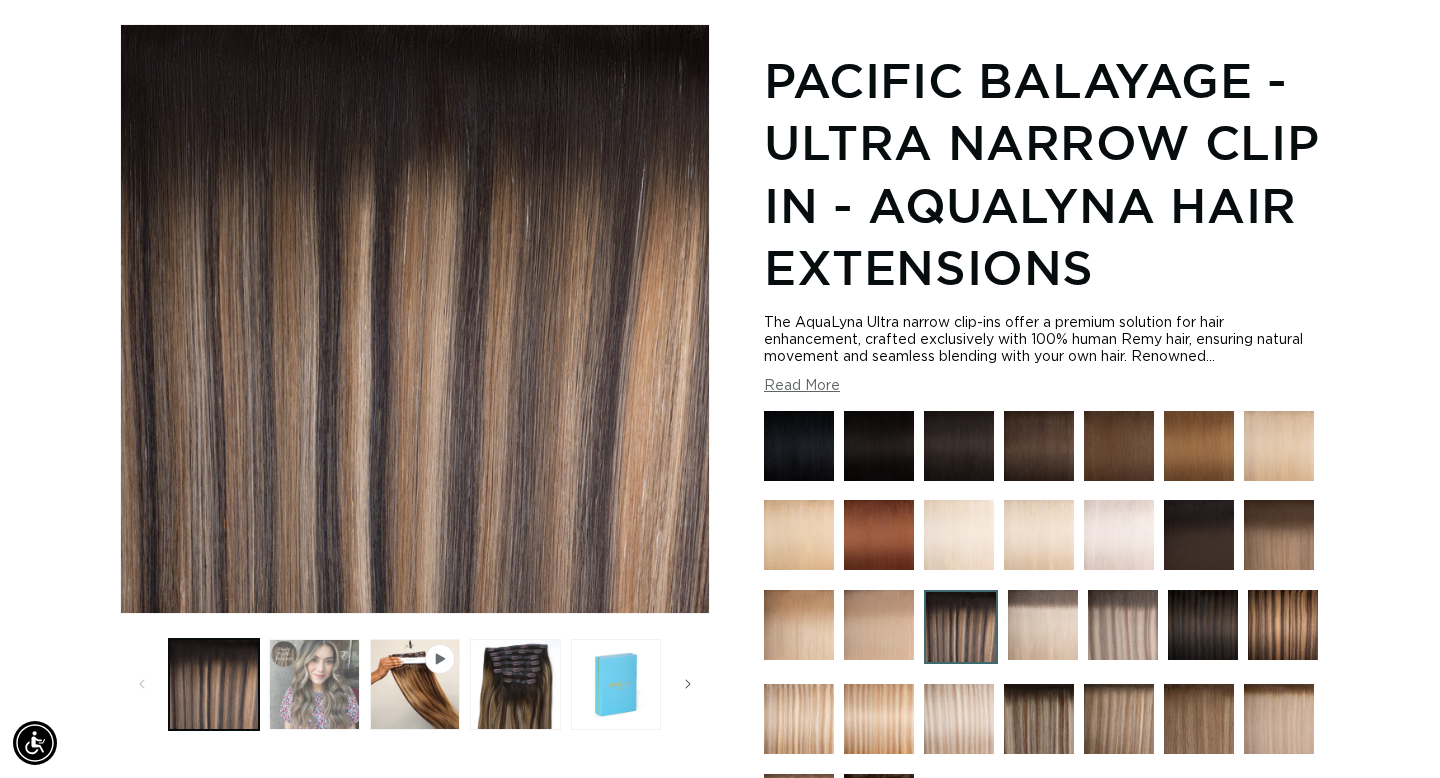 click at bounding box center (314, 684) 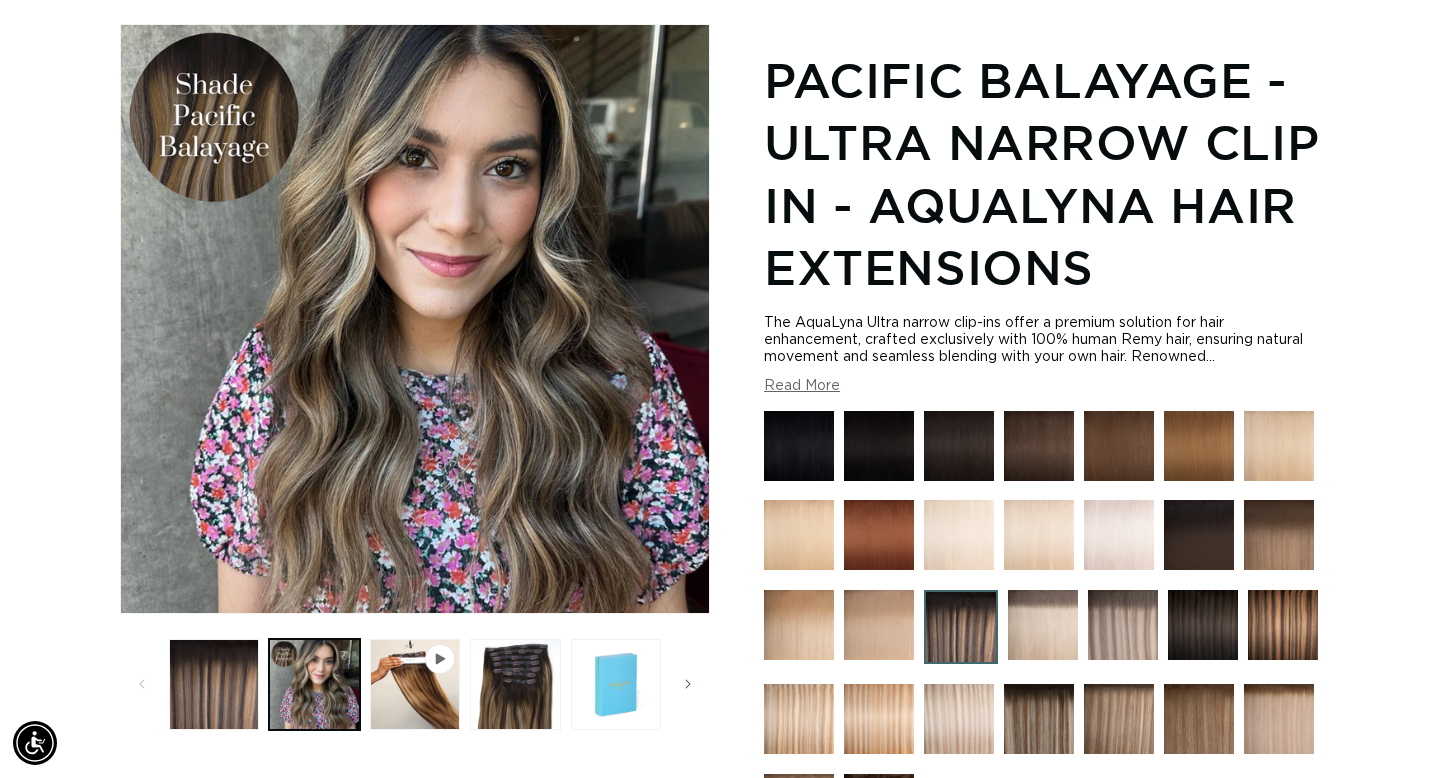 scroll, scrollTop: 0, scrollLeft: 2596, axis: horizontal 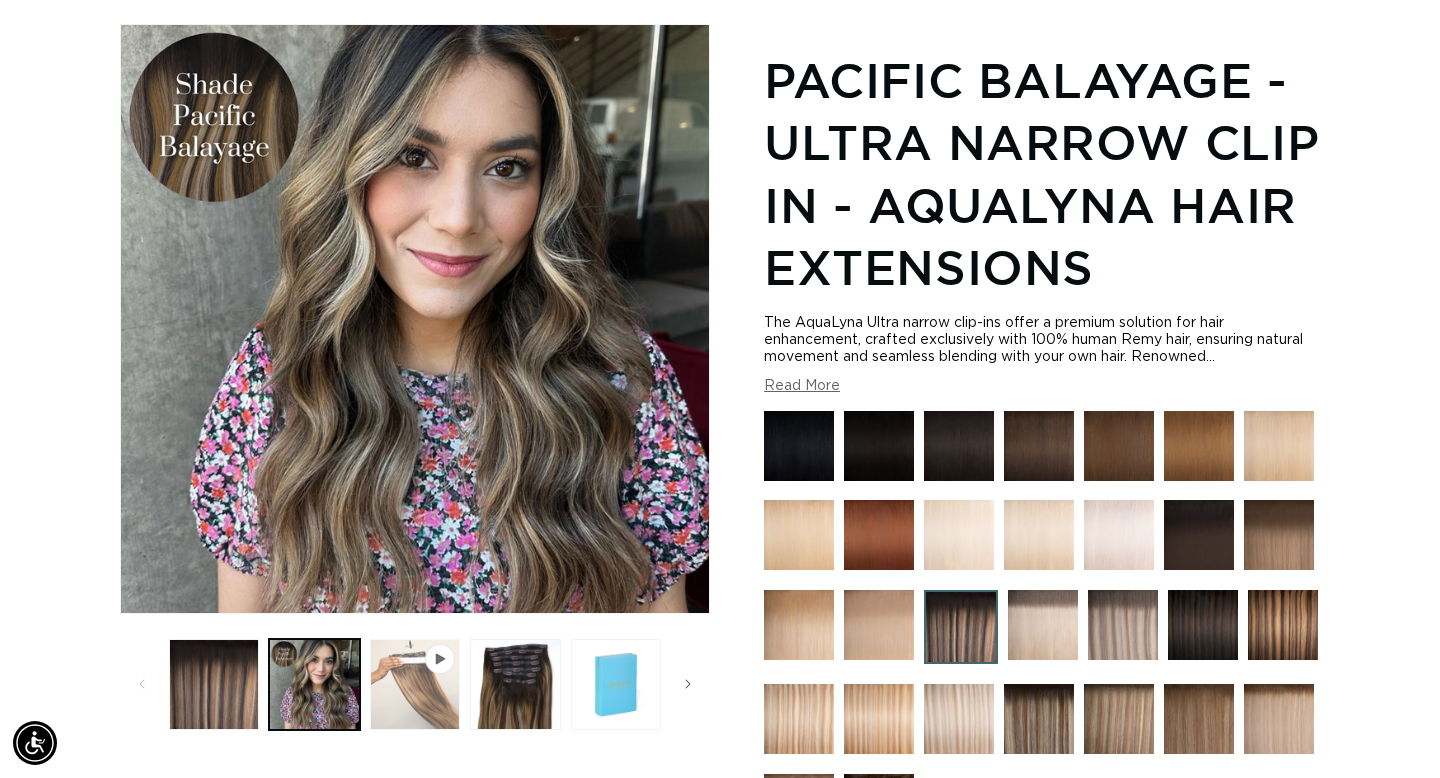 click at bounding box center [415, 684] 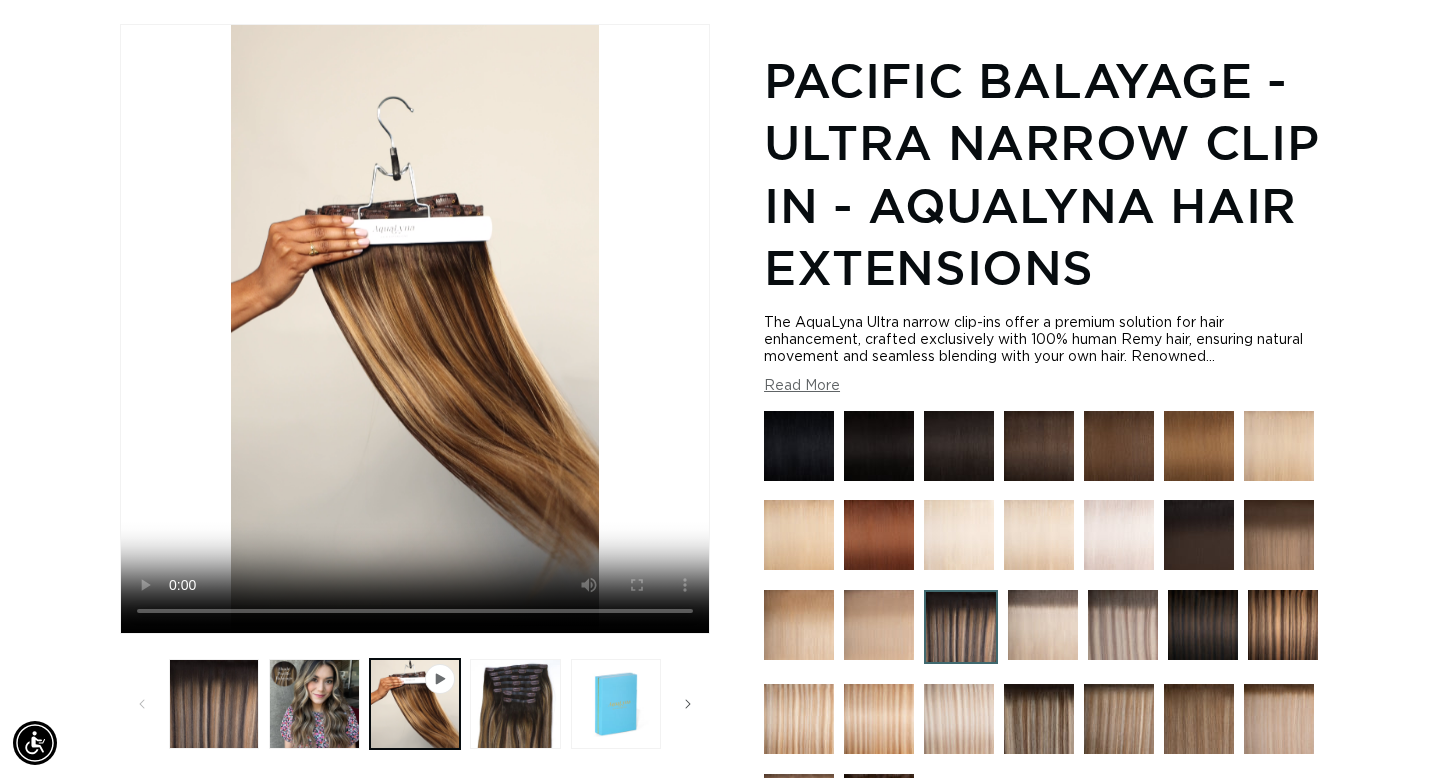 scroll, scrollTop: 0, scrollLeft: 1298, axis: horizontal 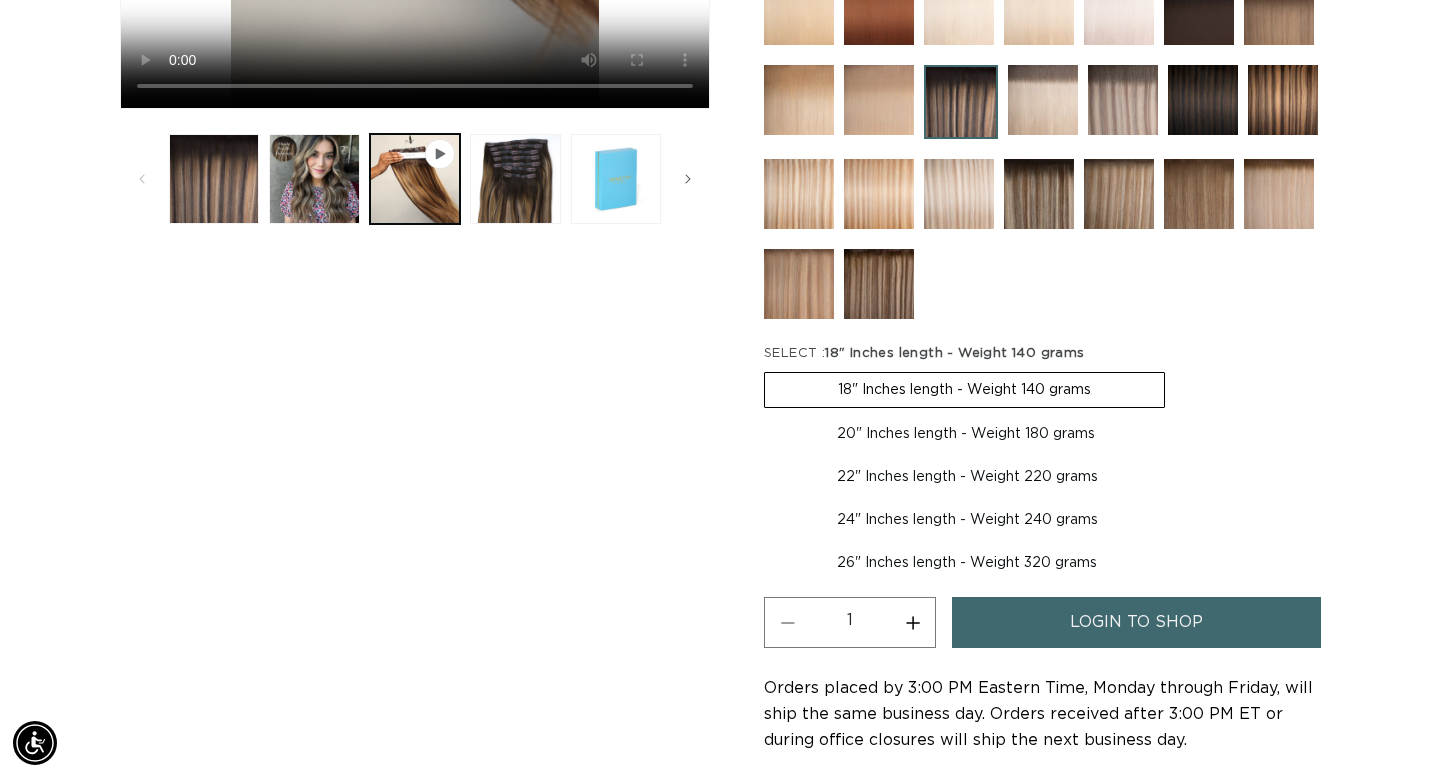click on "login to shop" at bounding box center [1136, 622] 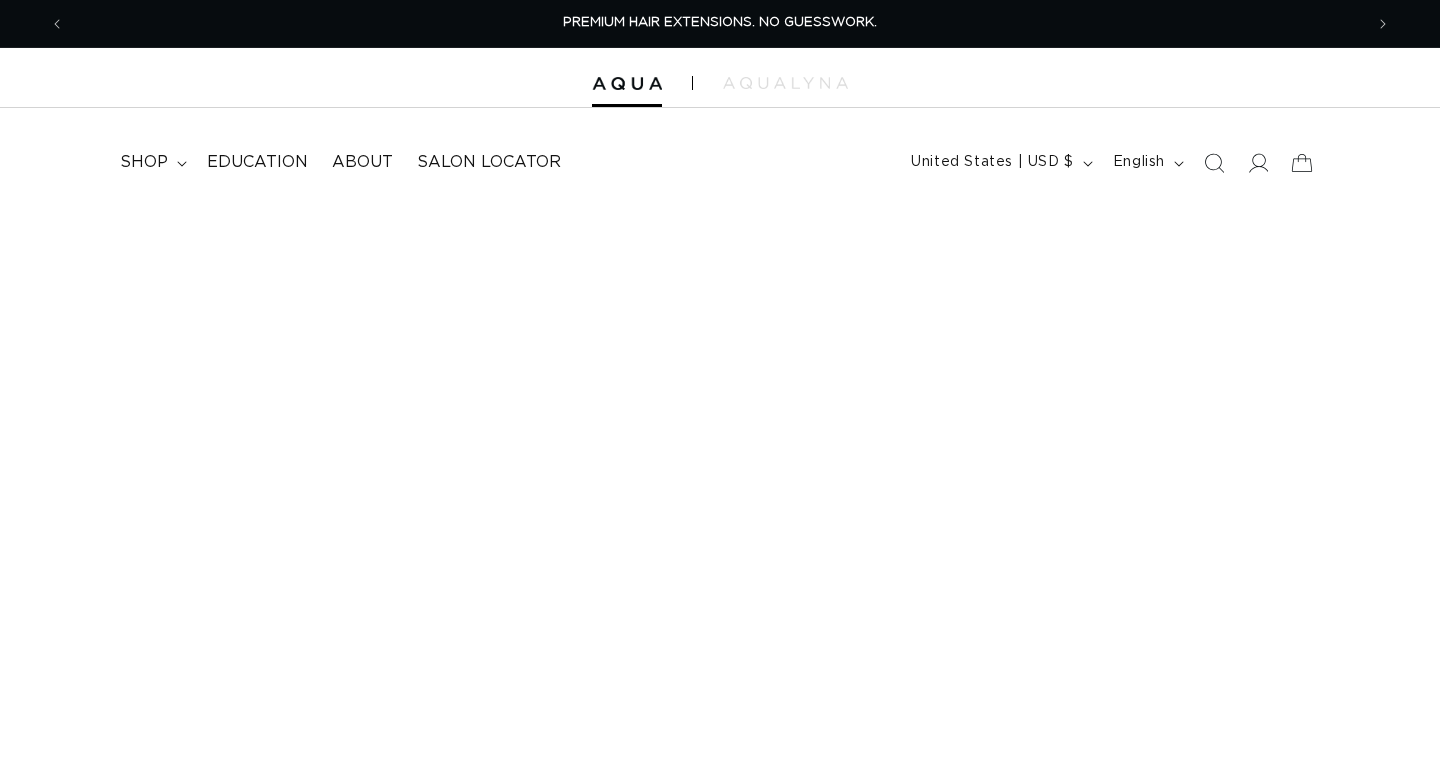 scroll, scrollTop: 0, scrollLeft: 0, axis: both 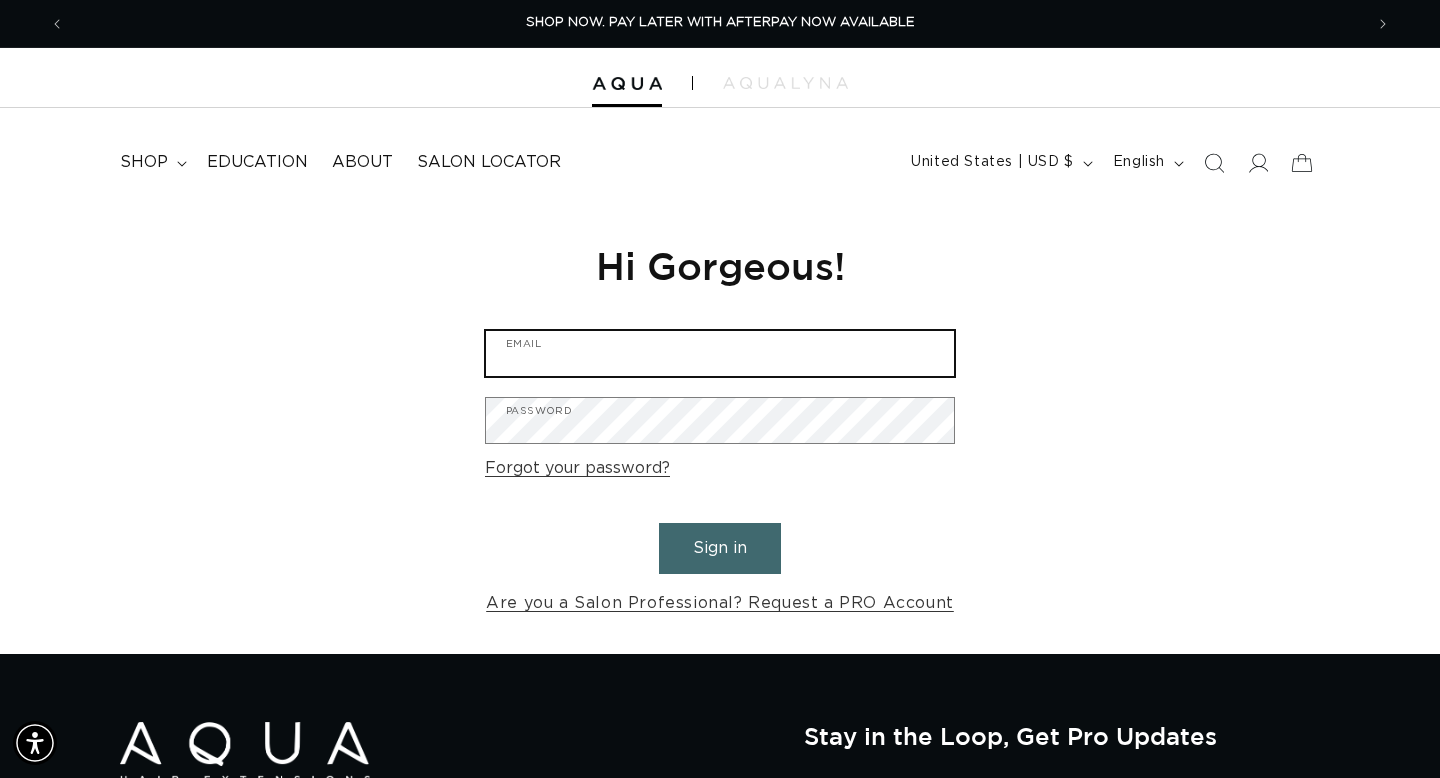 click on "Email" at bounding box center [720, 353] 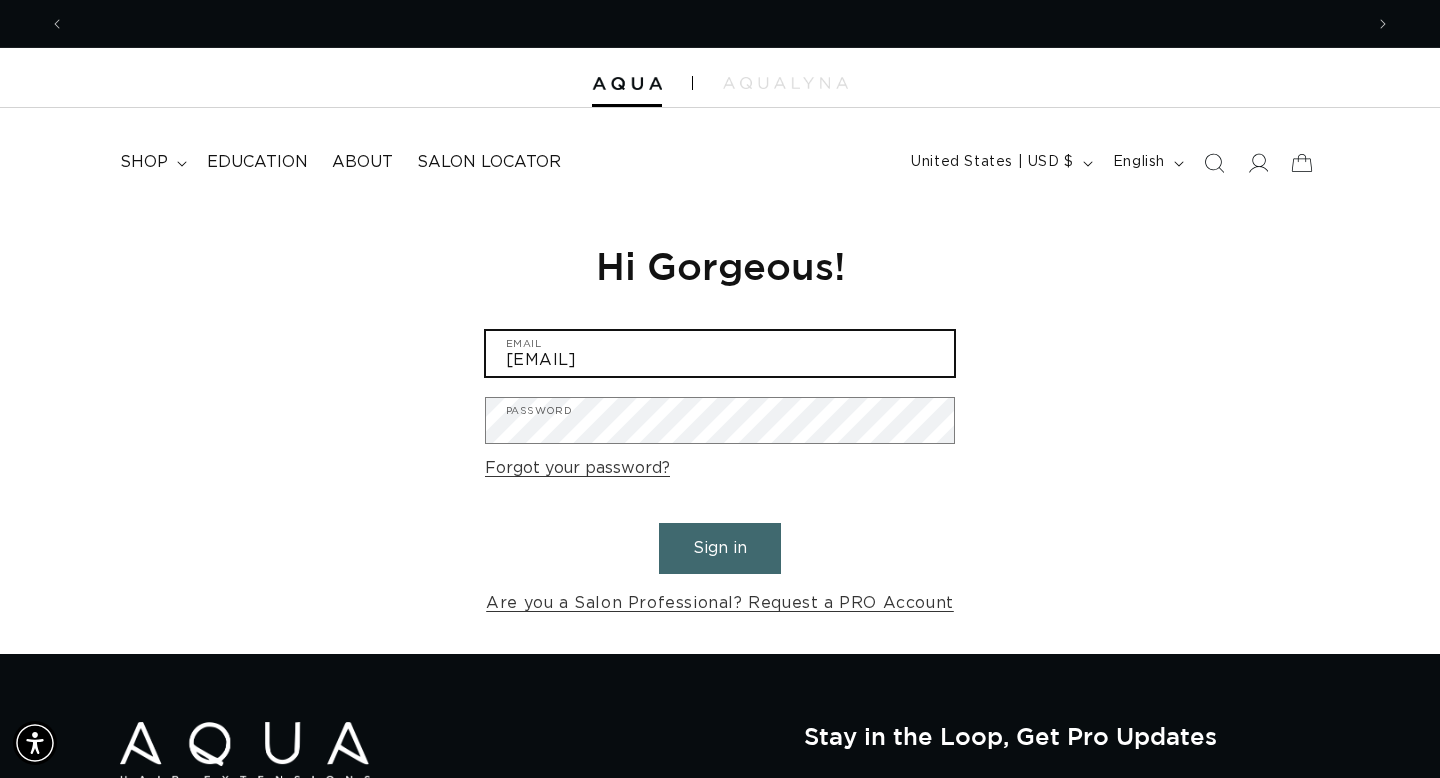 scroll, scrollTop: 0, scrollLeft: 2596, axis: horizontal 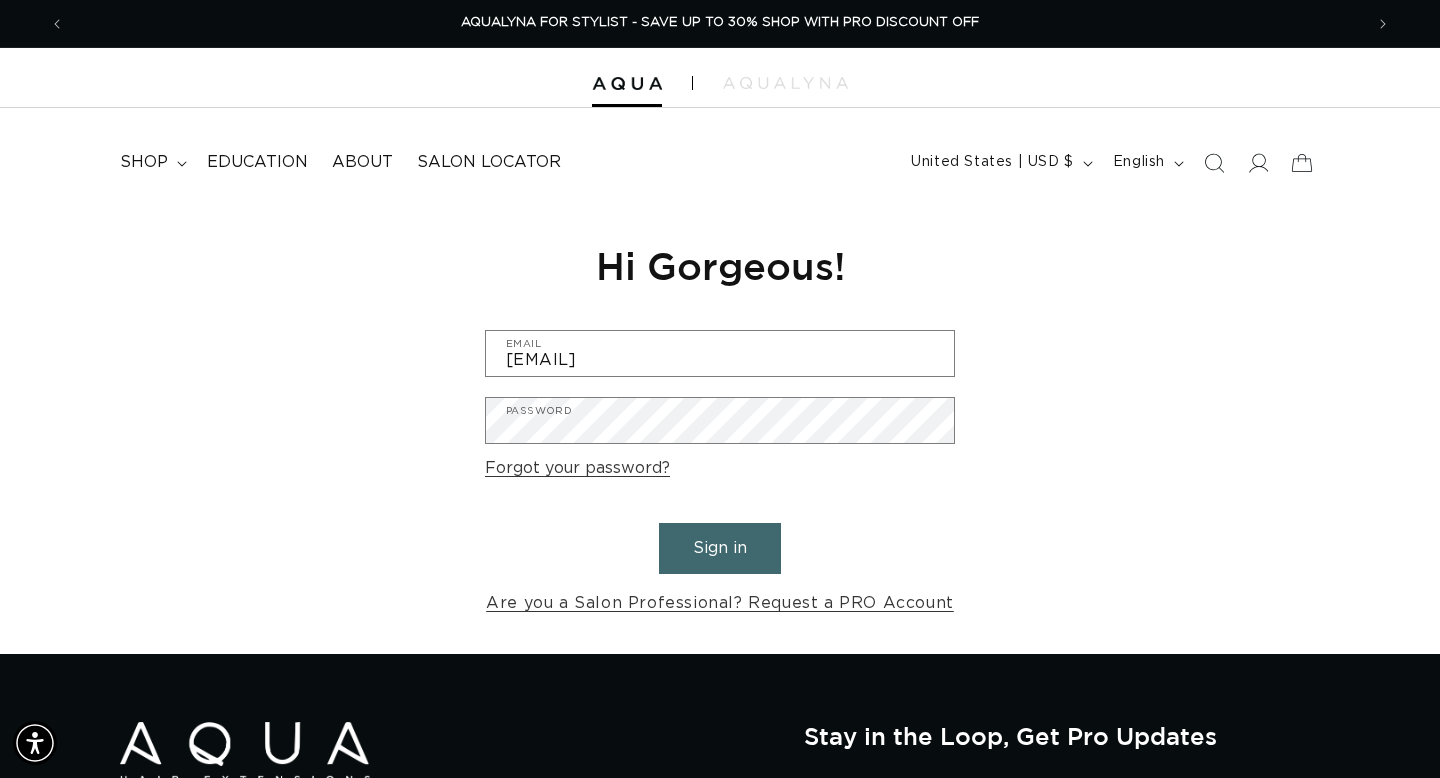 click on "Sign in" at bounding box center [720, 548] 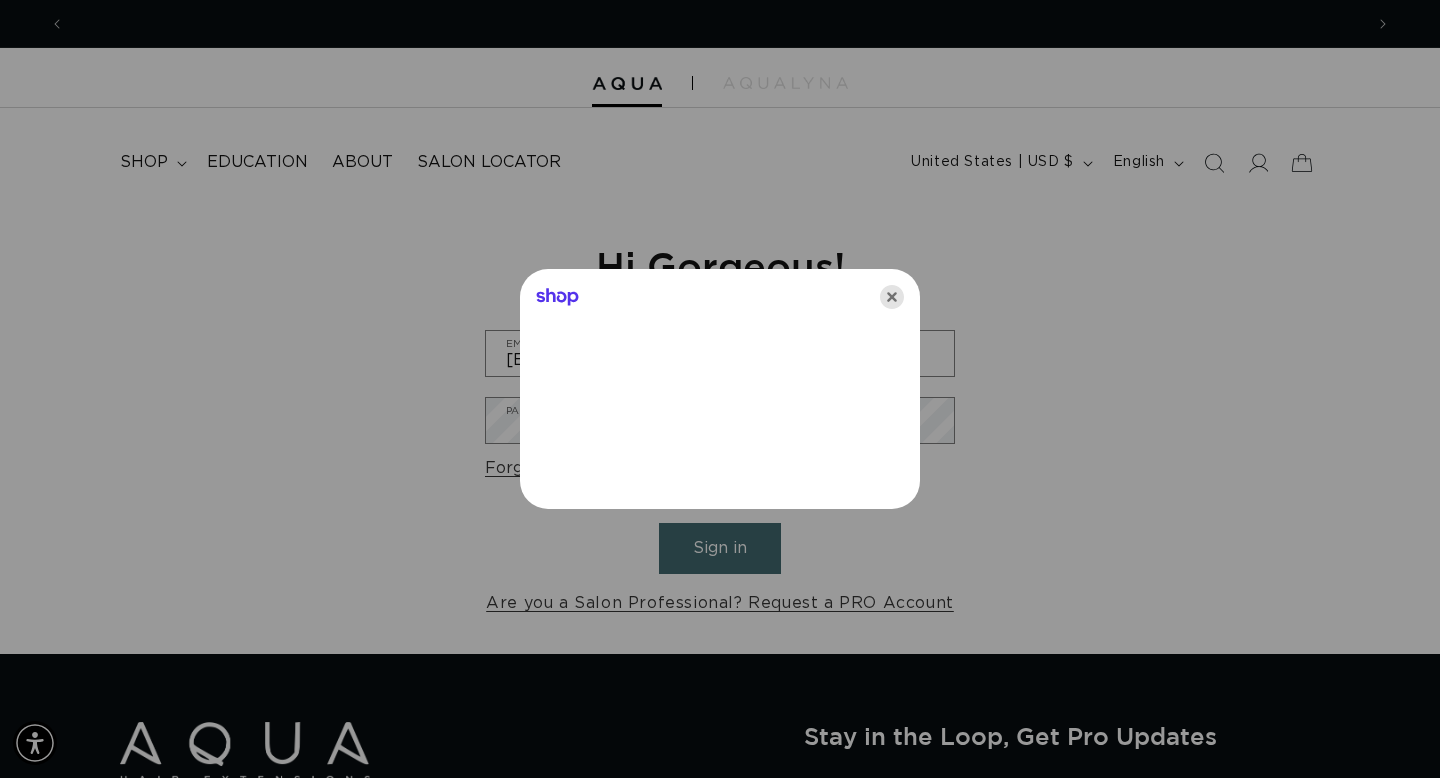 scroll, scrollTop: 0, scrollLeft: 0, axis: both 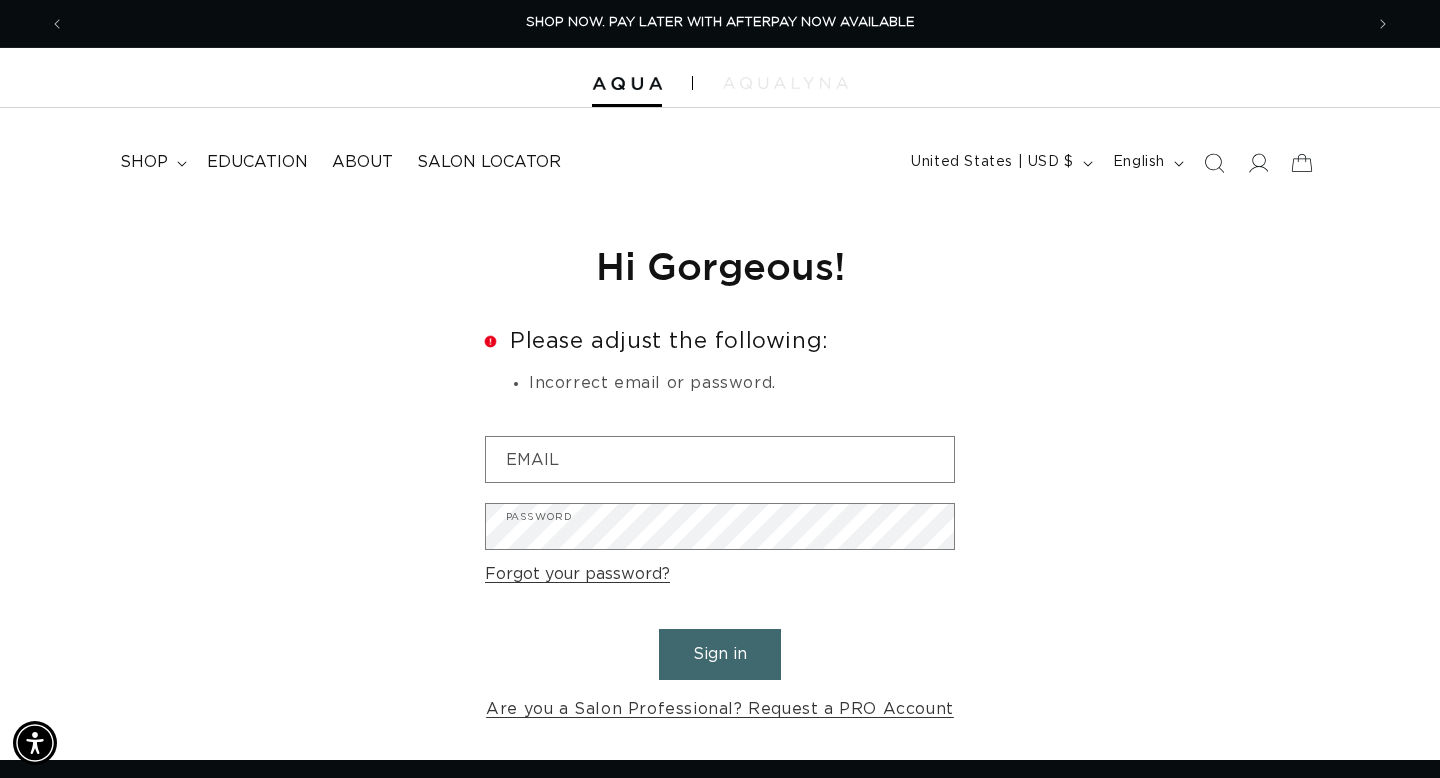 click at bounding box center [785, 83] 